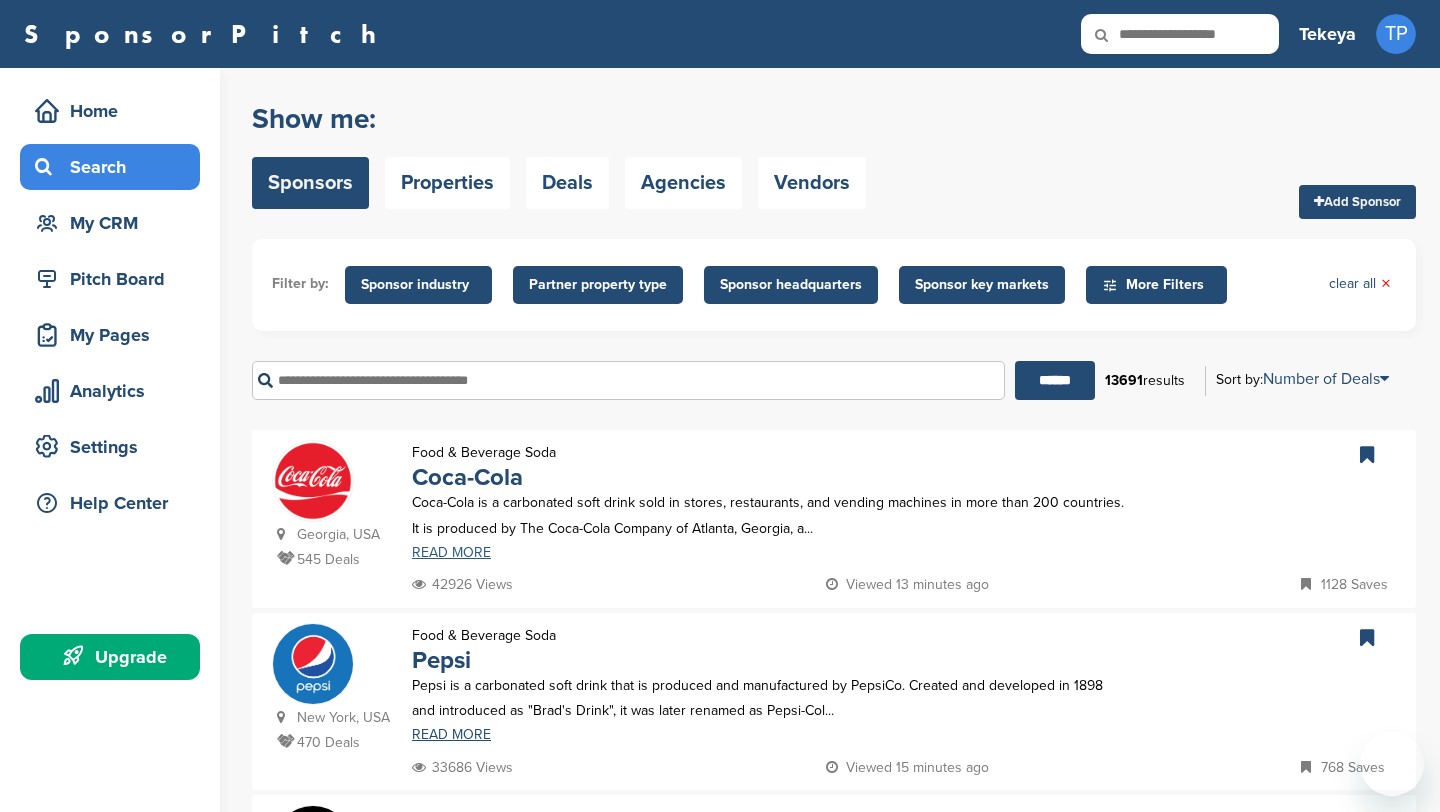 scroll, scrollTop: 0, scrollLeft: 0, axis: both 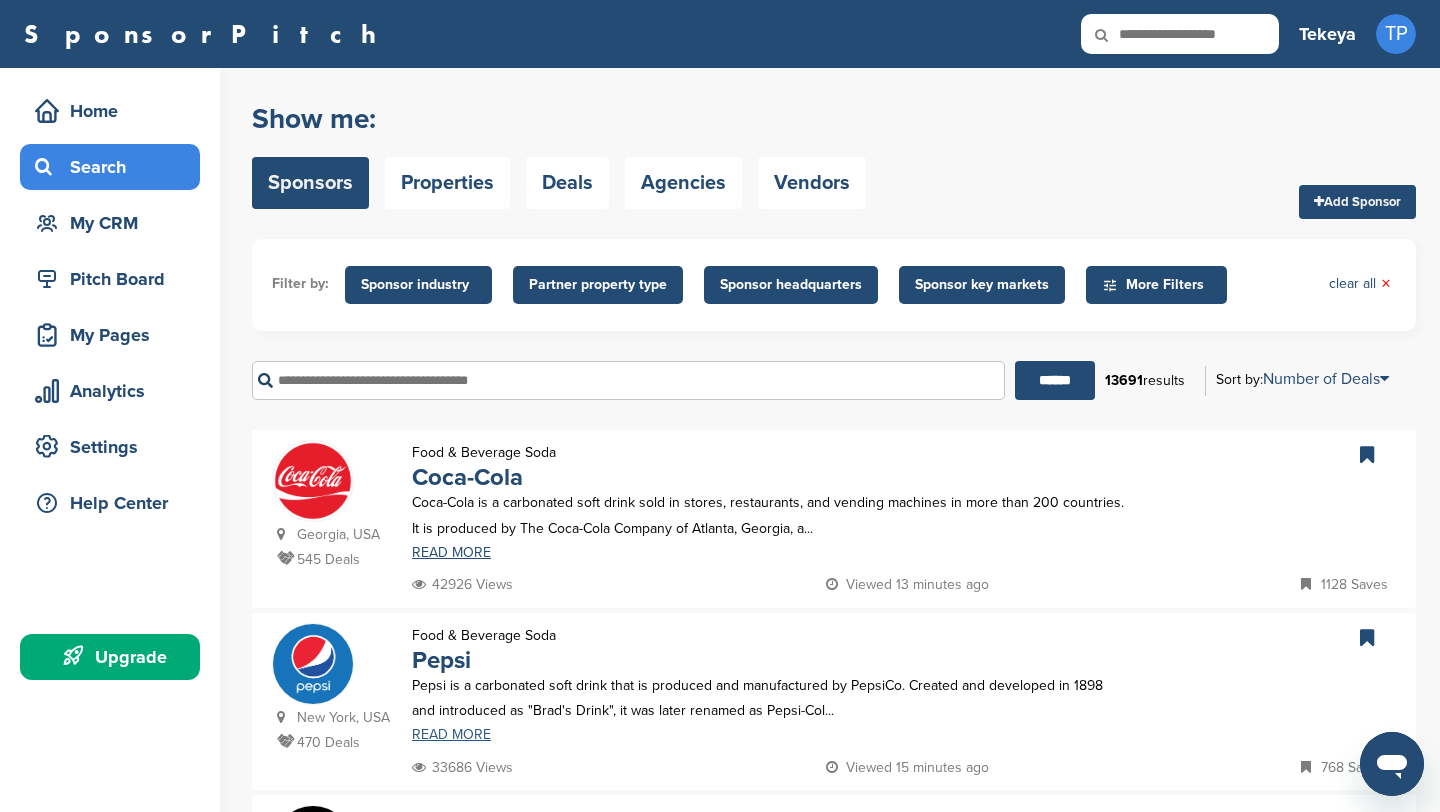 click on "READ MORE" at bounding box center (768, 735) 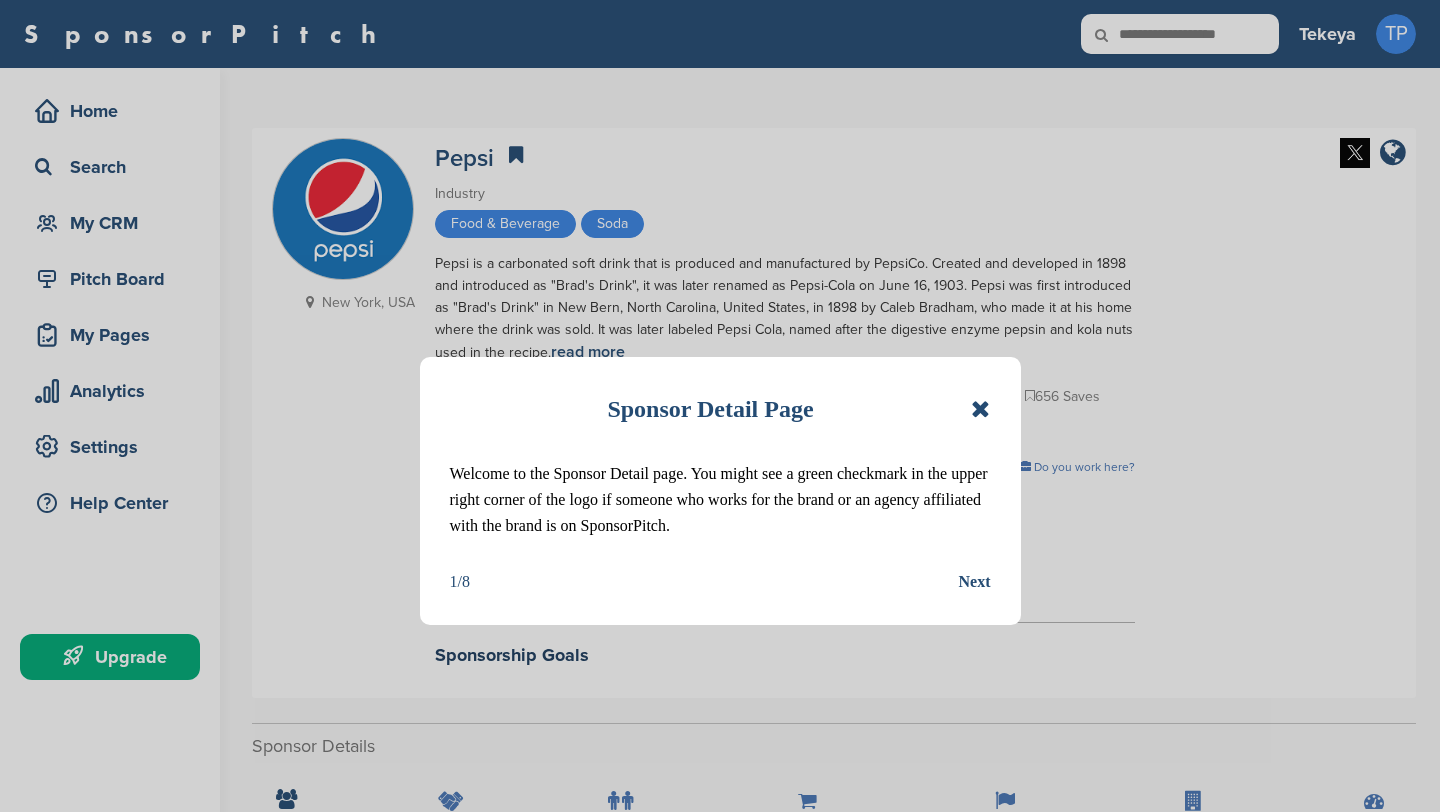 scroll, scrollTop: 0, scrollLeft: 0, axis: both 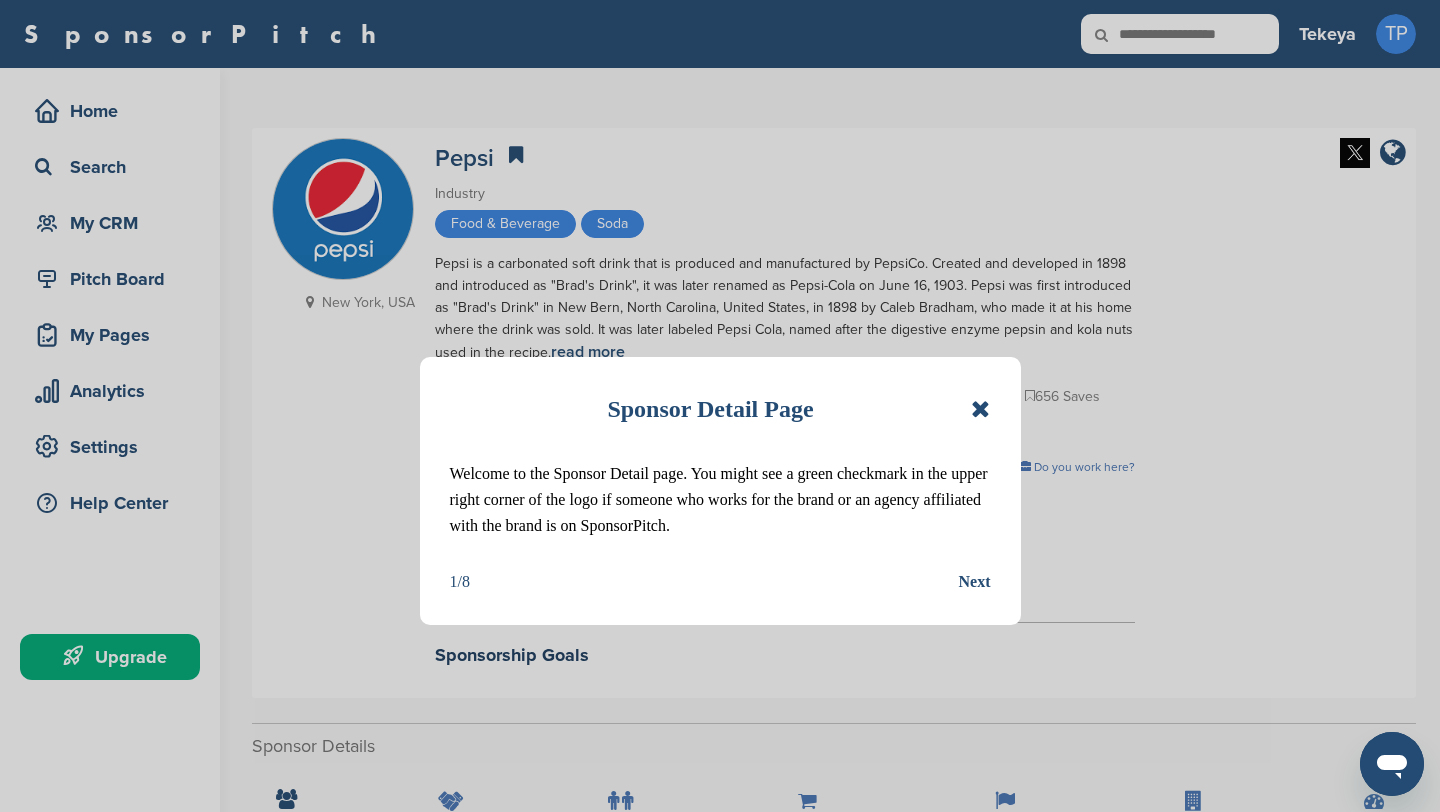 click at bounding box center (980, 409) 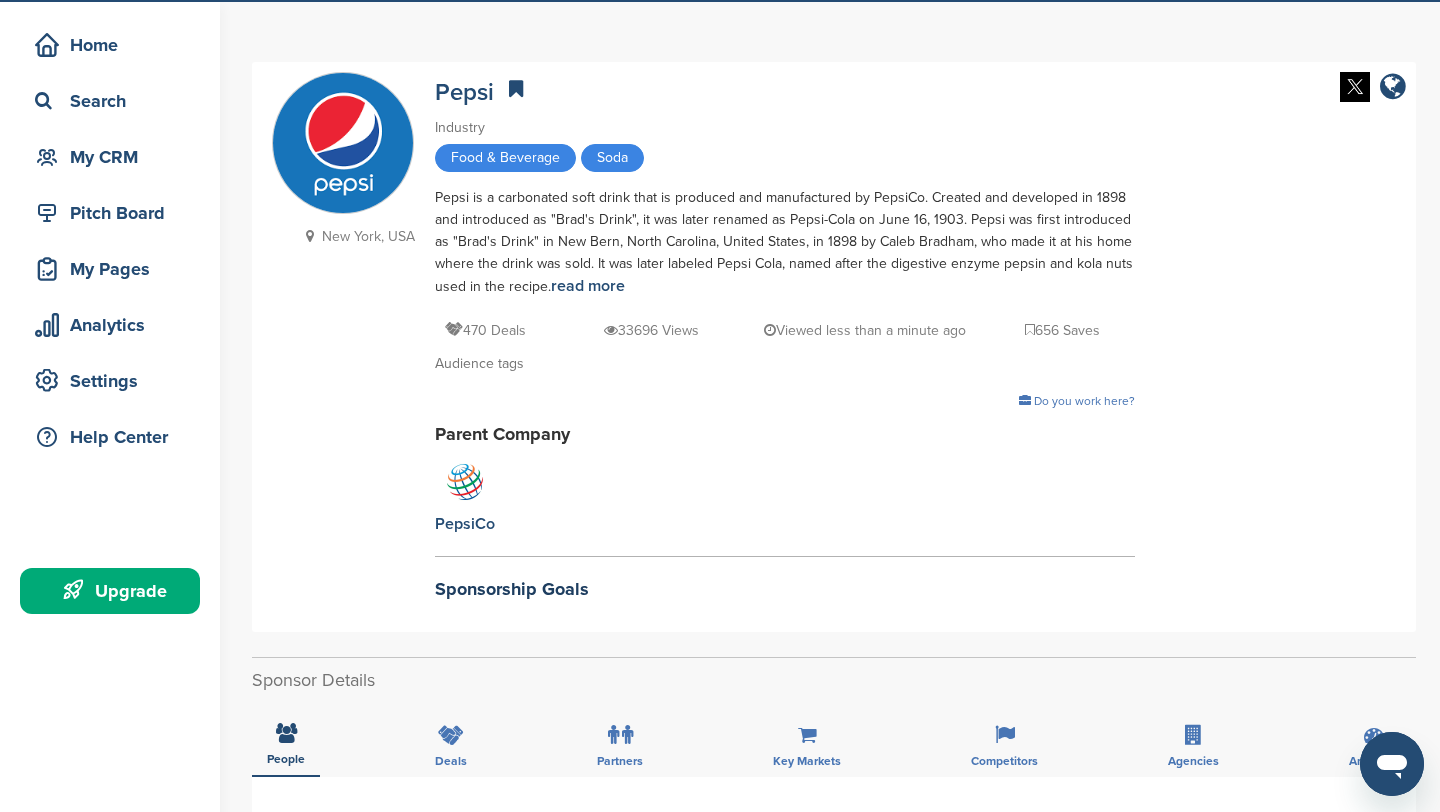 scroll, scrollTop: 0, scrollLeft: 0, axis: both 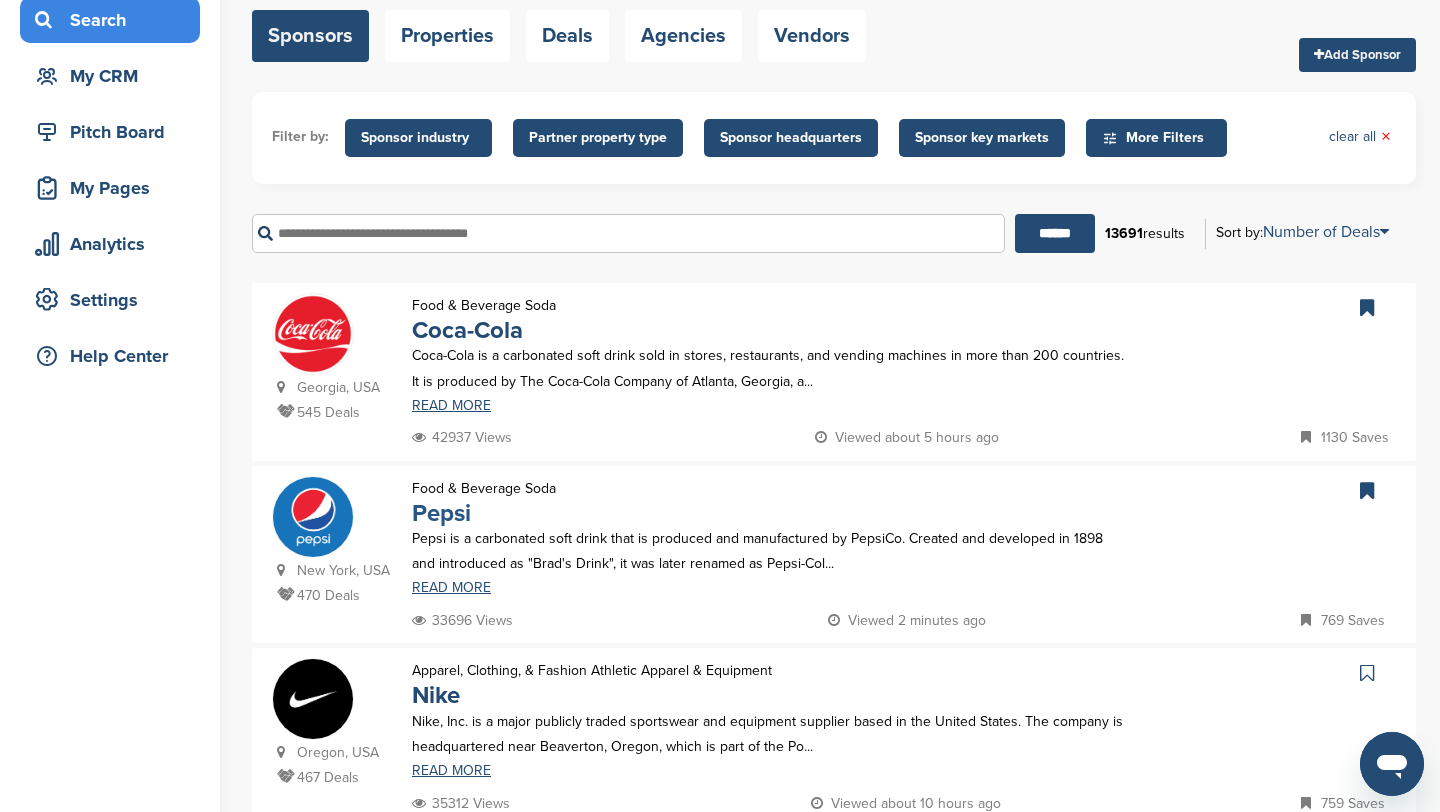 click on "Pepsi" at bounding box center [441, 513] 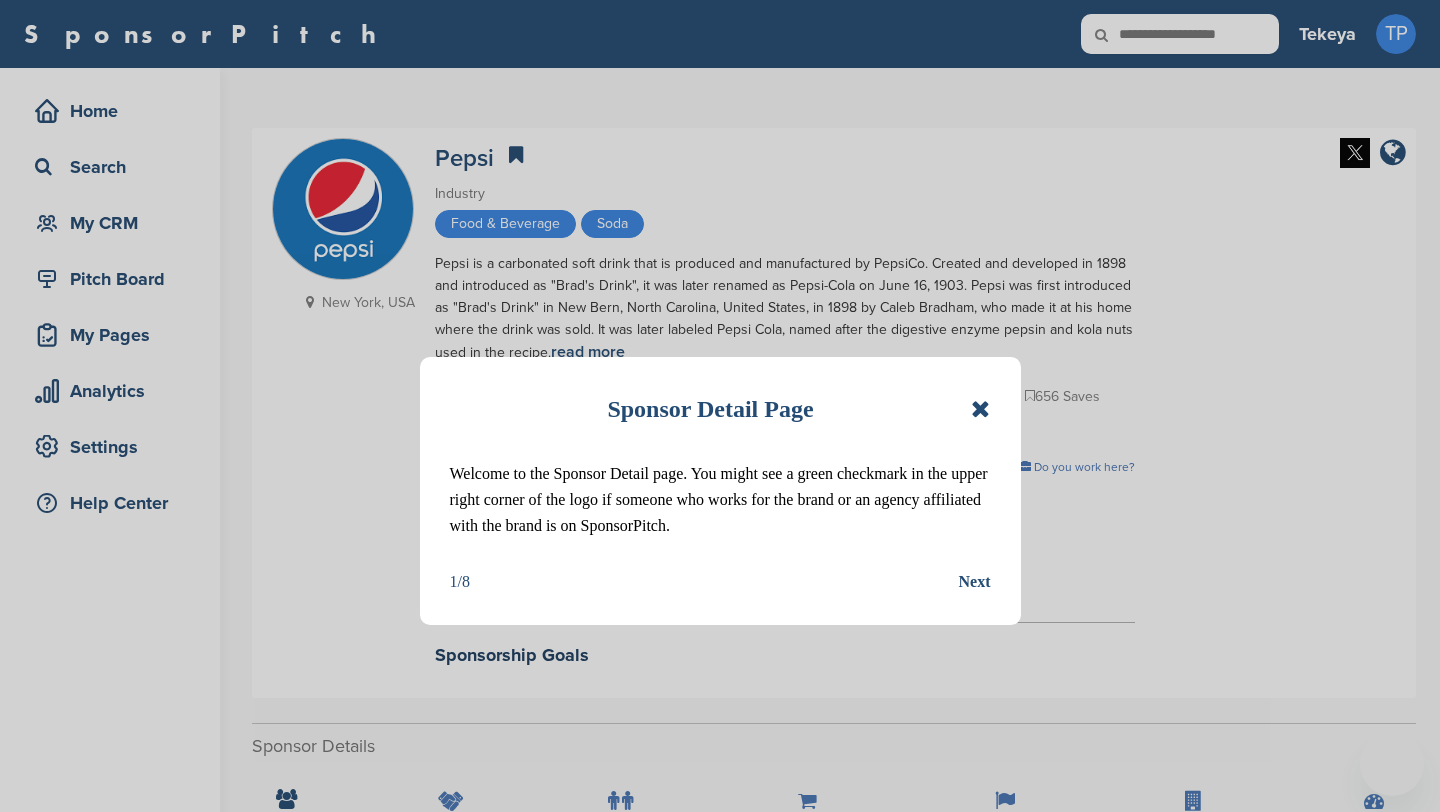 scroll, scrollTop: 0, scrollLeft: 0, axis: both 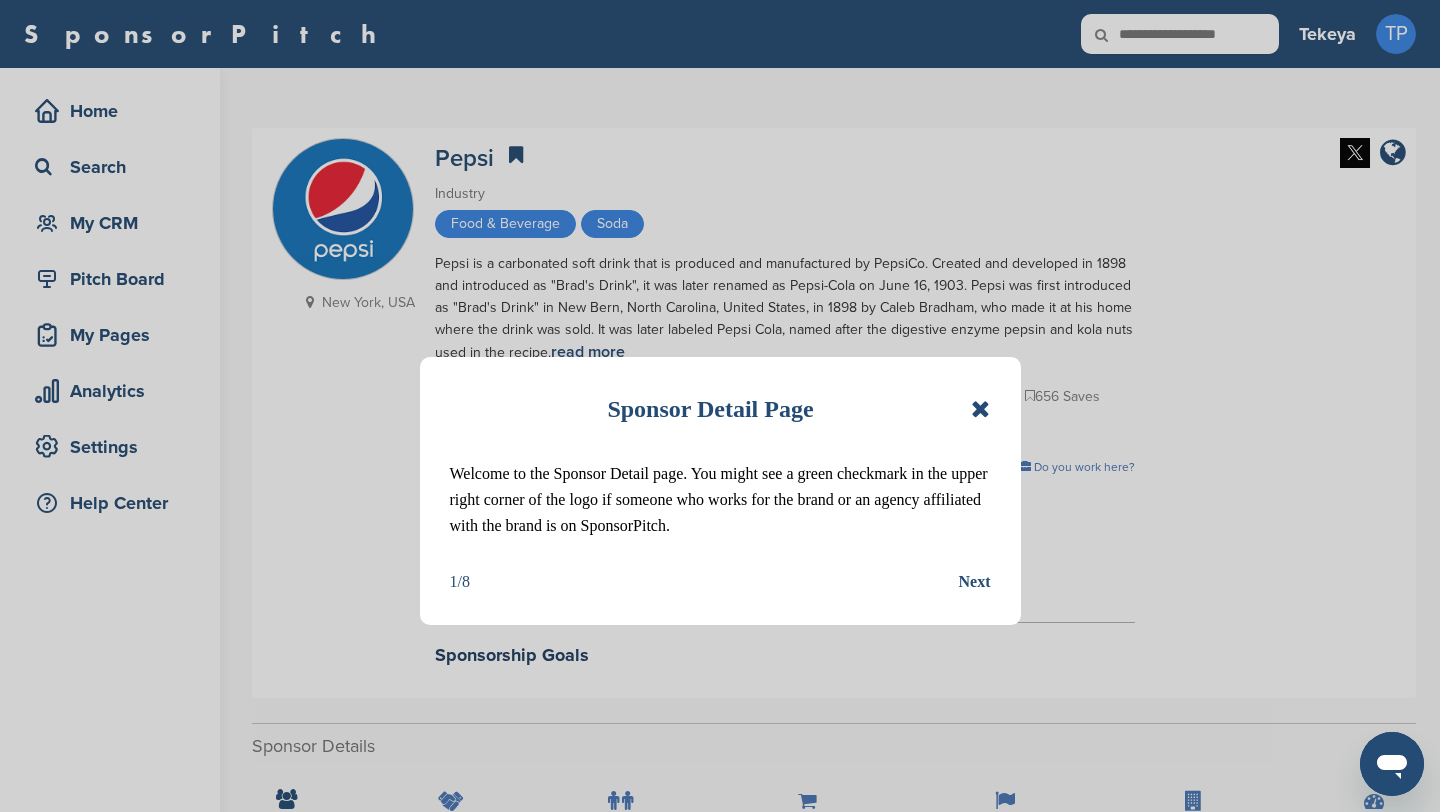 click at bounding box center [980, 409] 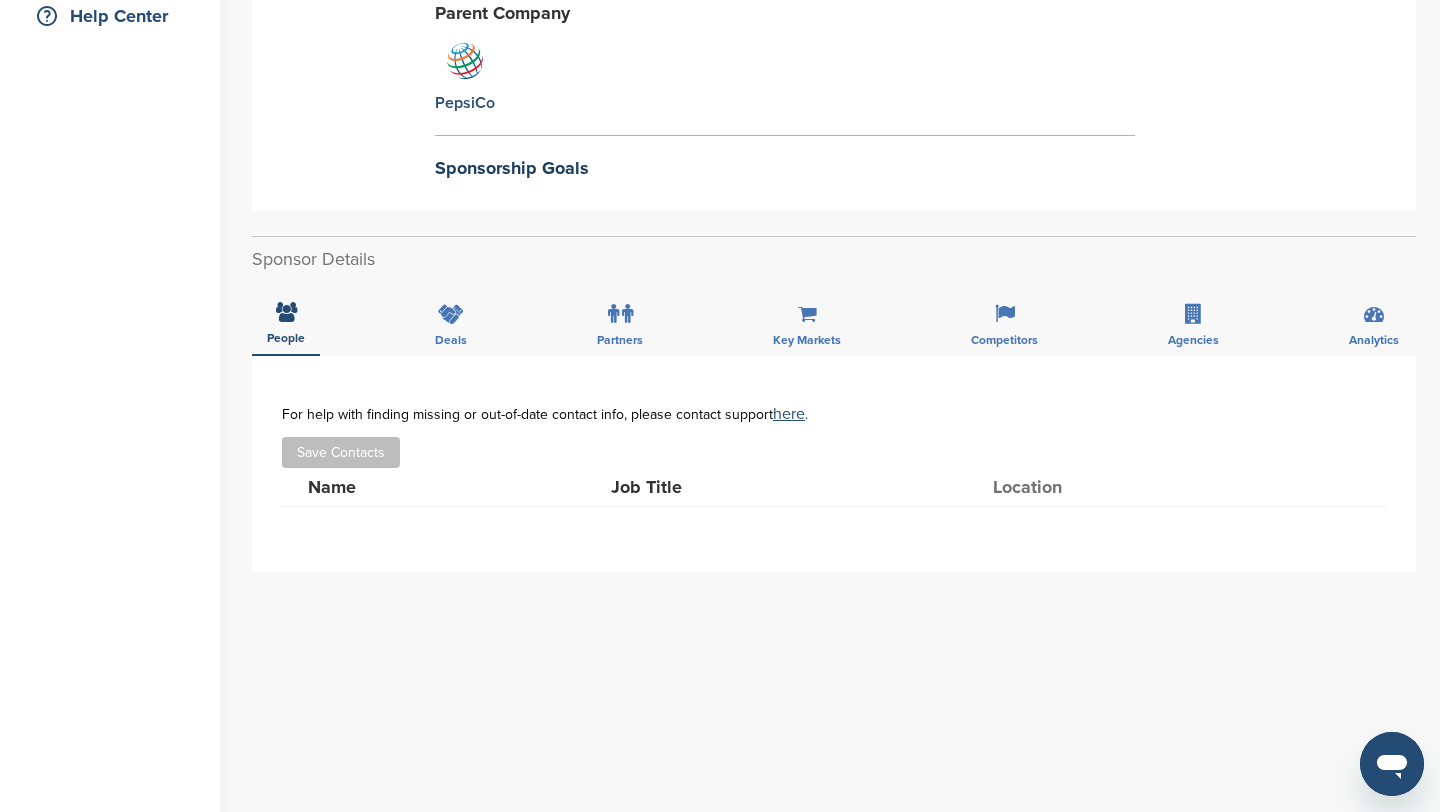 scroll, scrollTop: 465, scrollLeft: 0, axis: vertical 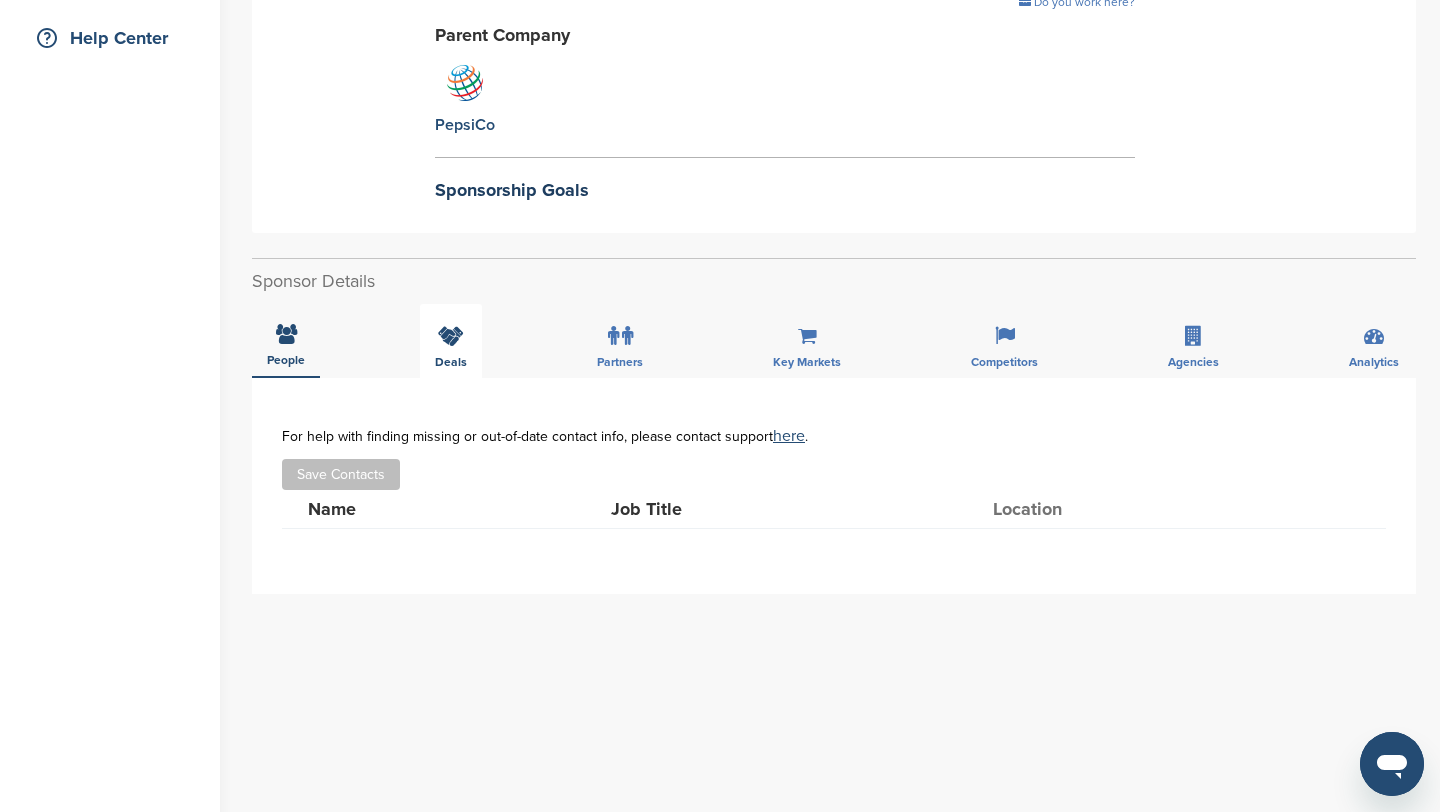 click on "Deals" at bounding box center (451, 341) 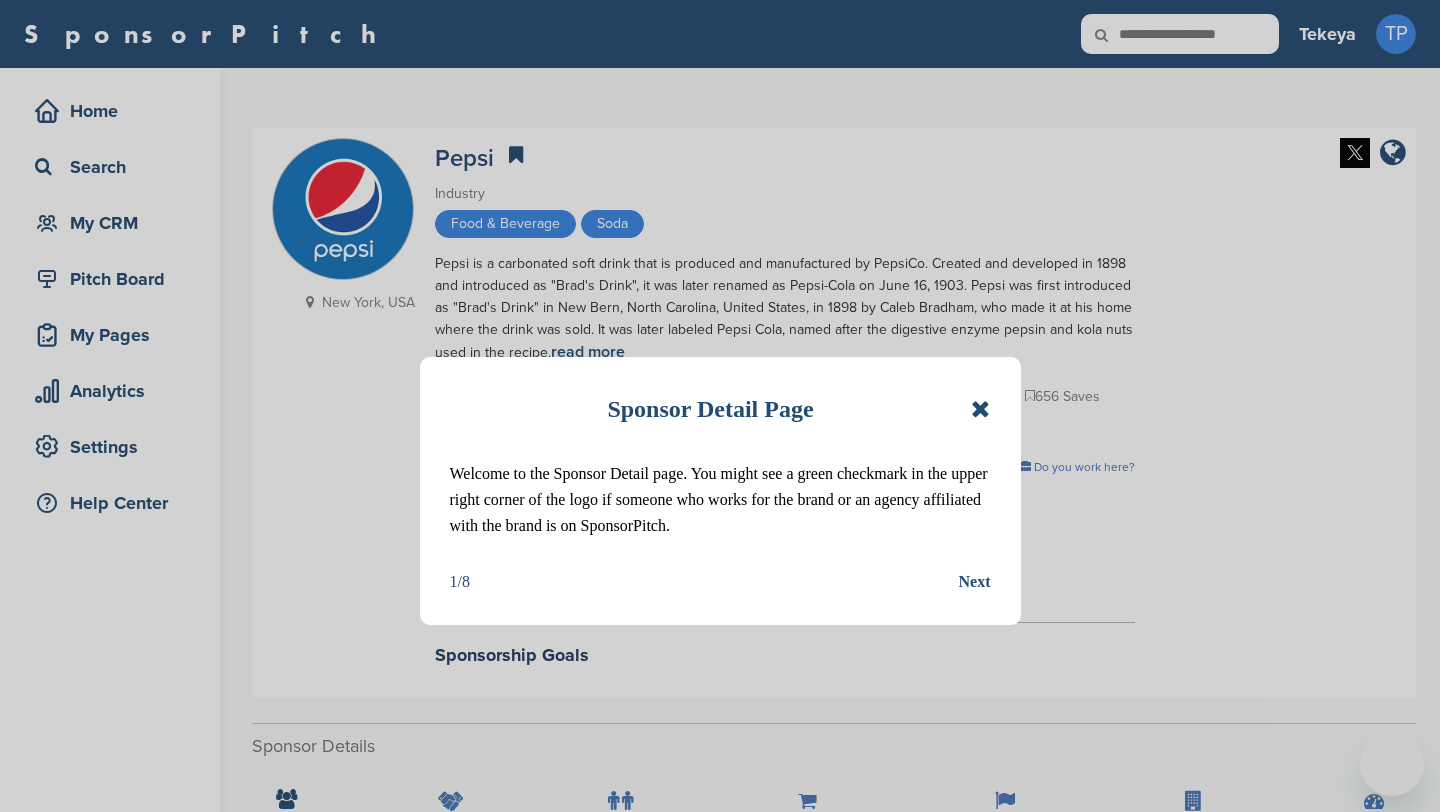 scroll, scrollTop: 0, scrollLeft: 0, axis: both 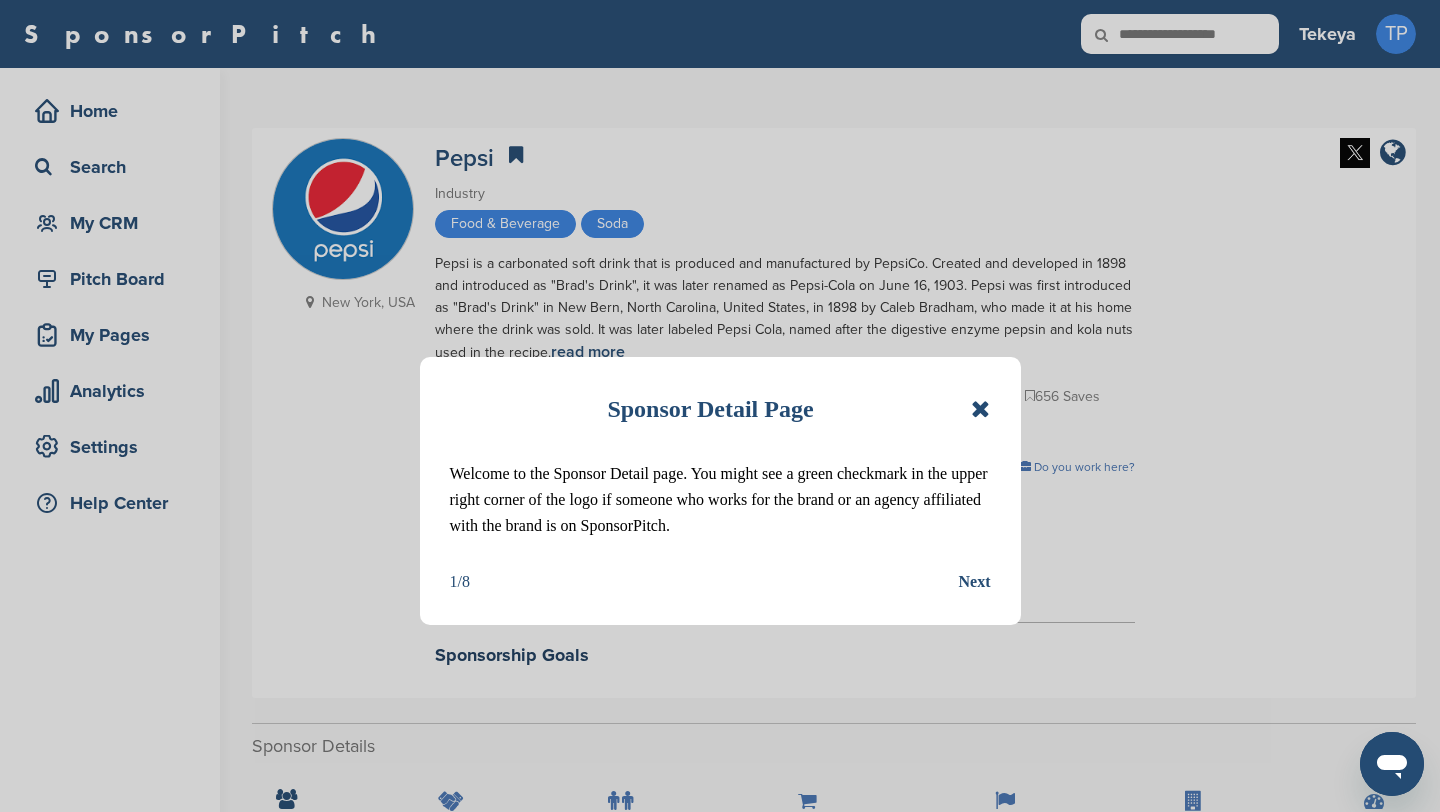 click at bounding box center [980, 409] 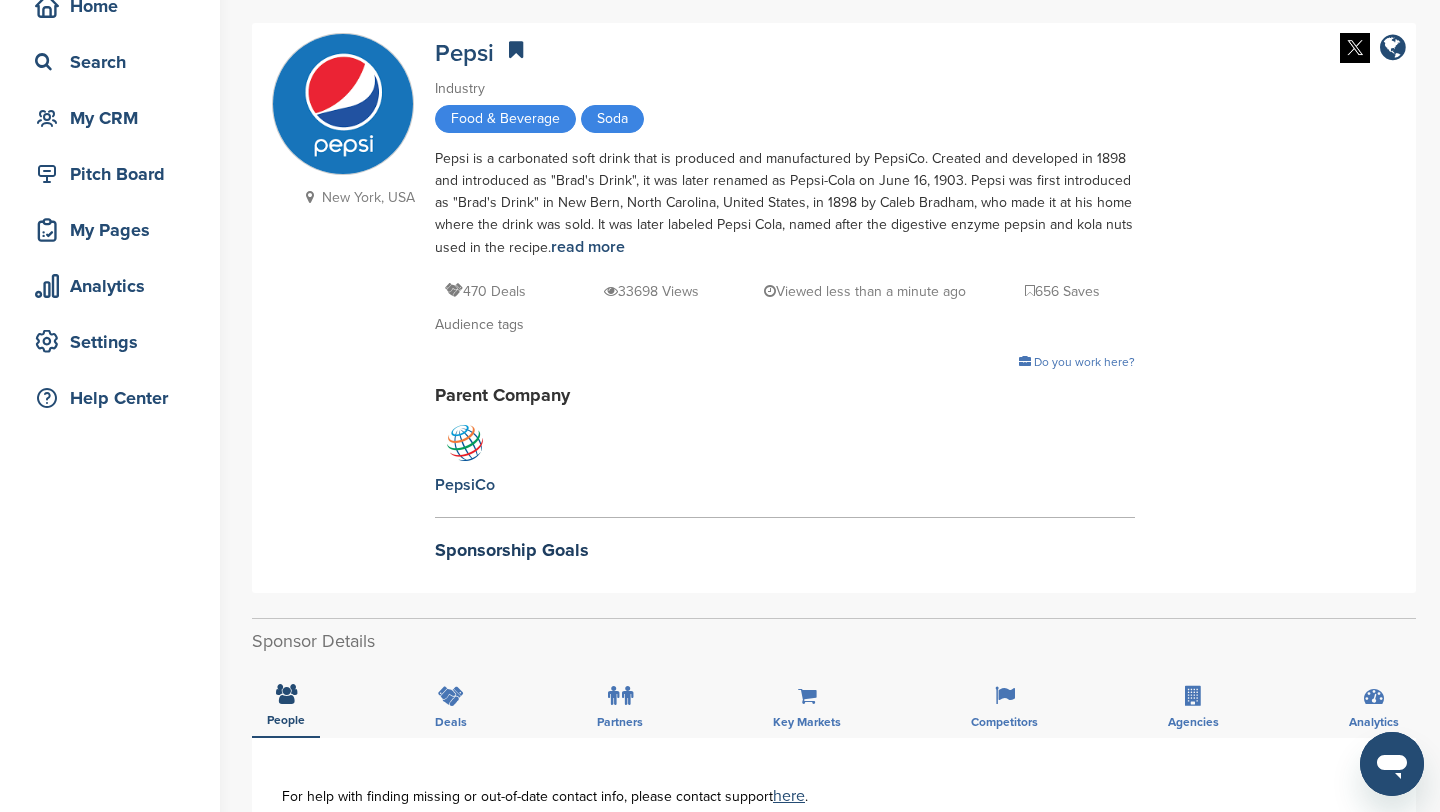 scroll, scrollTop: 0, scrollLeft: 0, axis: both 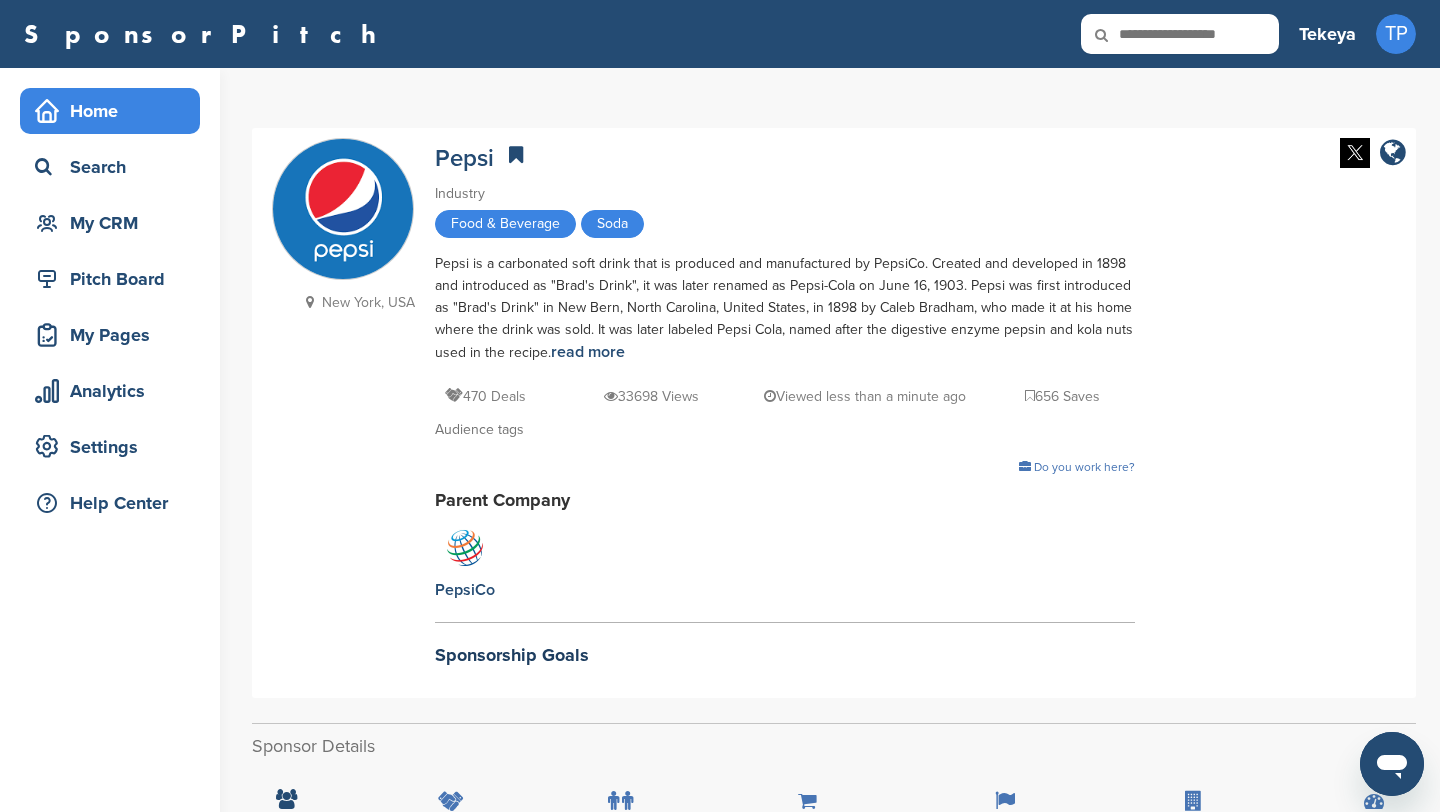 click on "Home" at bounding box center (115, 111) 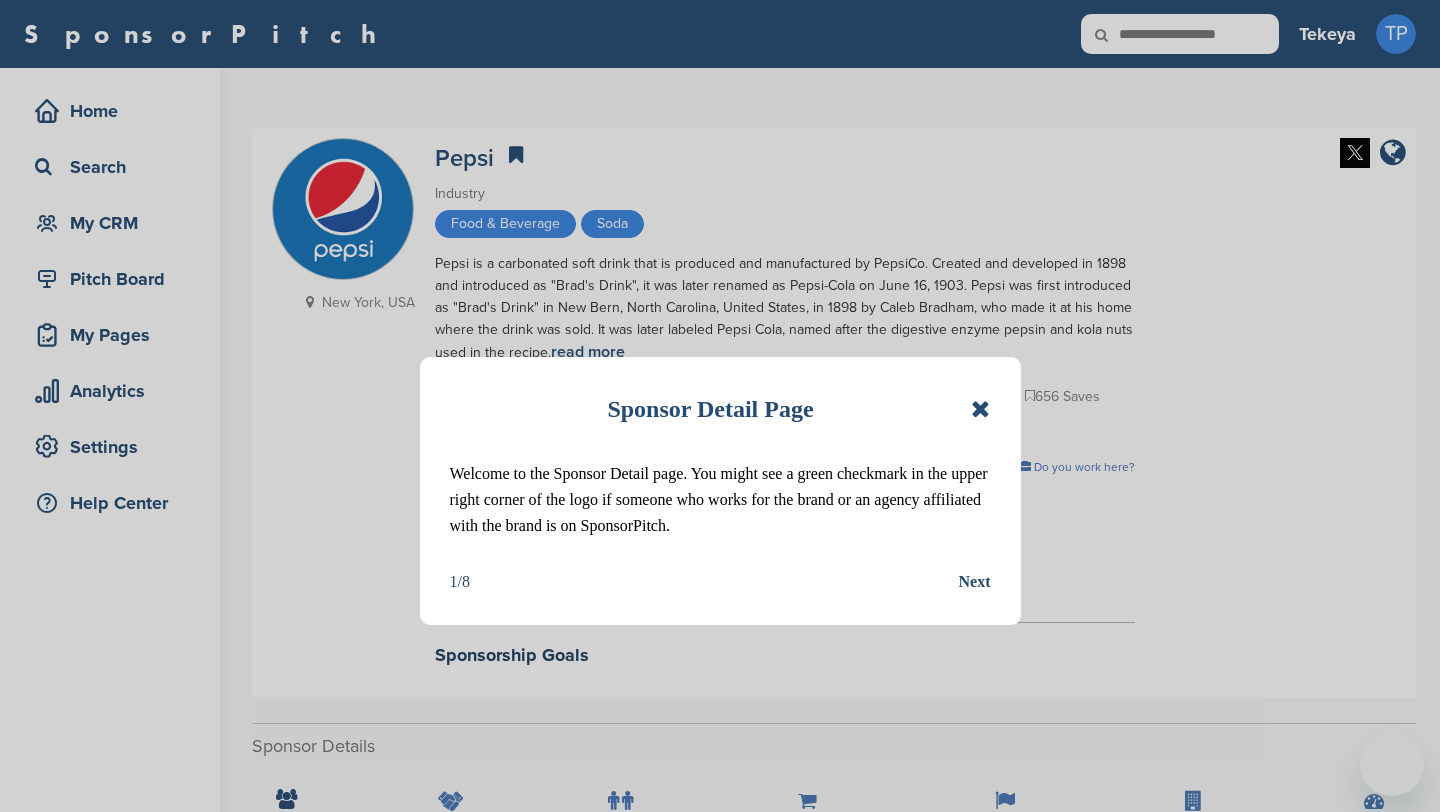 scroll, scrollTop: 0, scrollLeft: 0, axis: both 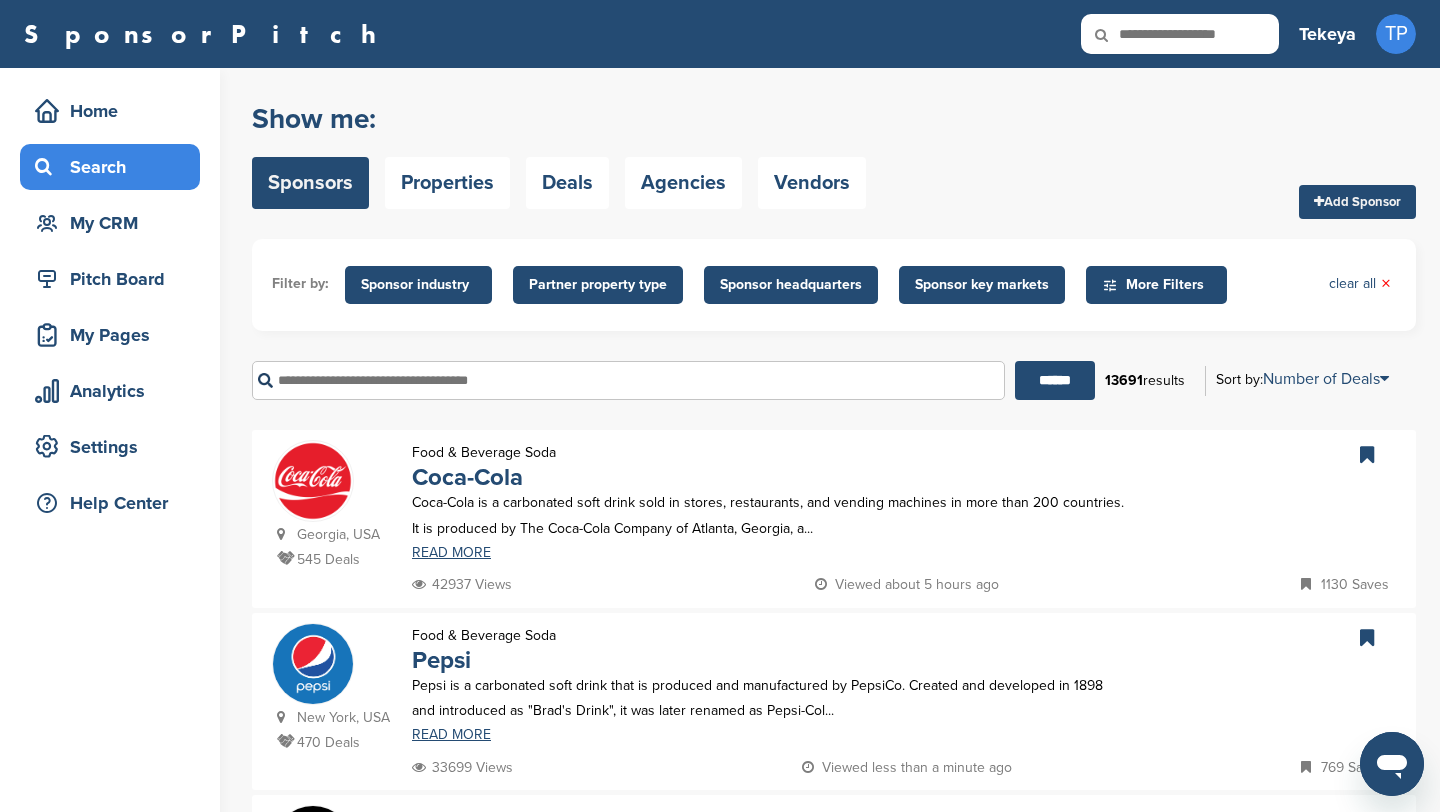click on "Tekeya
TP
Getting Started
CRM
Settings
Profile
Messages
0
Plans & Pricing
Sign Out" at bounding box center [1357, 34] 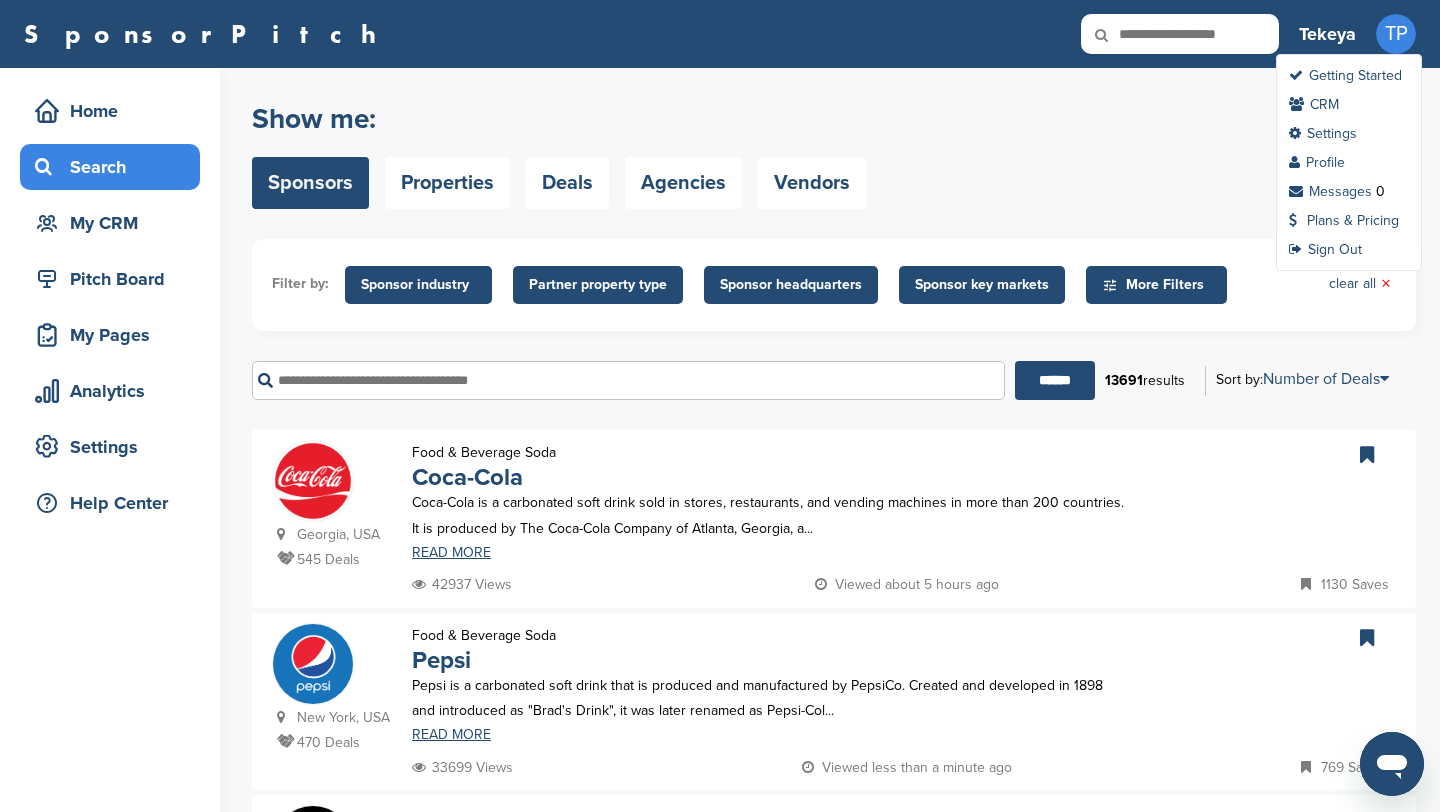 click on "TP" at bounding box center [1396, 34] 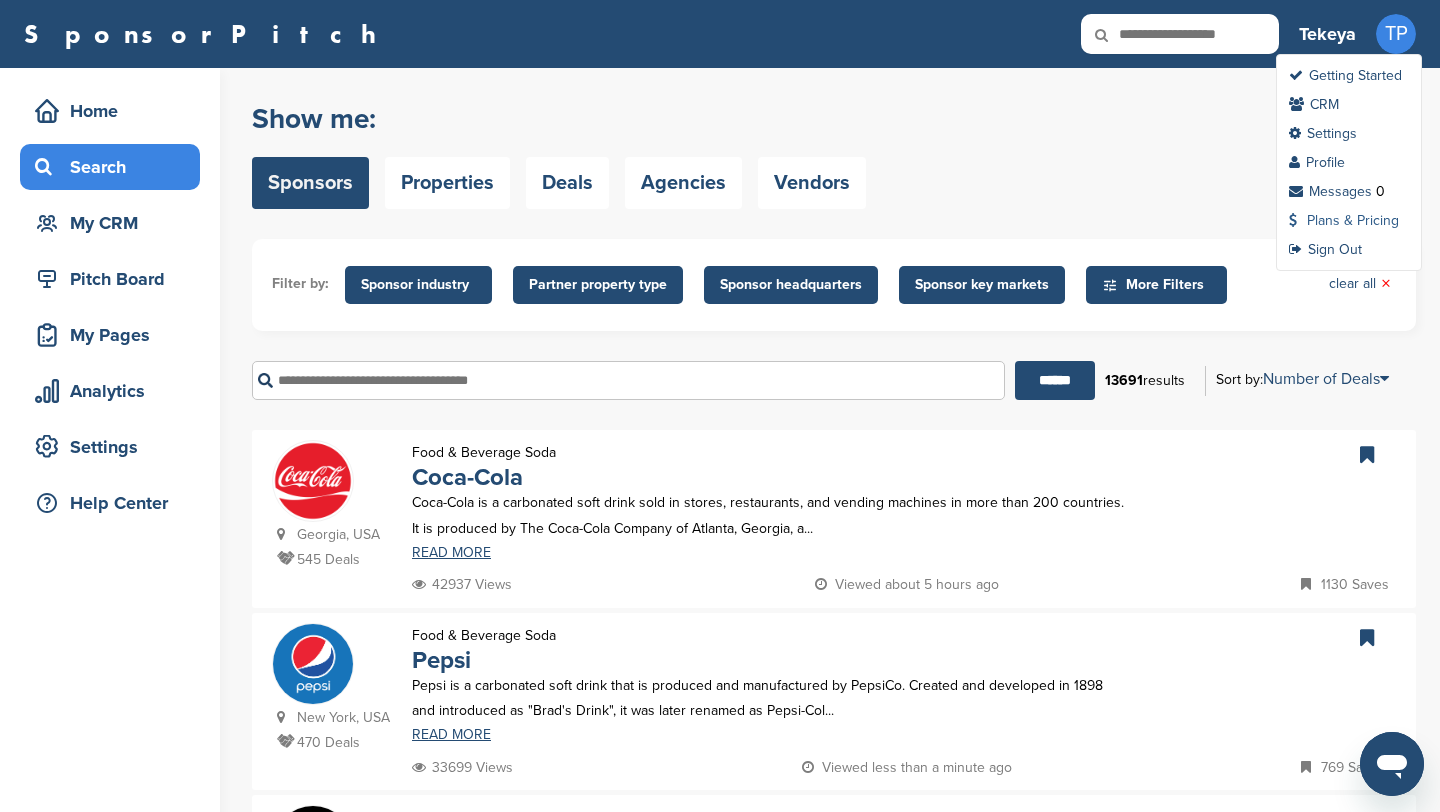 click on "Plans & Pricing" at bounding box center [1344, 220] 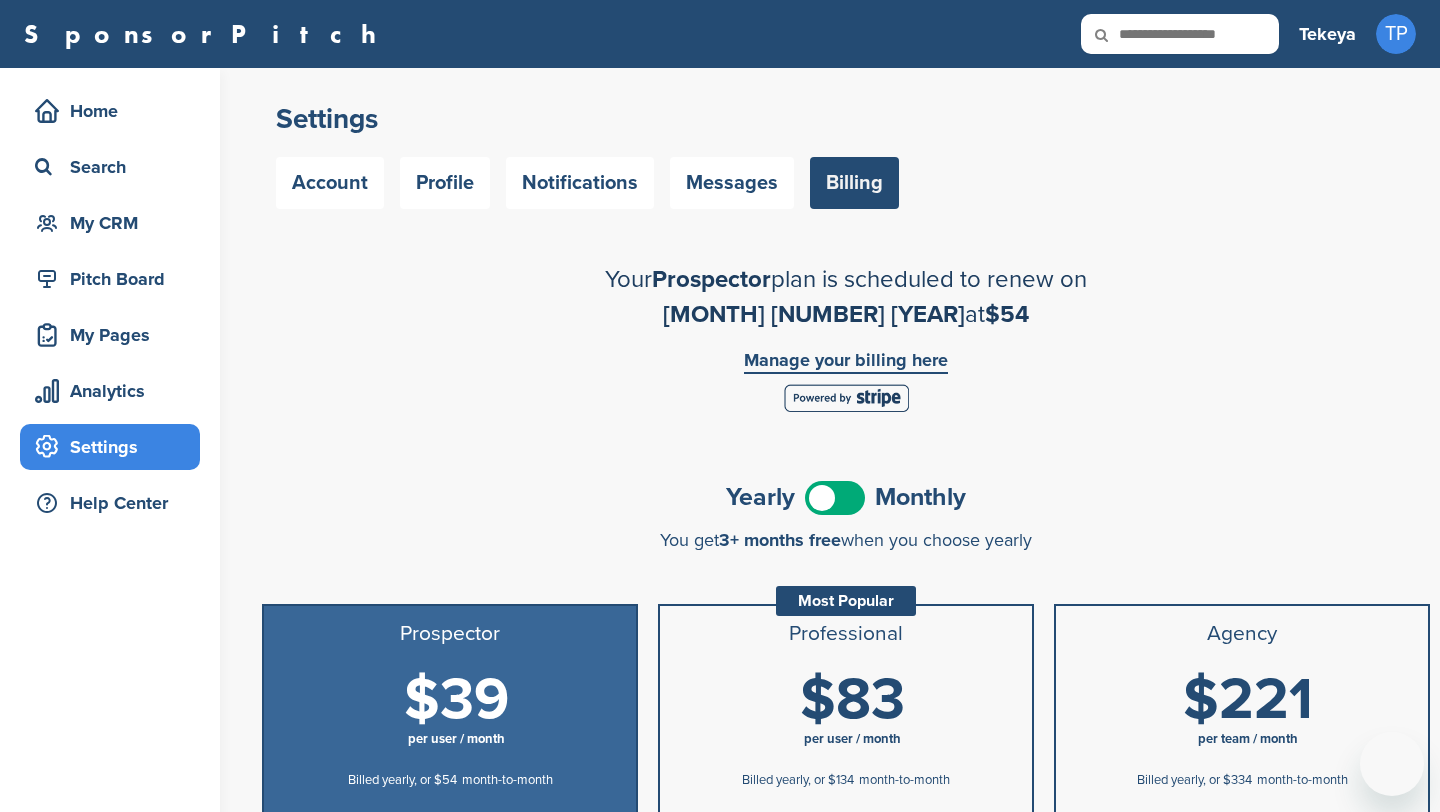 scroll, scrollTop: 0, scrollLeft: 0, axis: both 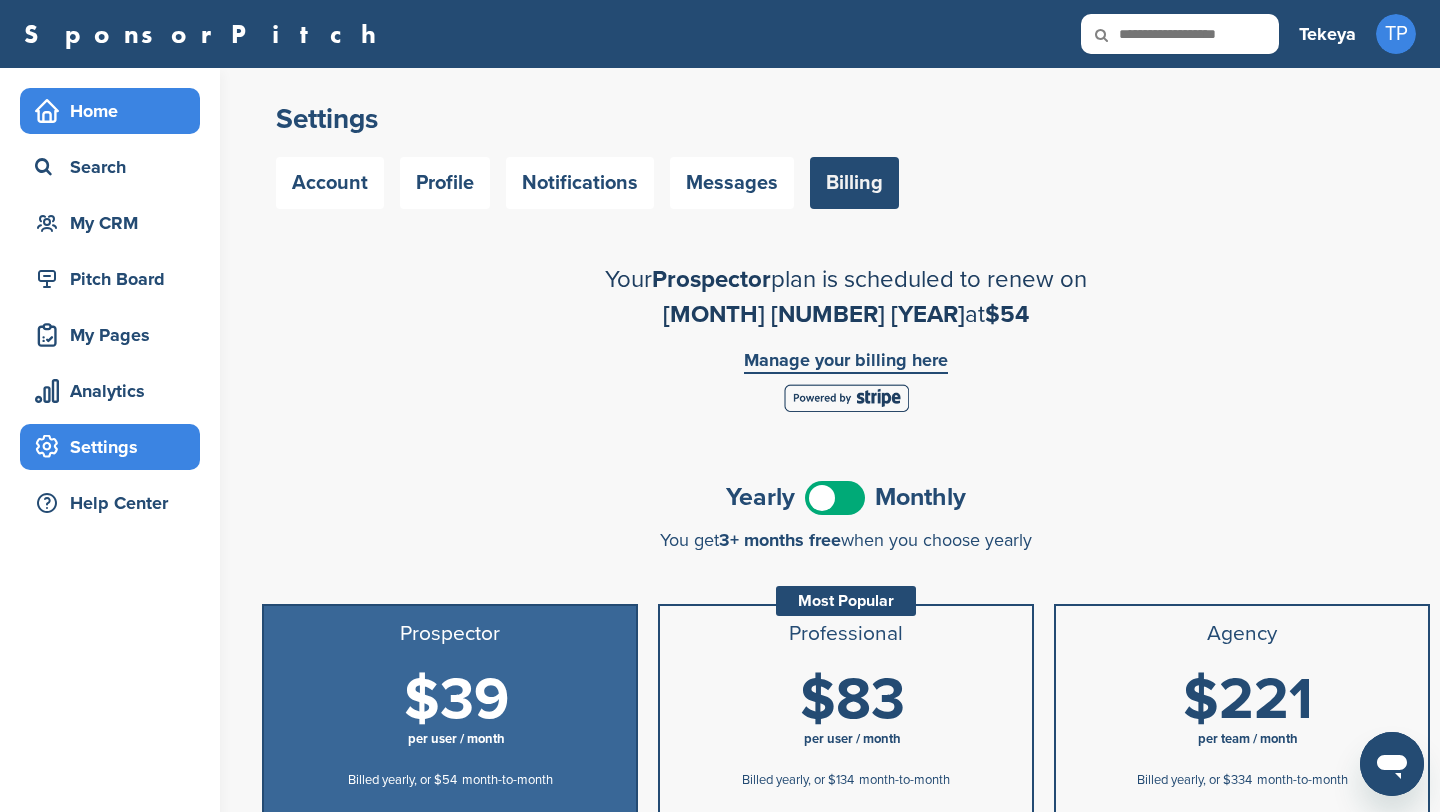 click on "Home" at bounding box center [115, 111] 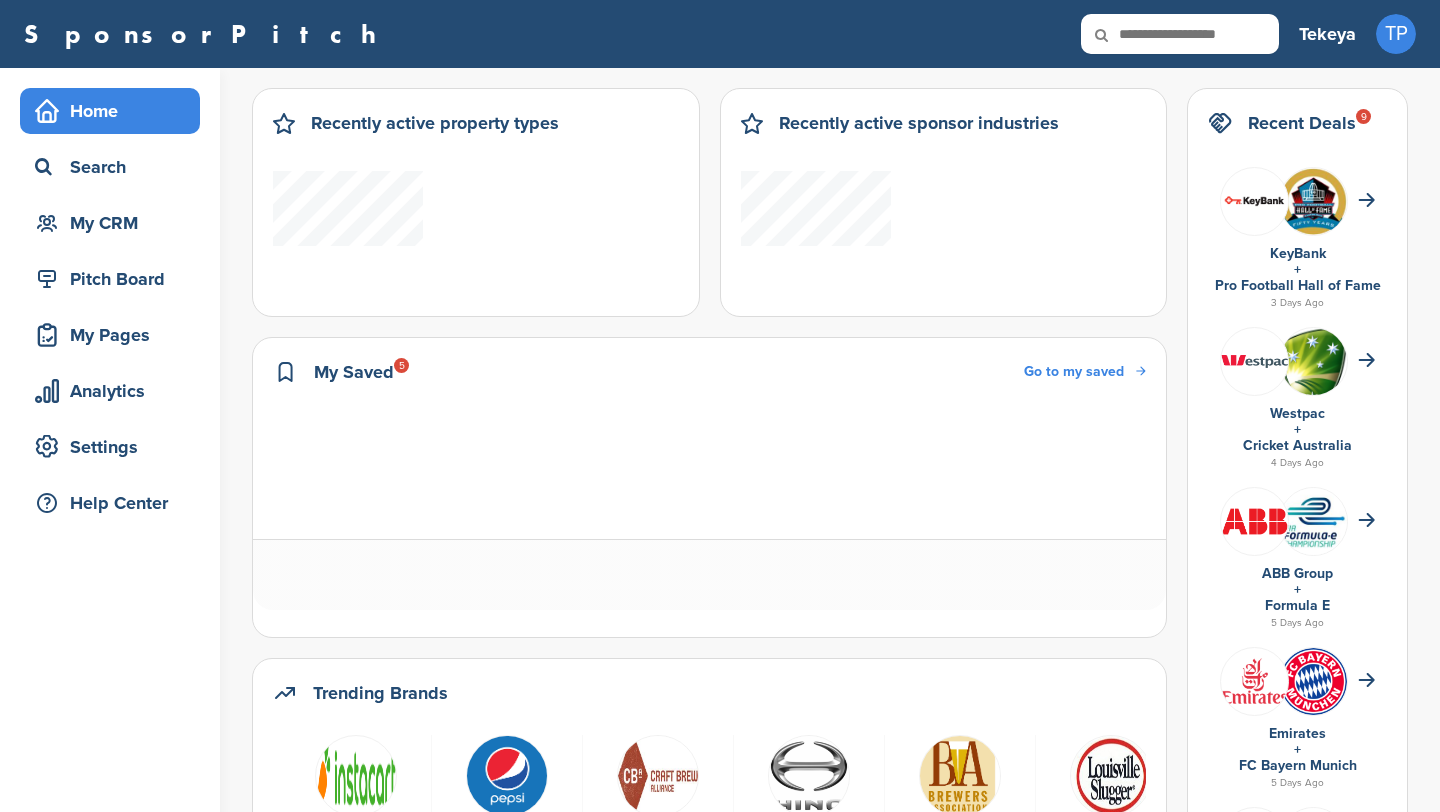 scroll, scrollTop: 0, scrollLeft: 0, axis: both 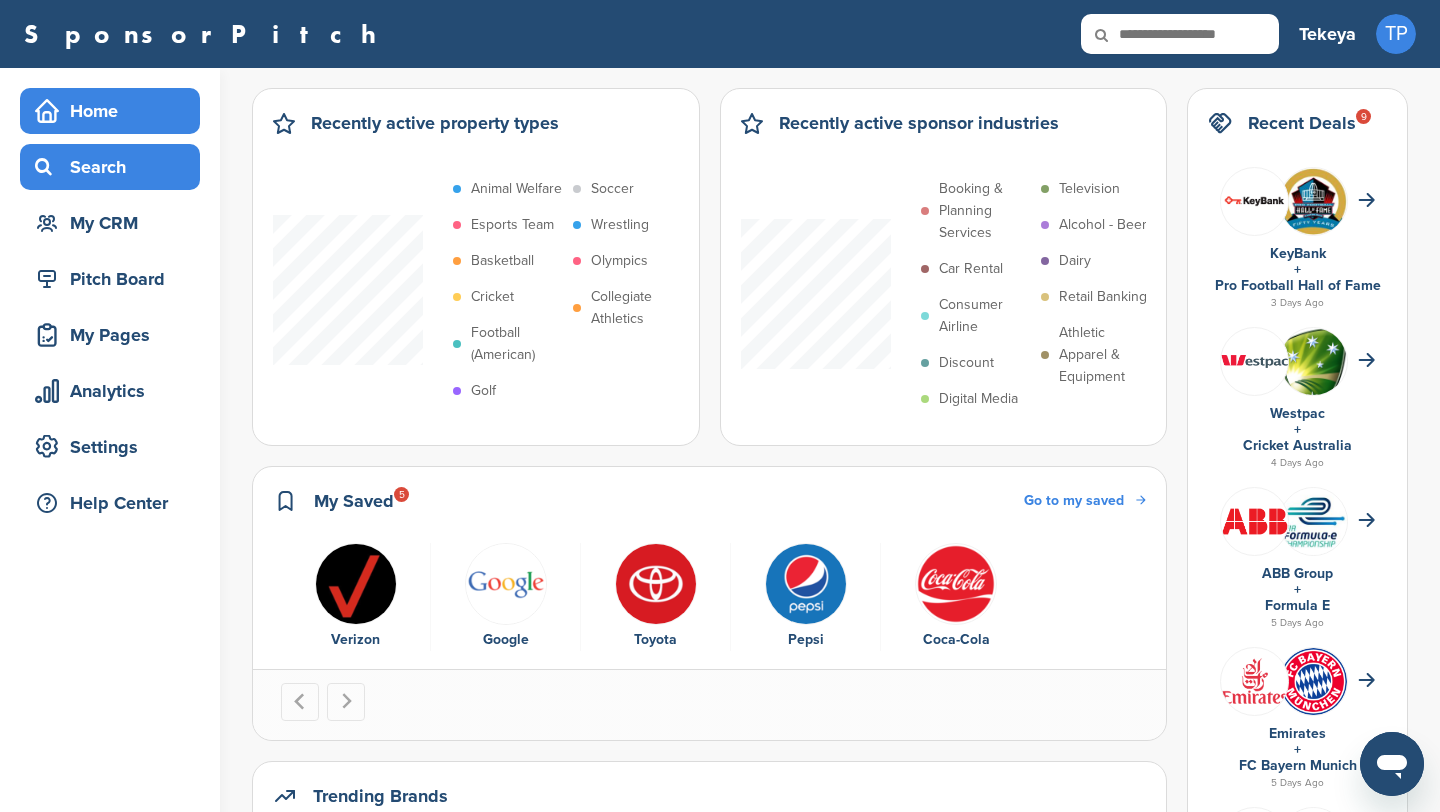 click on "Search" at bounding box center (115, 167) 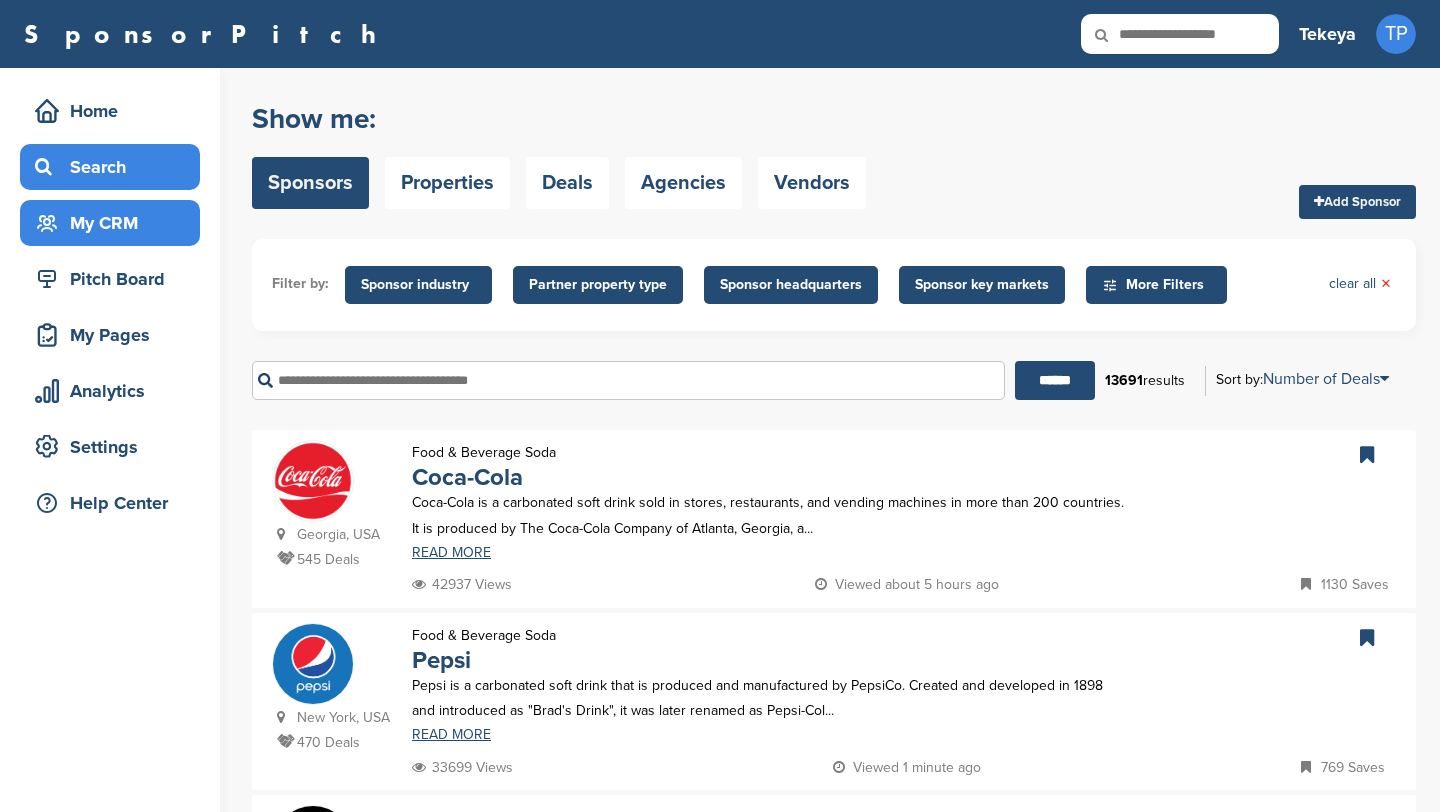 scroll, scrollTop: 0, scrollLeft: 0, axis: both 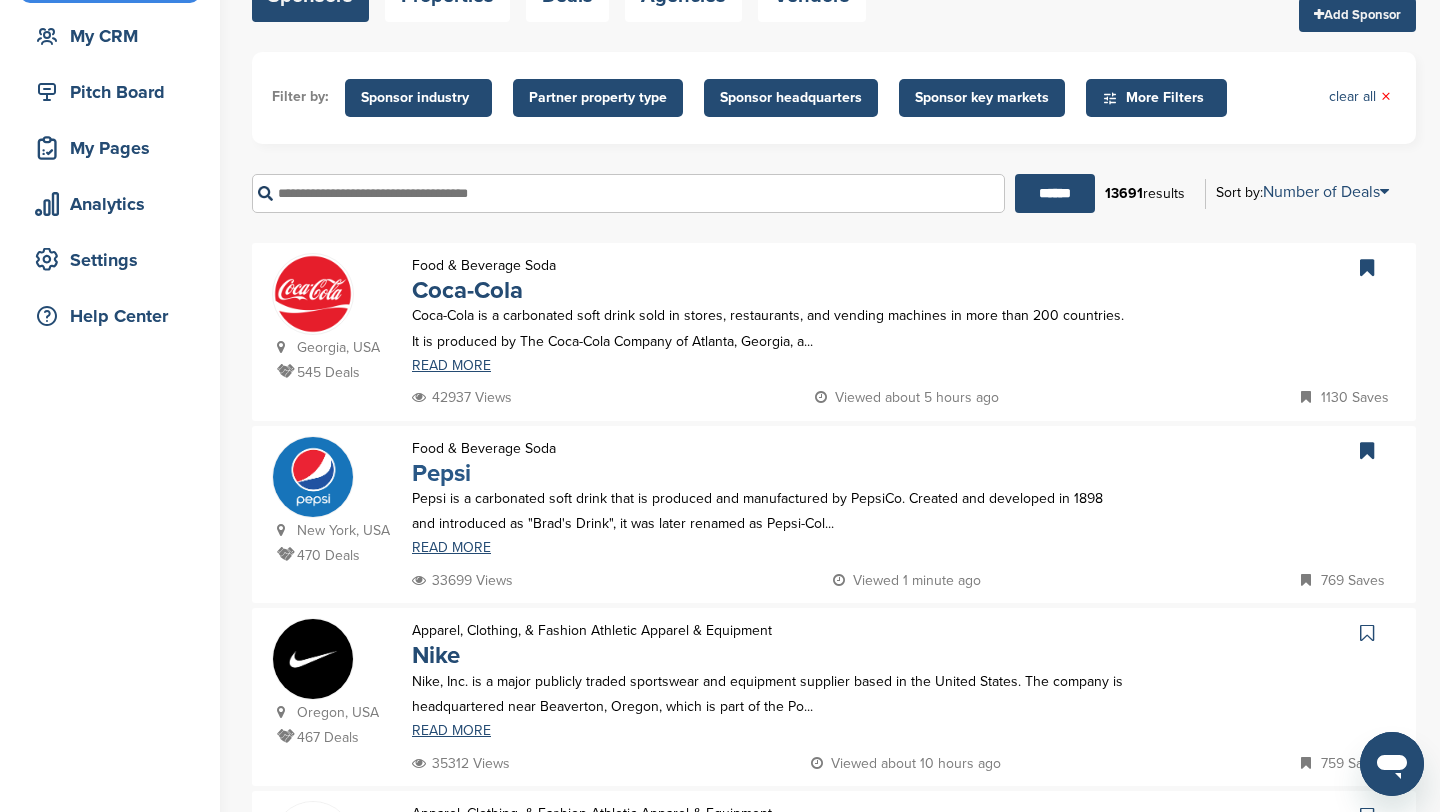 click on "Pepsi" at bounding box center [441, 473] 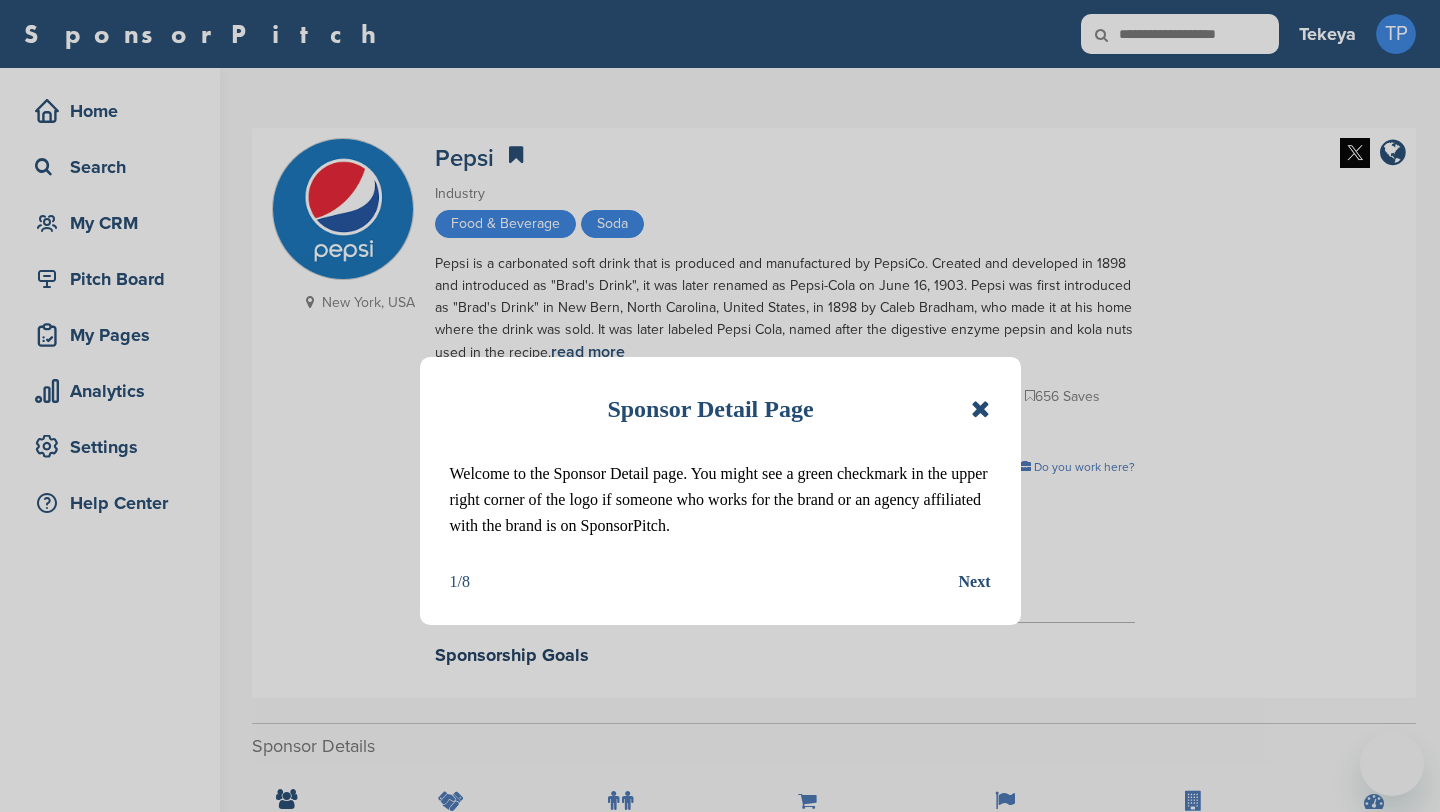 scroll, scrollTop: 0, scrollLeft: 0, axis: both 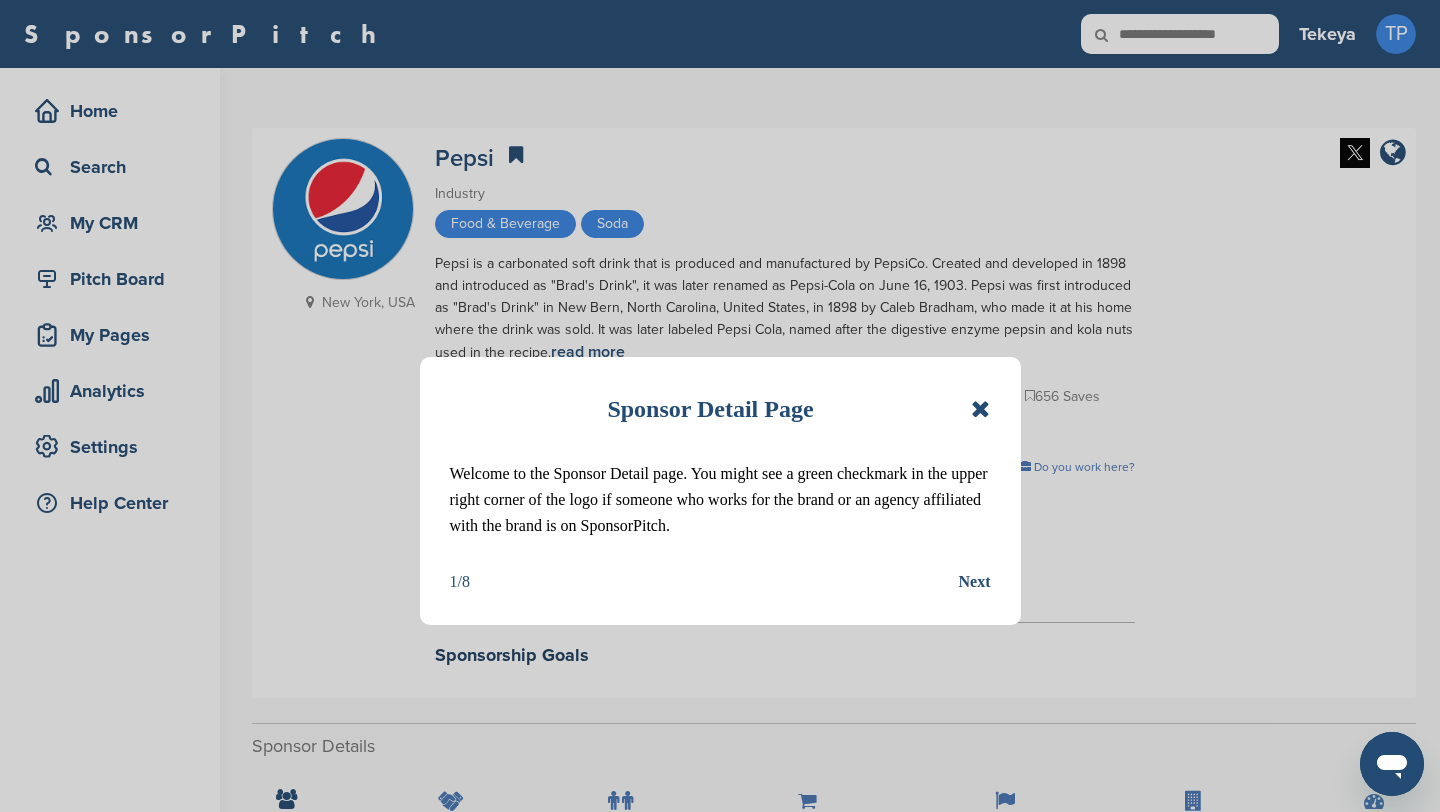 click on "Sponsor Detail Page
Welcome to the Sponsor Detail page. You might see a green checkmark in the upper right corner of the logo if someone who works for the brand or an agency affiliated with the brand is on SponsorPitch.
1/8
Next" at bounding box center [720, 491] 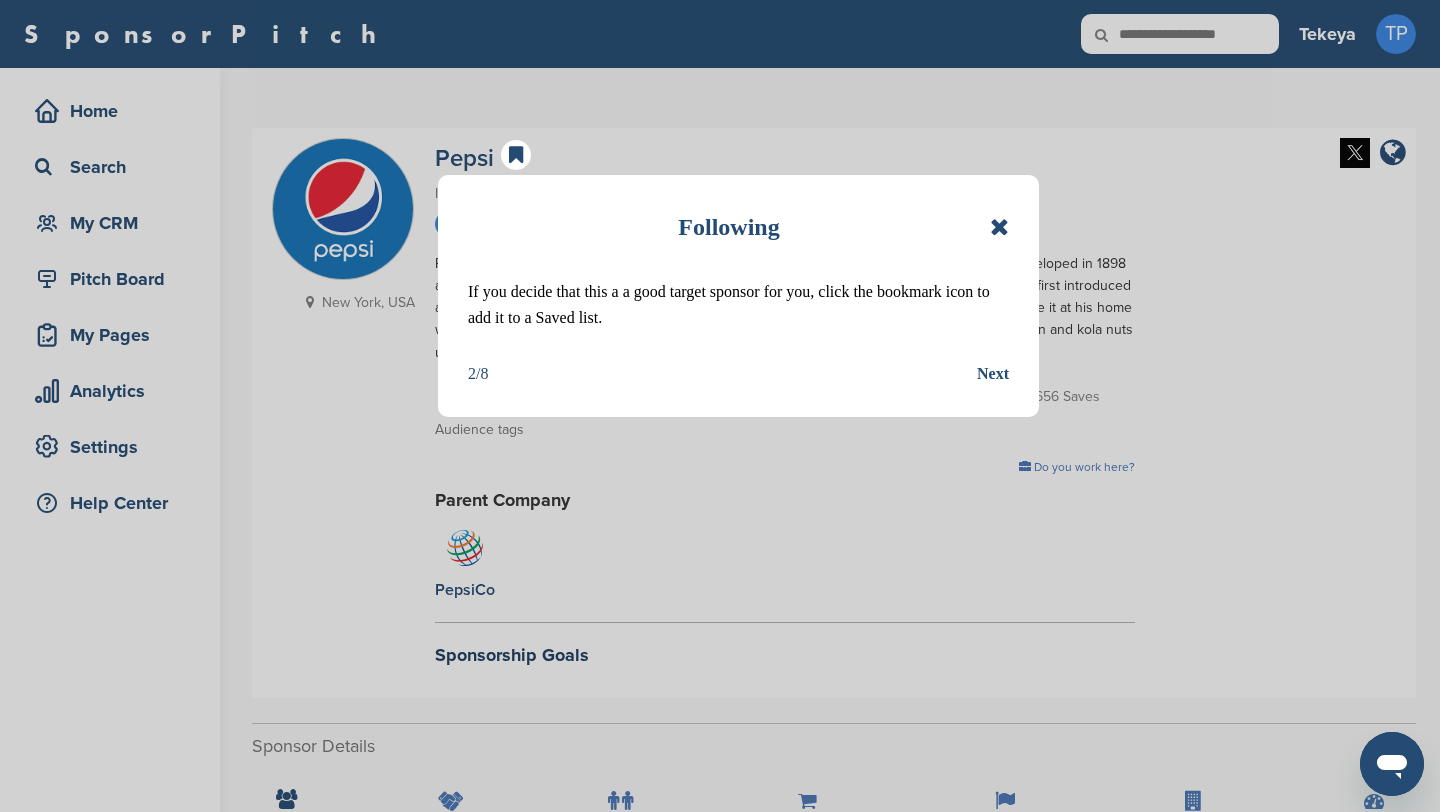 click at bounding box center [999, 227] 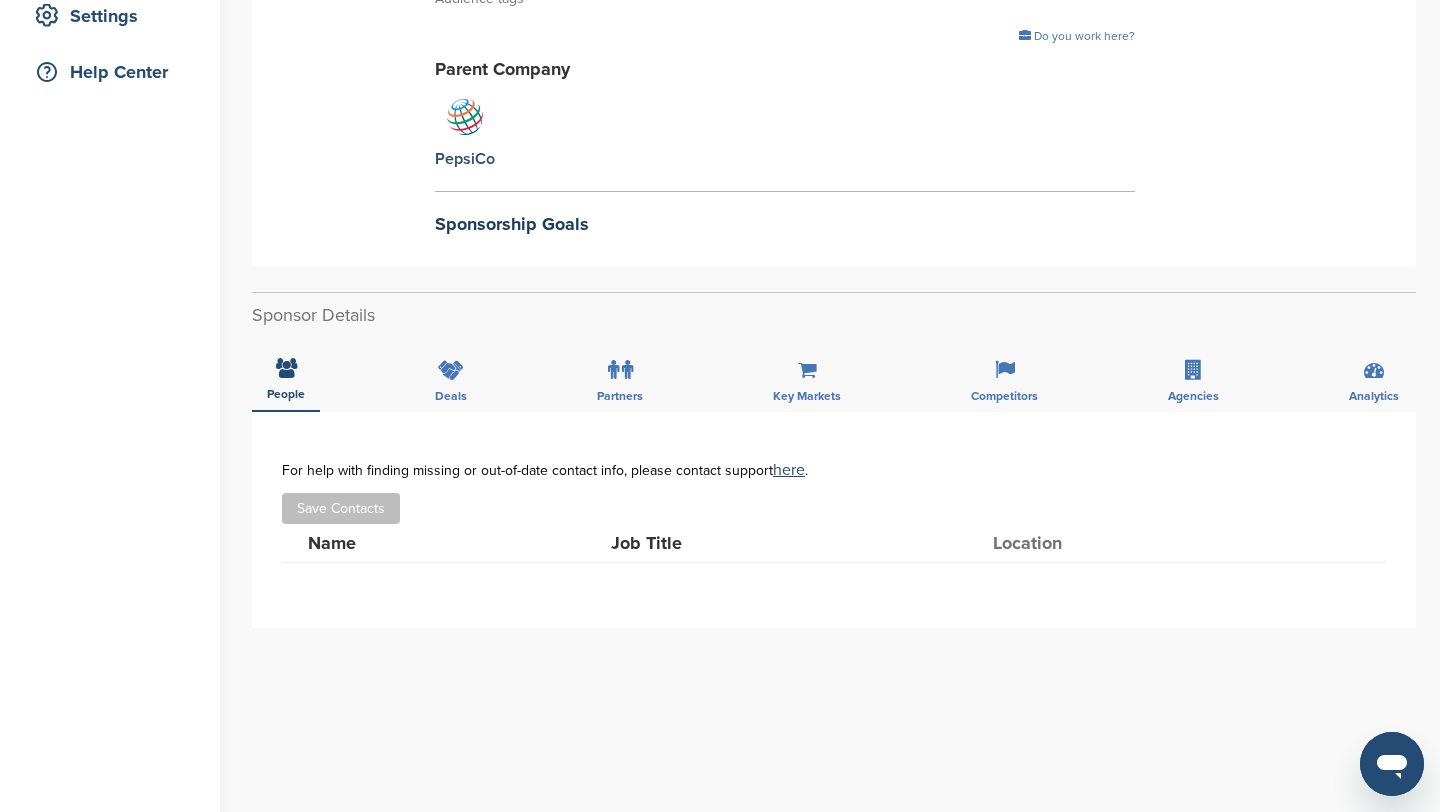 scroll, scrollTop: 432, scrollLeft: 0, axis: vertical 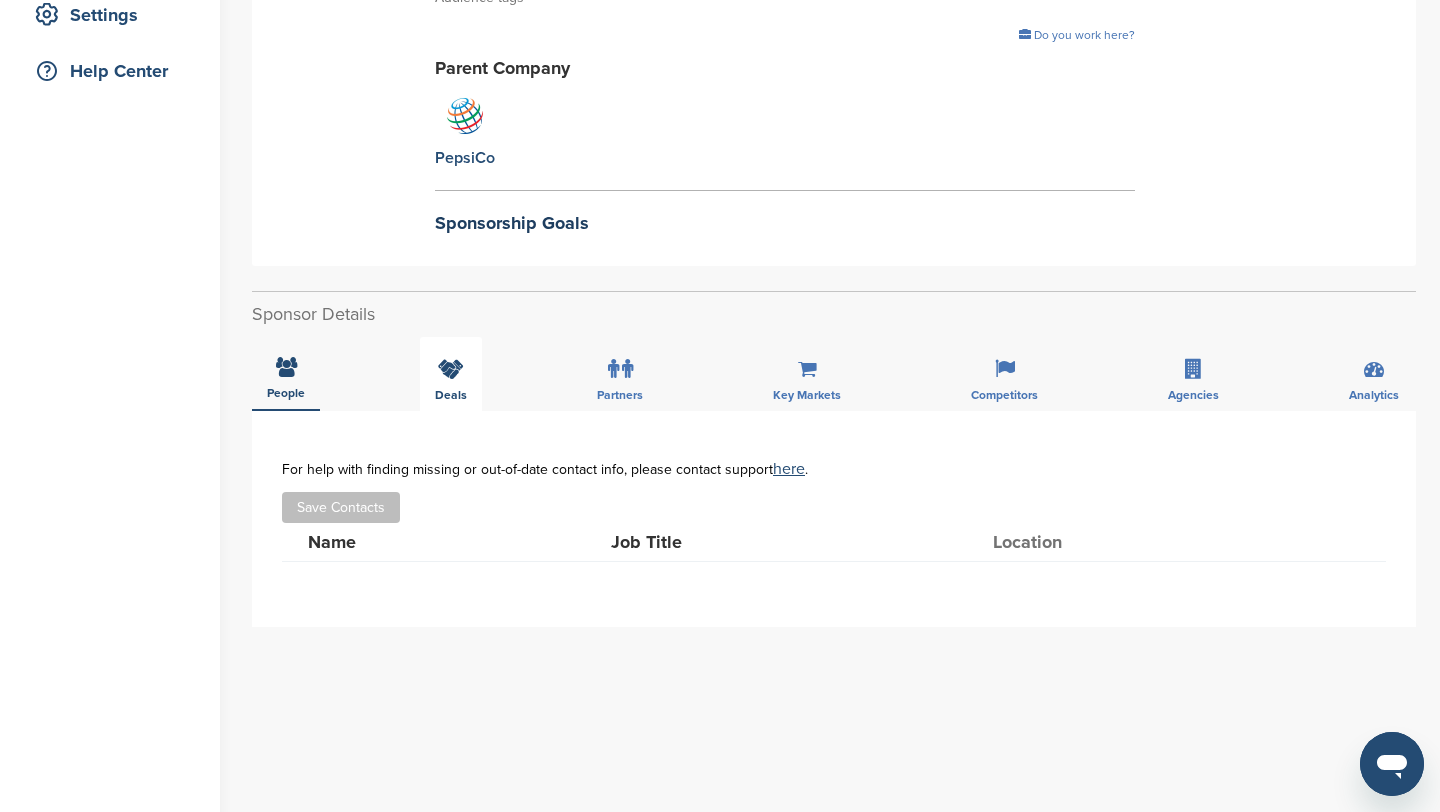 click on "Deals" at bounding box center [451, 374] 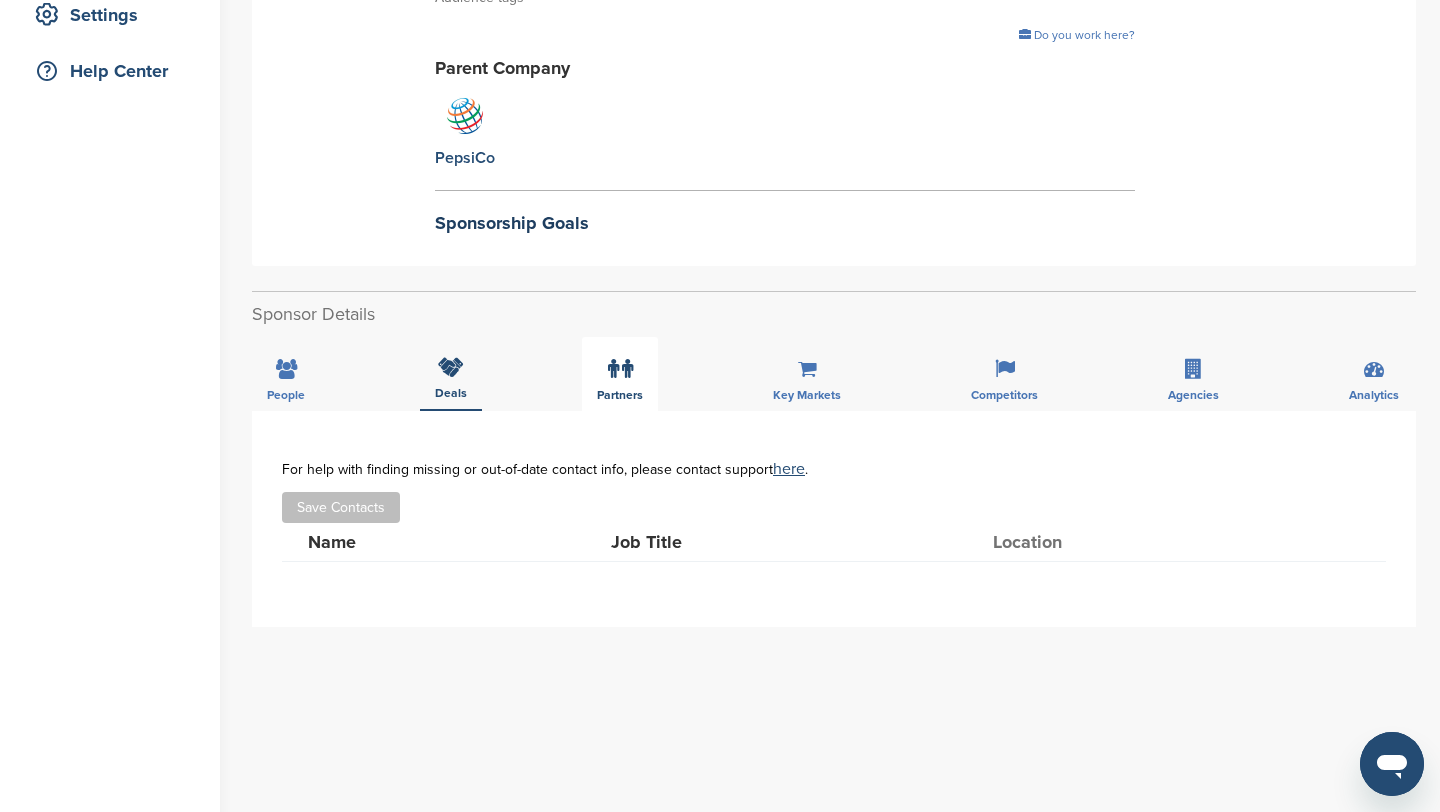 click at bounding box center (620, 369) 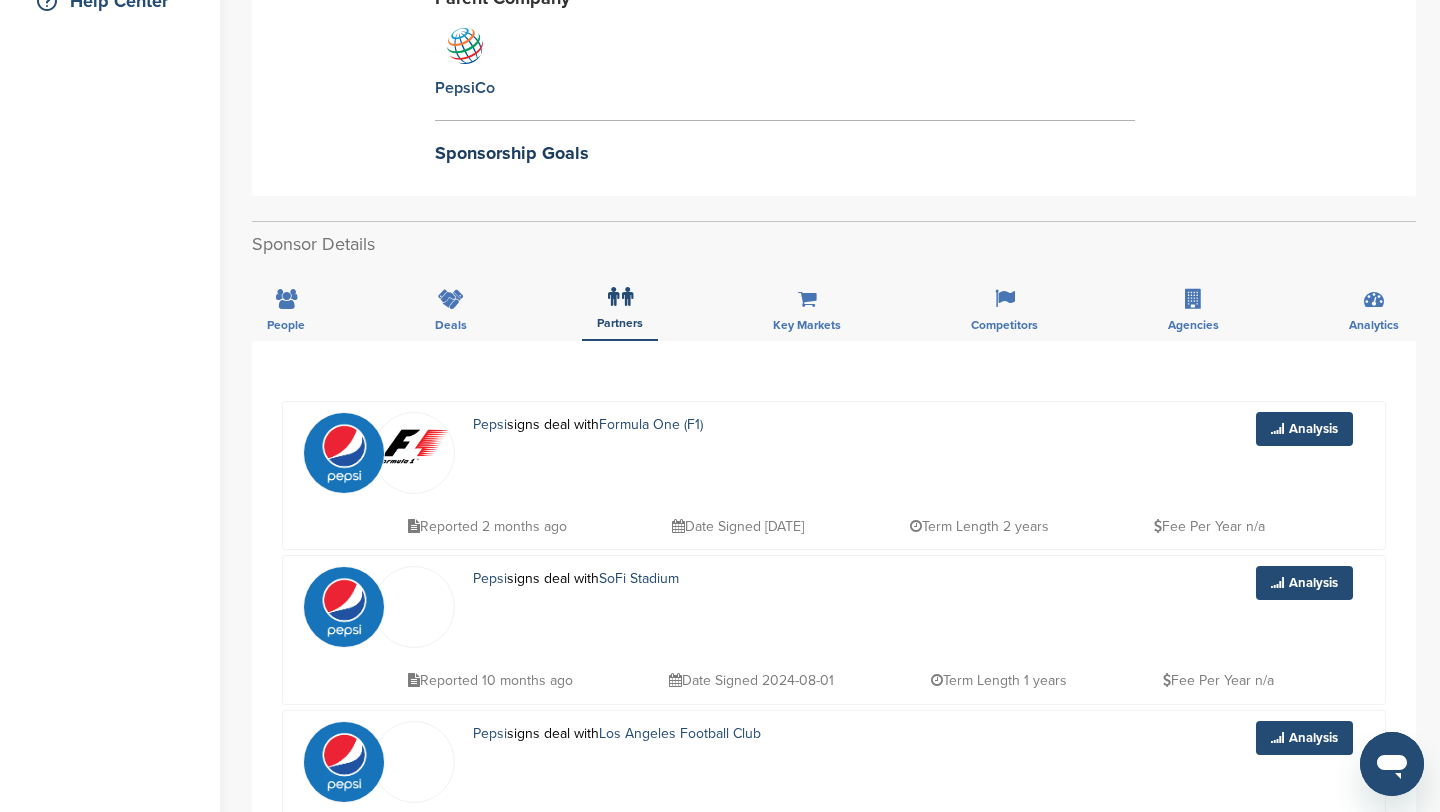 scroll, scrollTop: 503, scrollLeft: 0, axis: vertical 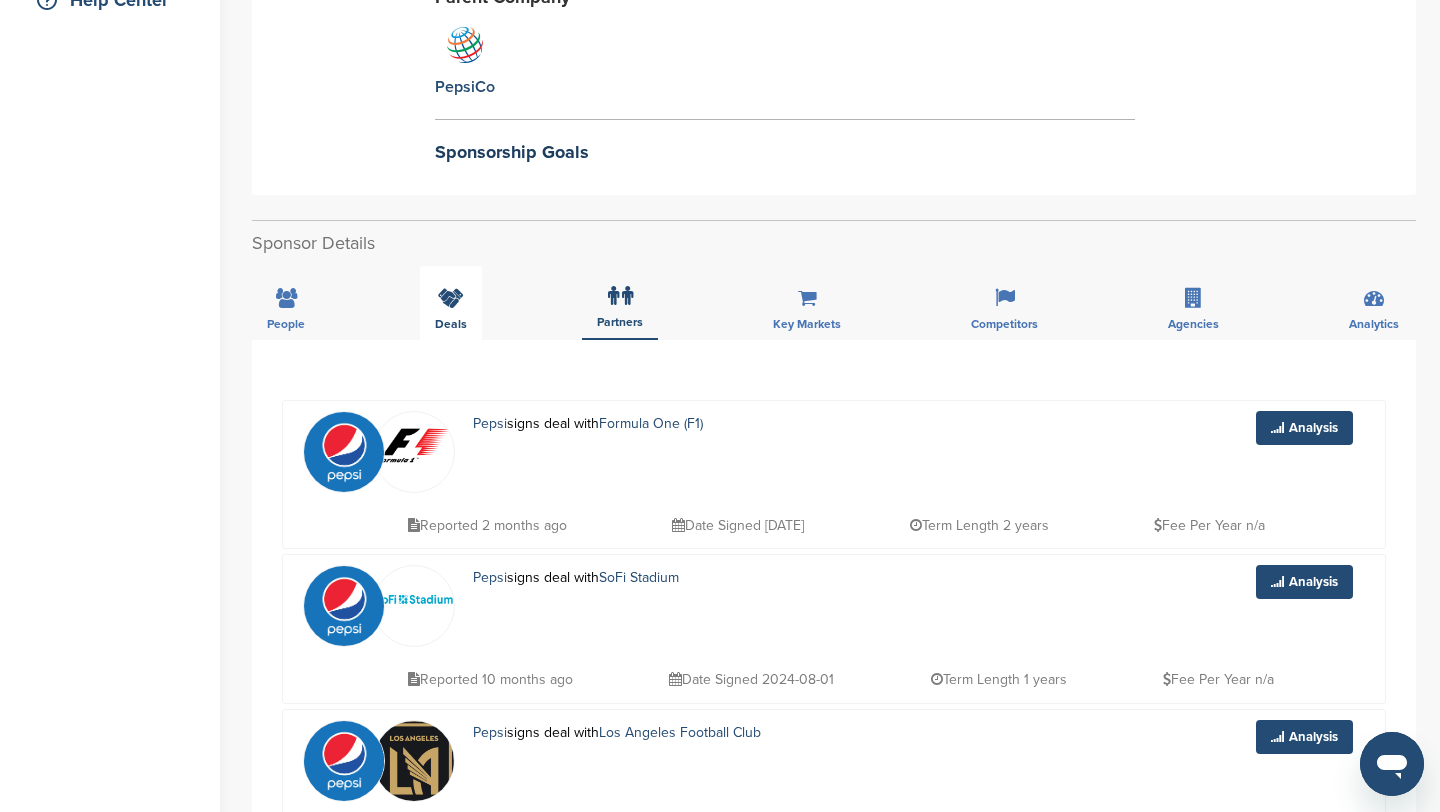 click on "Deals" at bounding box center (451, 303) 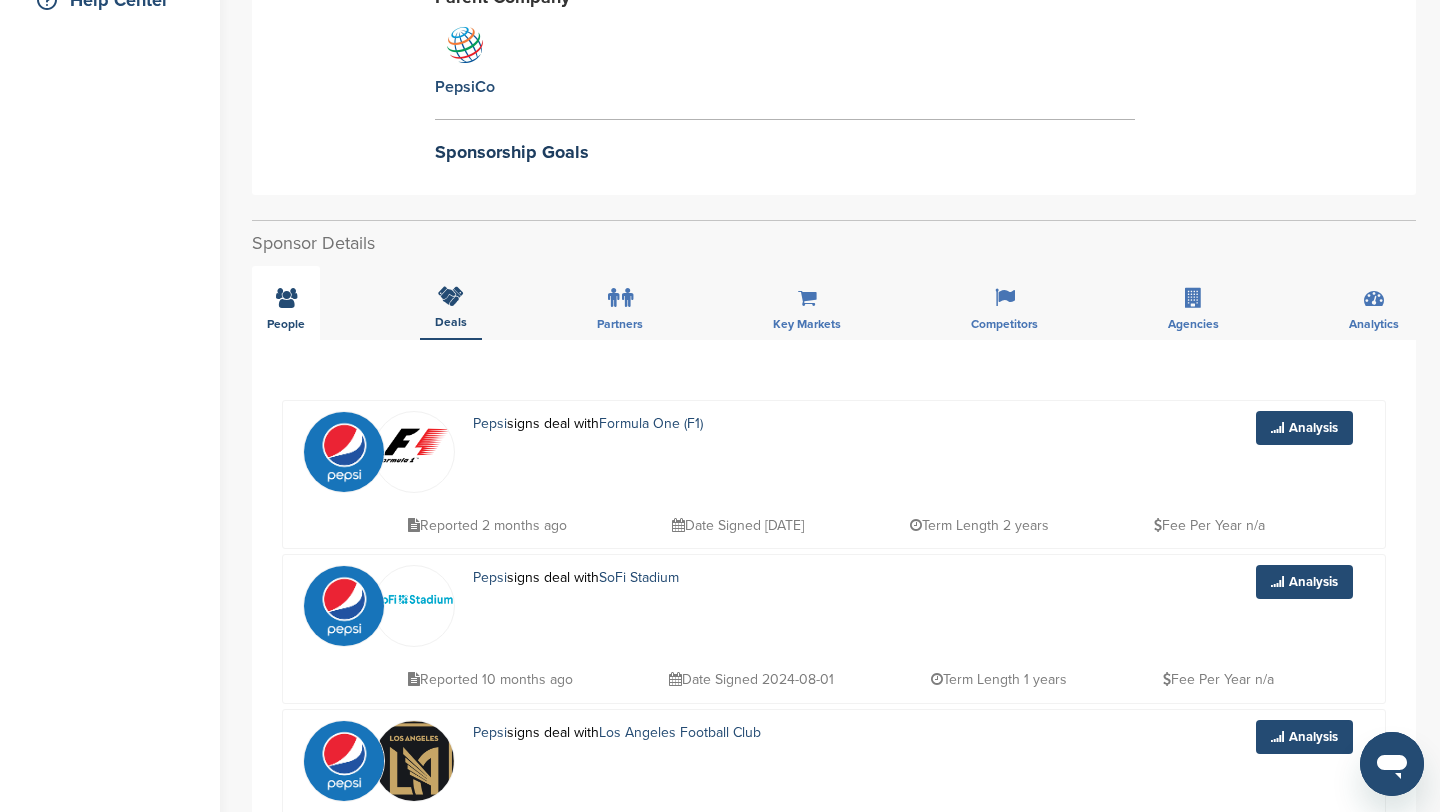 click at bounding box center (286, 298) 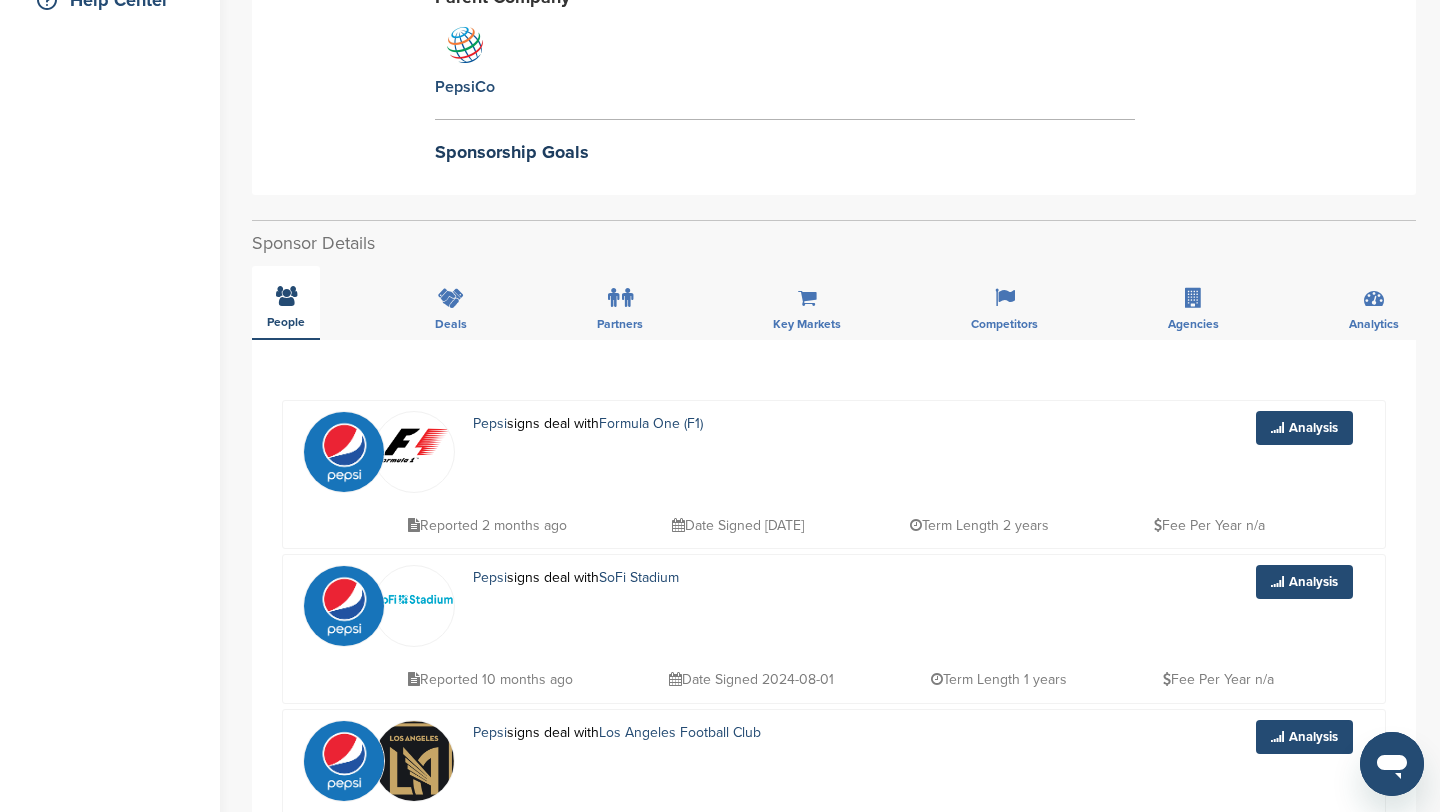 click at bounding box center [286, 296] 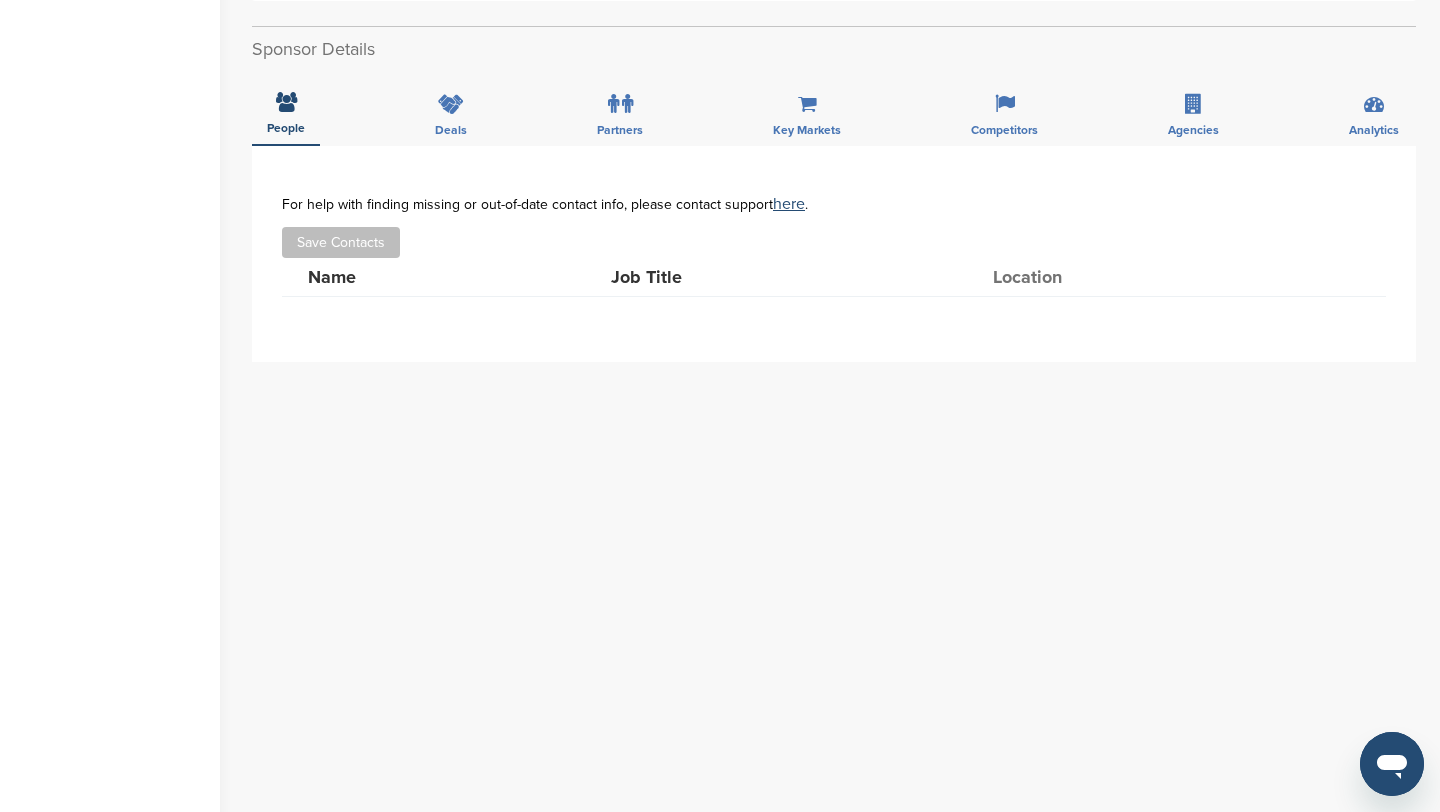 scroll, scrollTop: 708, scrollLeft: 0, axis: vertical 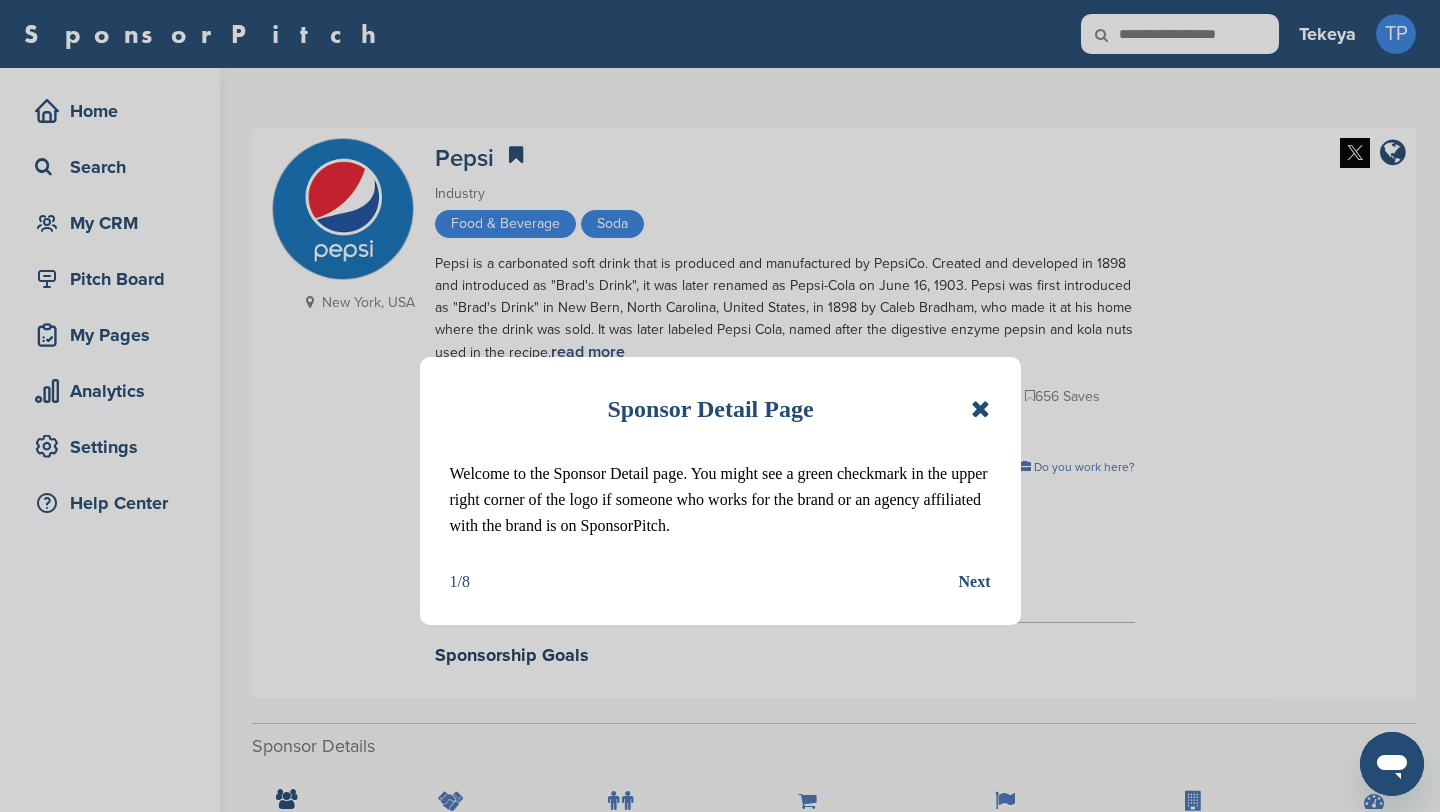 click at bounding box center [980, 409] 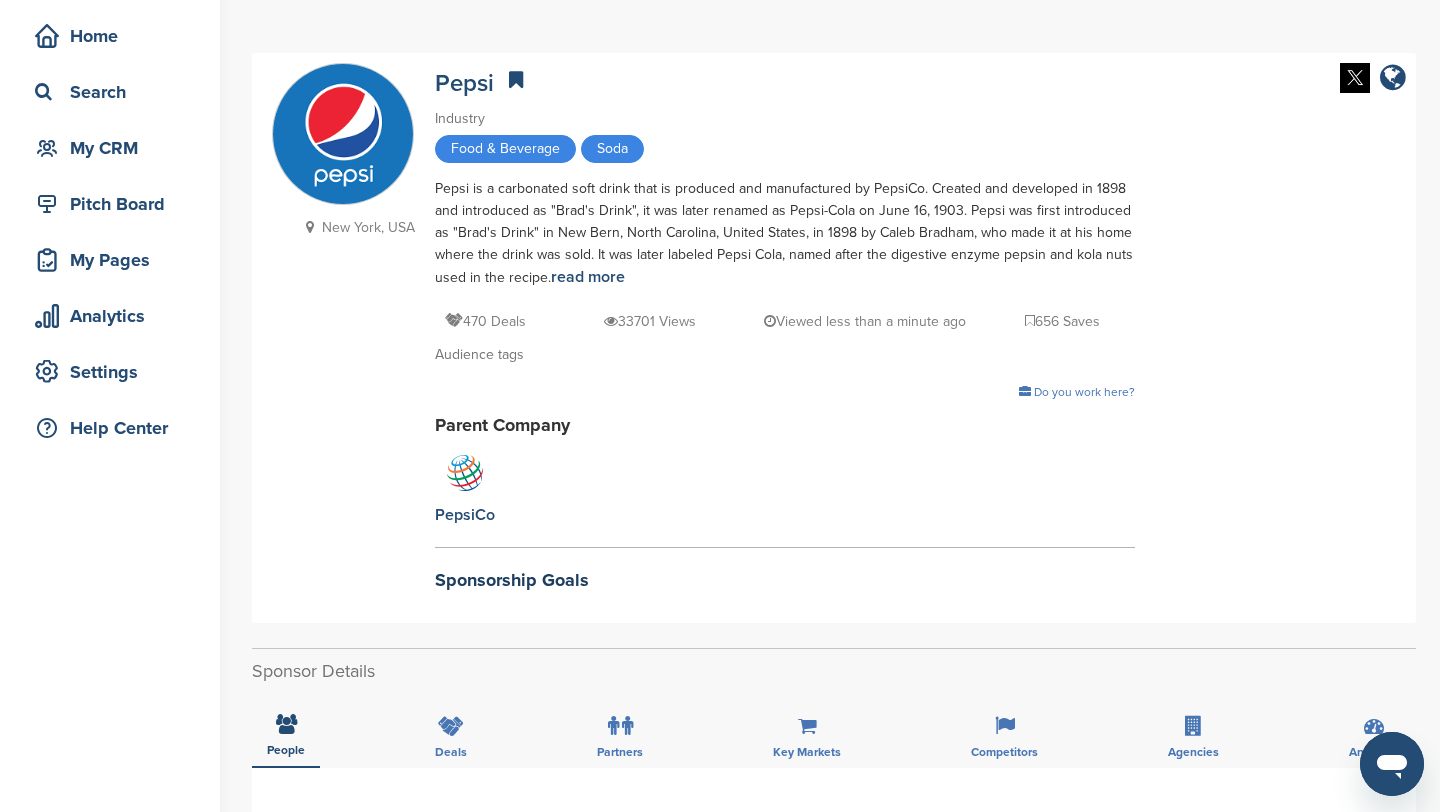 scroll, scrollTop: 0, scrollLeft: 0, axis: both 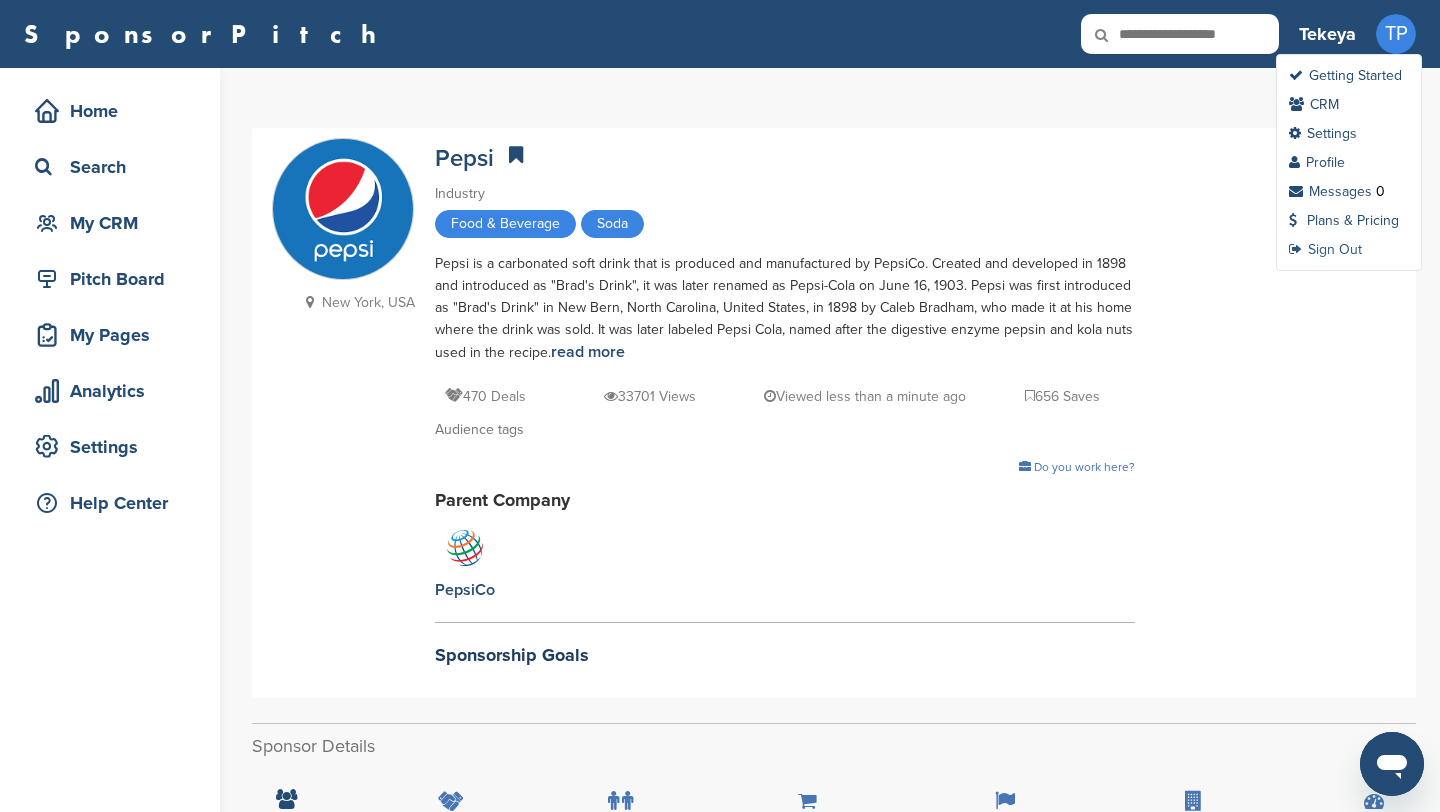 click on "Sign Out" at bounding box center (1325, 249) 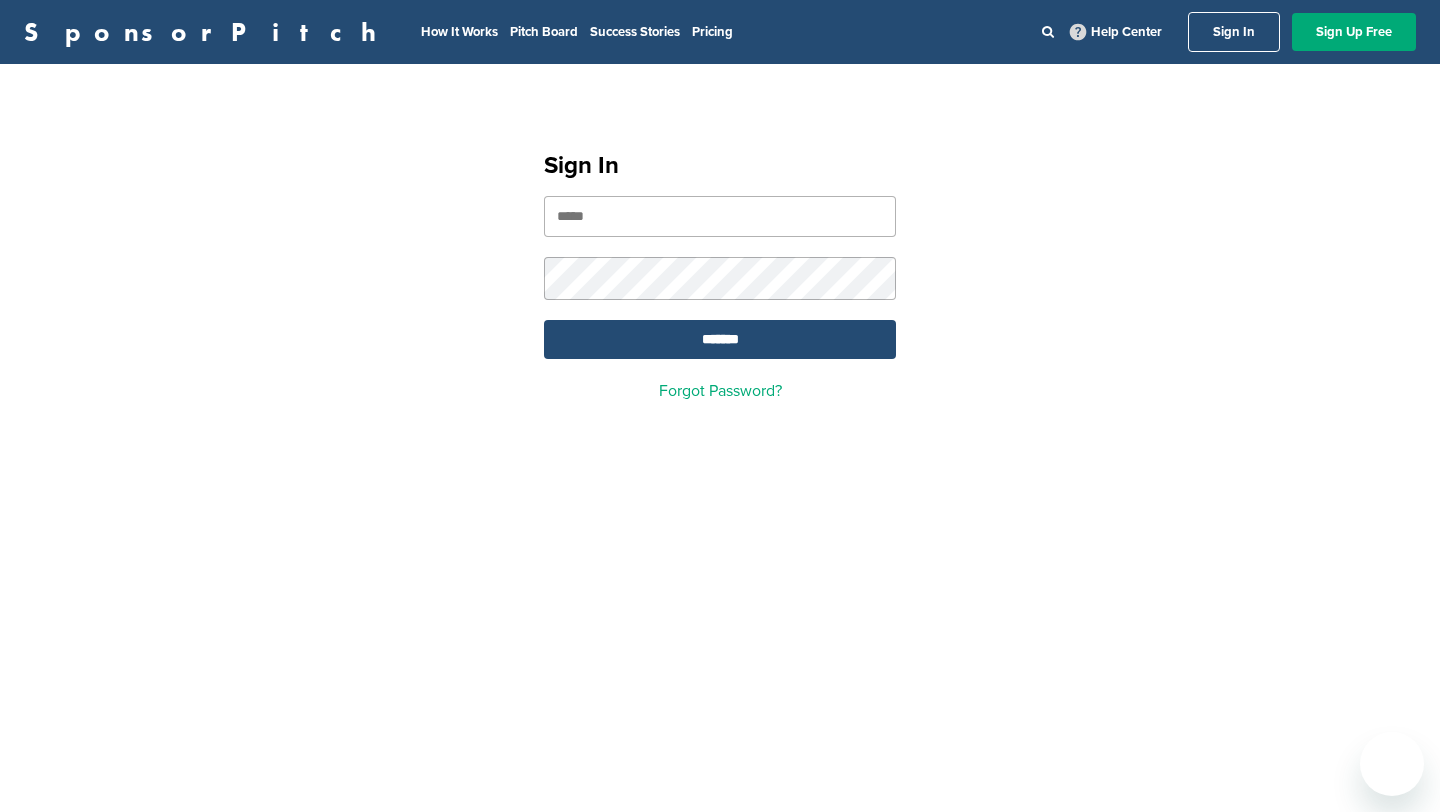 scroll, scrollTop: 0, scrollLeft: 0, axis: both 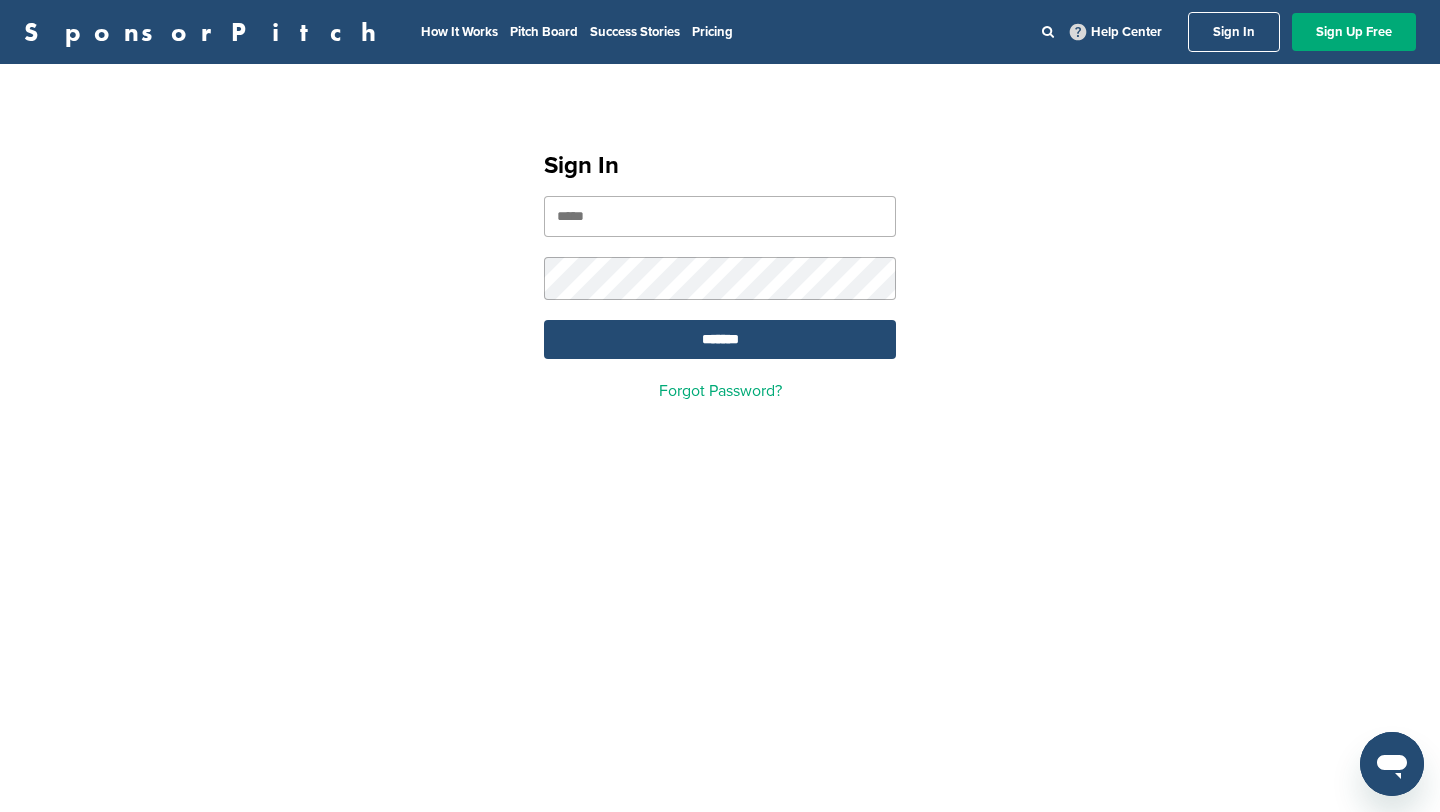 click at bounding box center [720, 216] 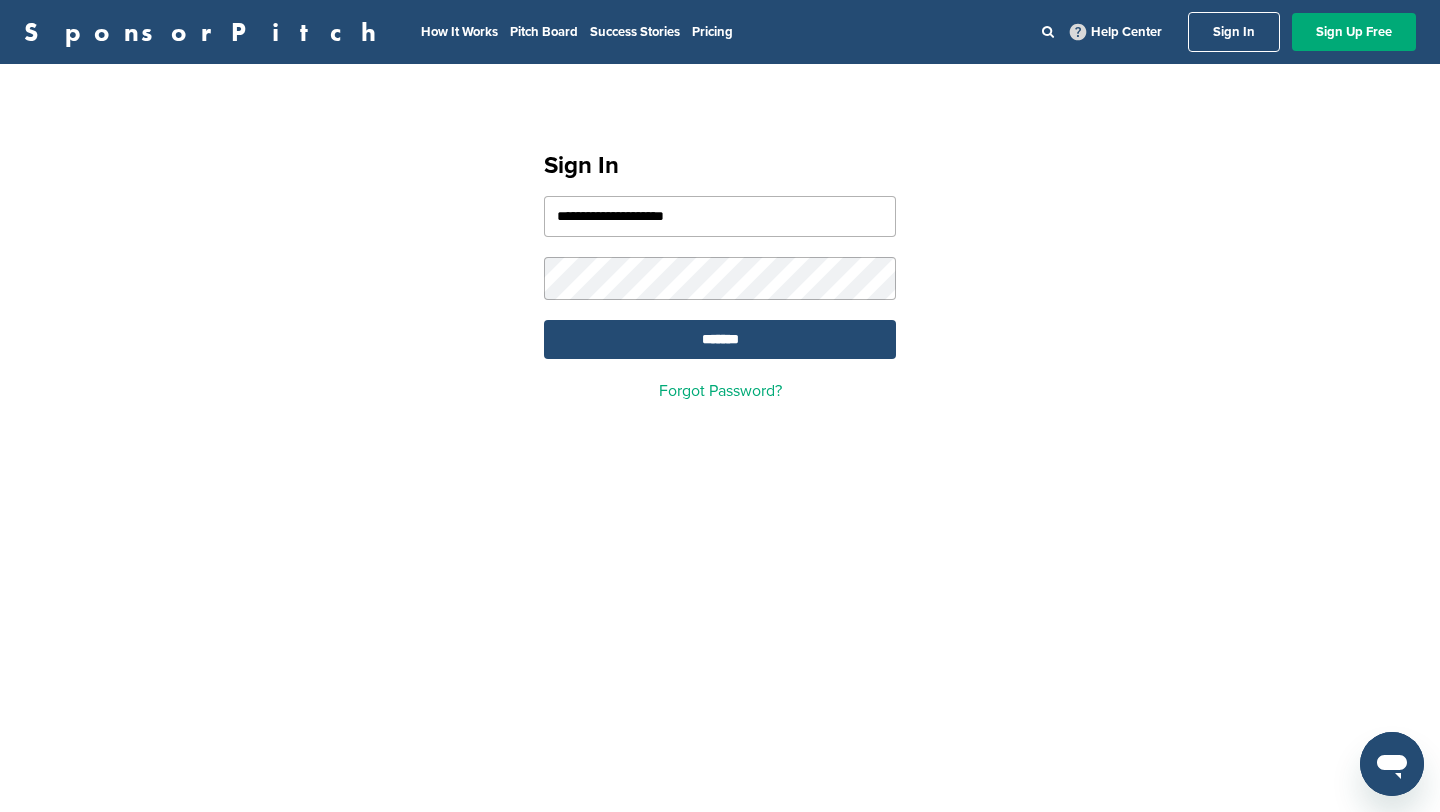 click on "**********" at bounding box center (720, 216) 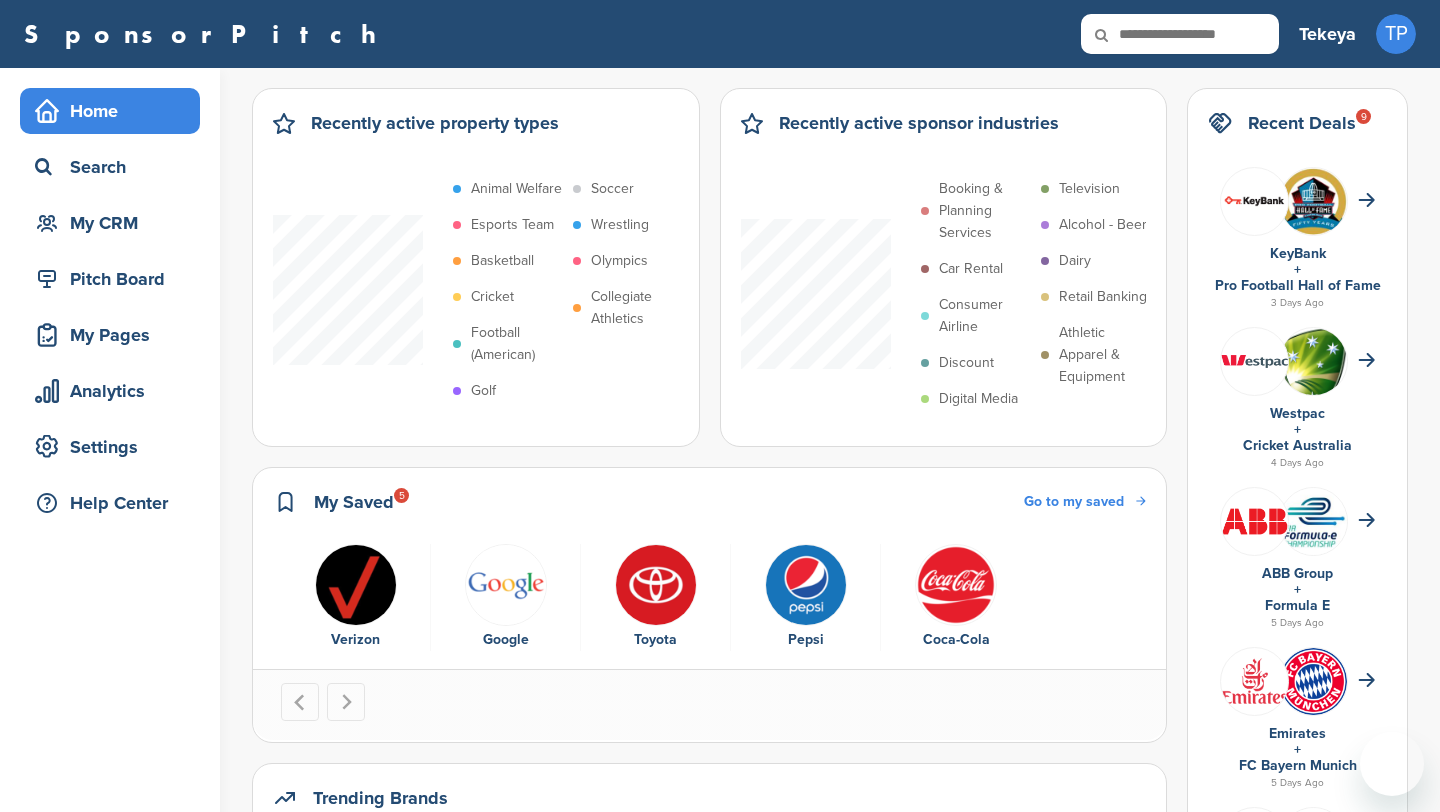 scroll, scrollTop: 0, scrollLeft: 0, axis: both 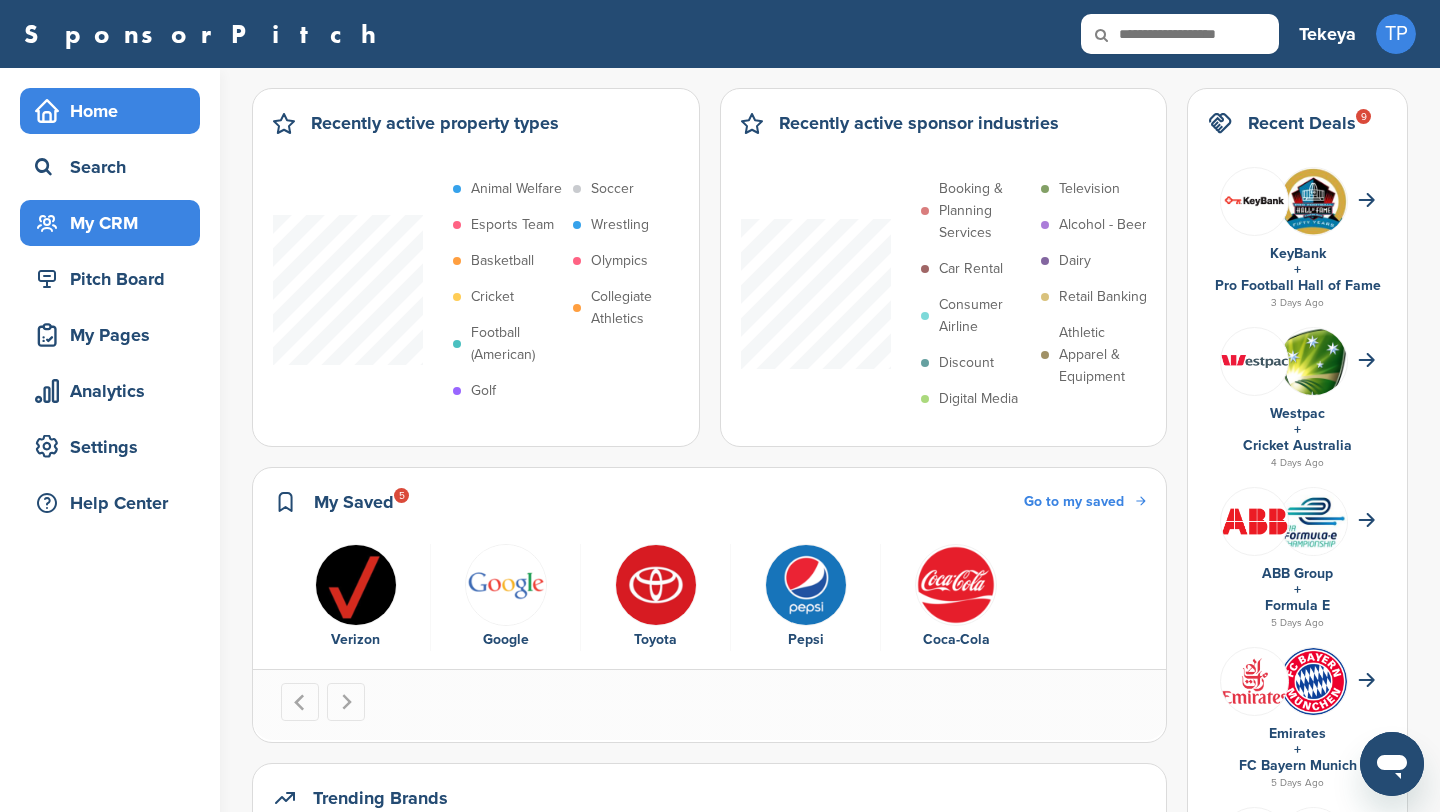 click on "My CRM" at bounding box center [115, 223] 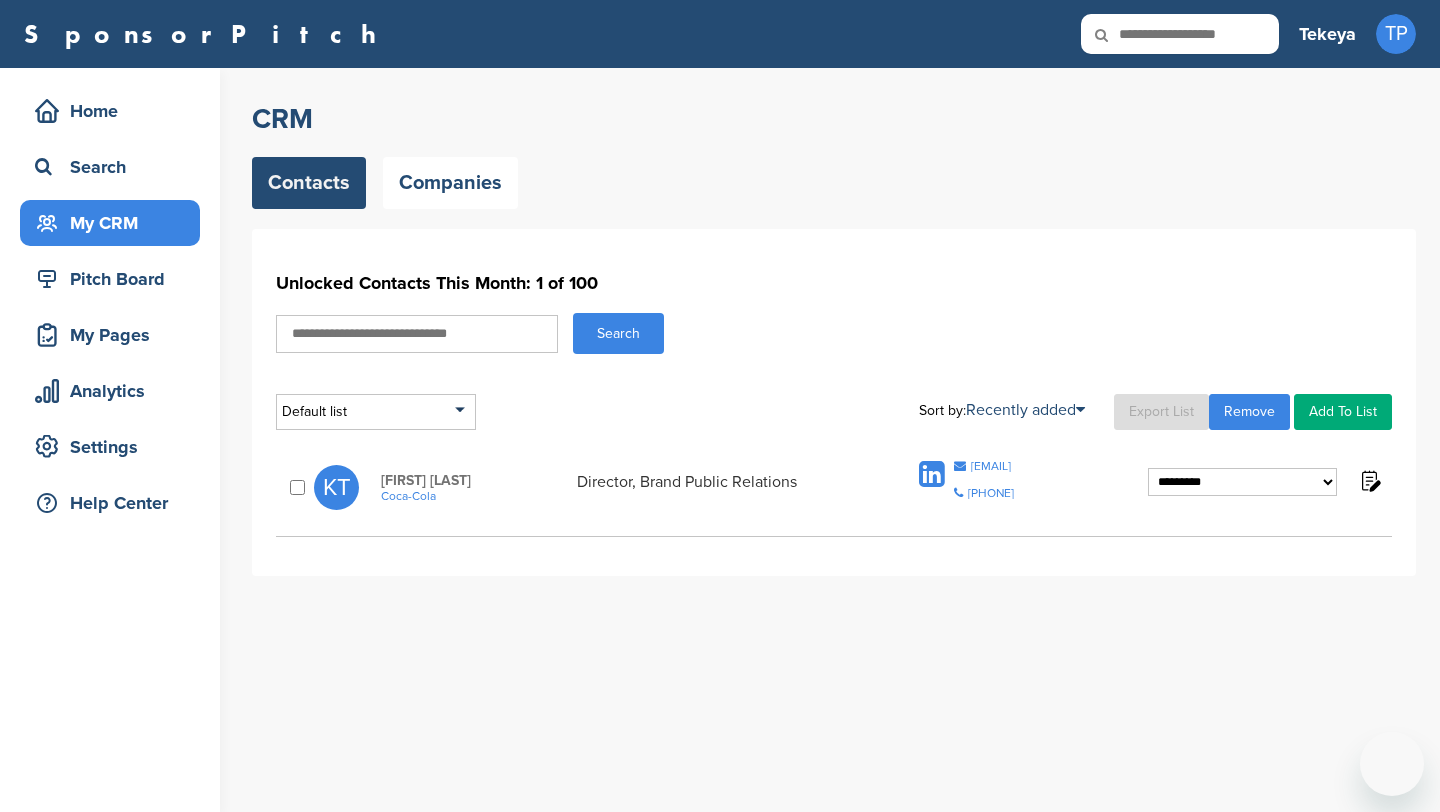 scroll, scrollTop: 0, scrollLeft: 0, axis: both 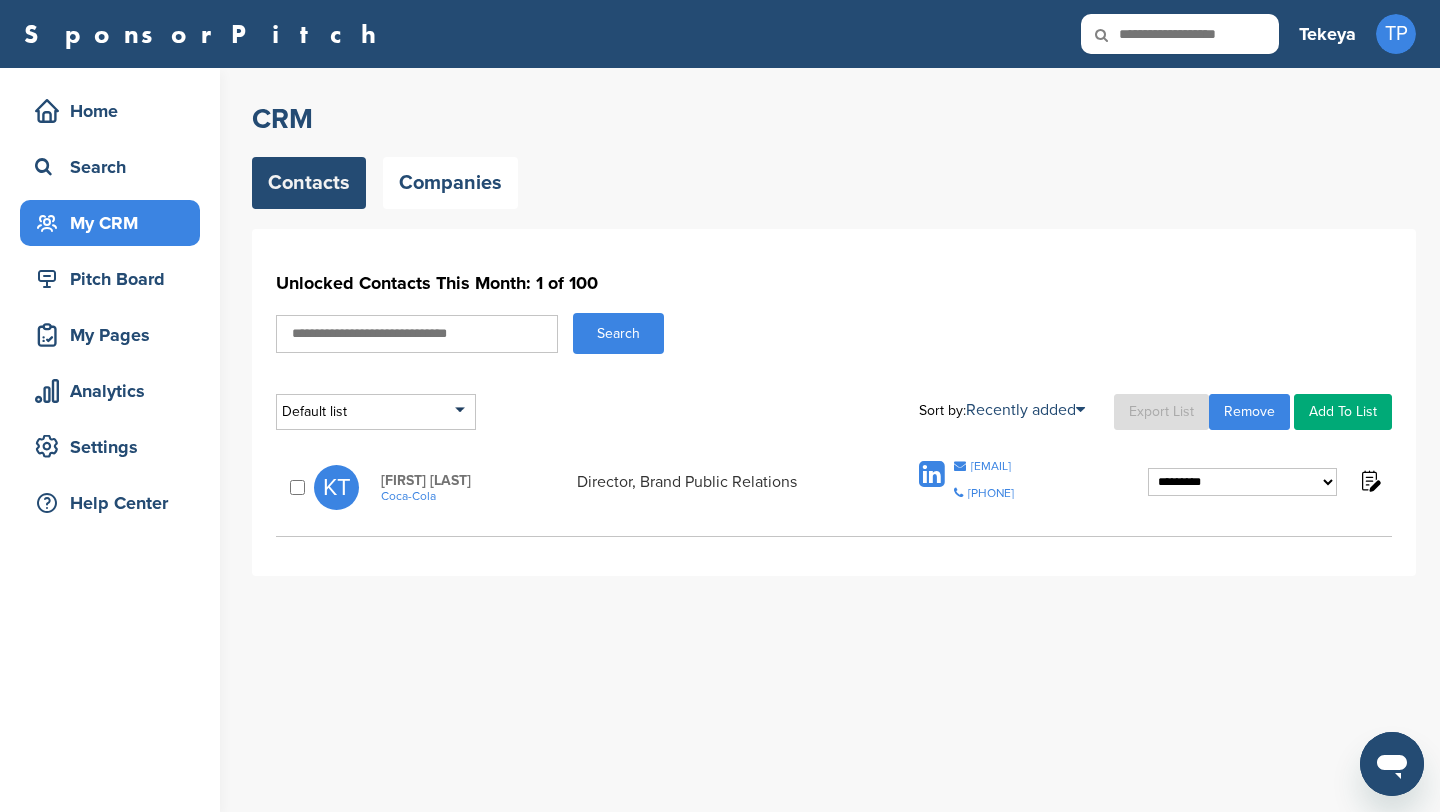 click on "**********" at bounding box center [1242, 482] 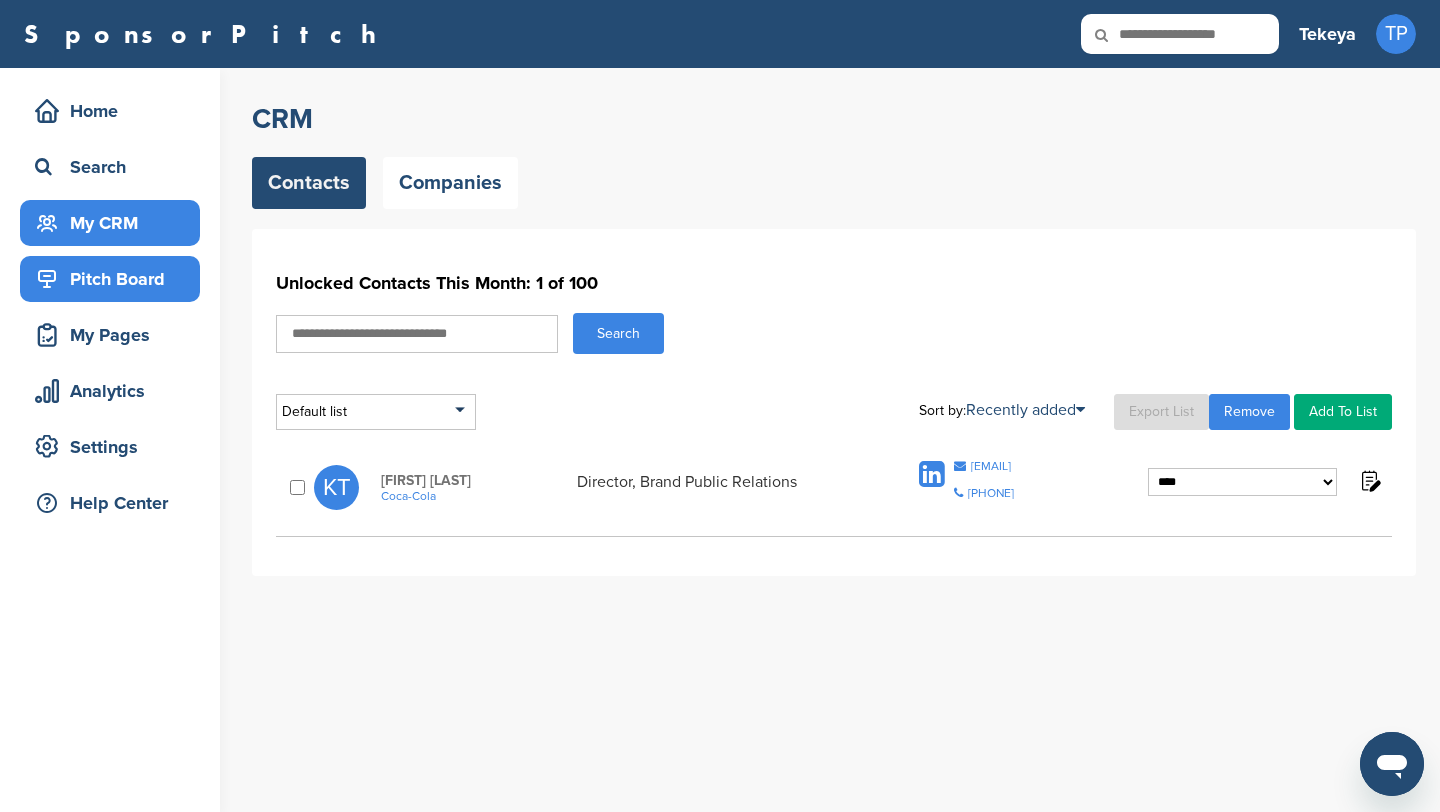 click on "Pitch Board" at bounding box center (115, 279) 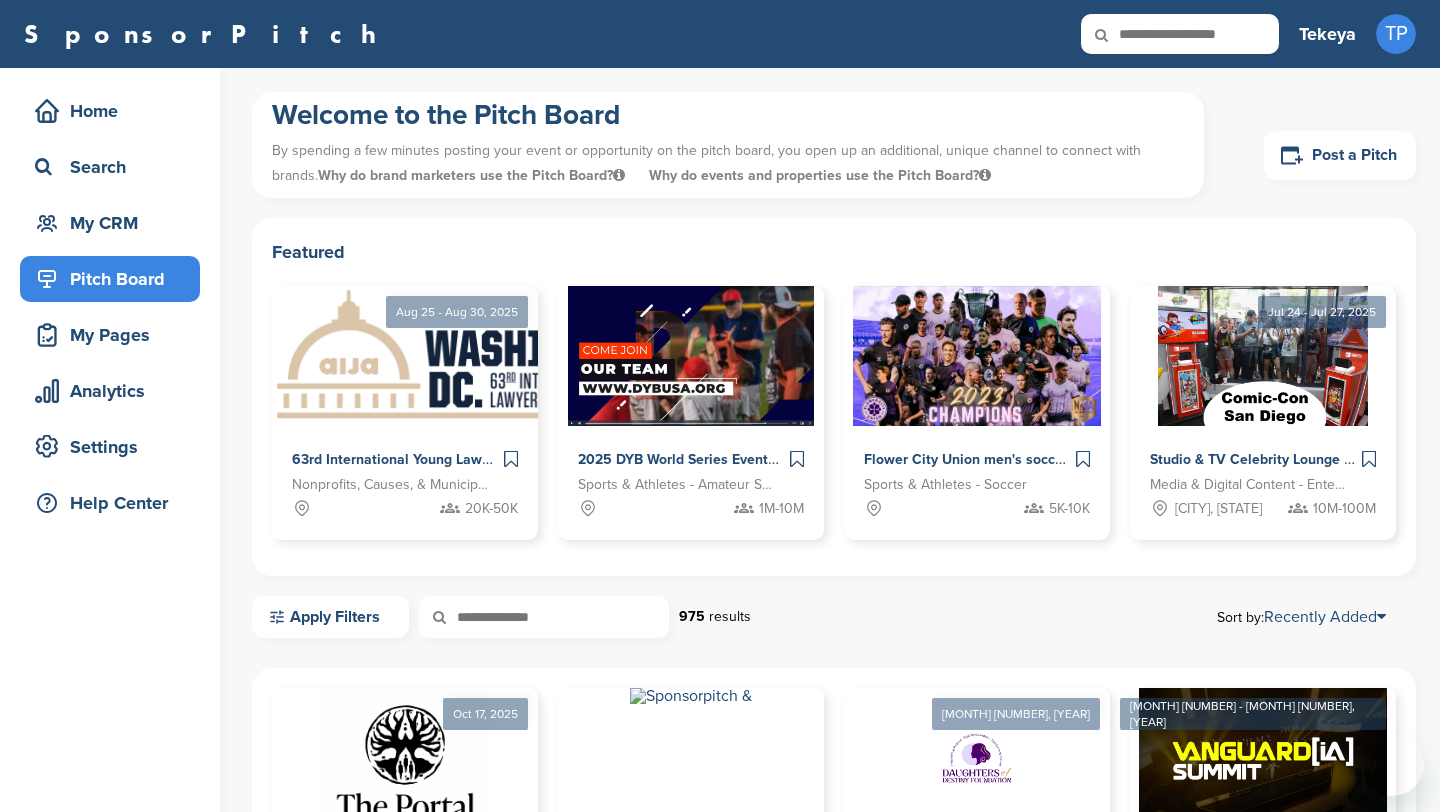scroll, scrollTop: 0, scrollLeft: 0, axis: both 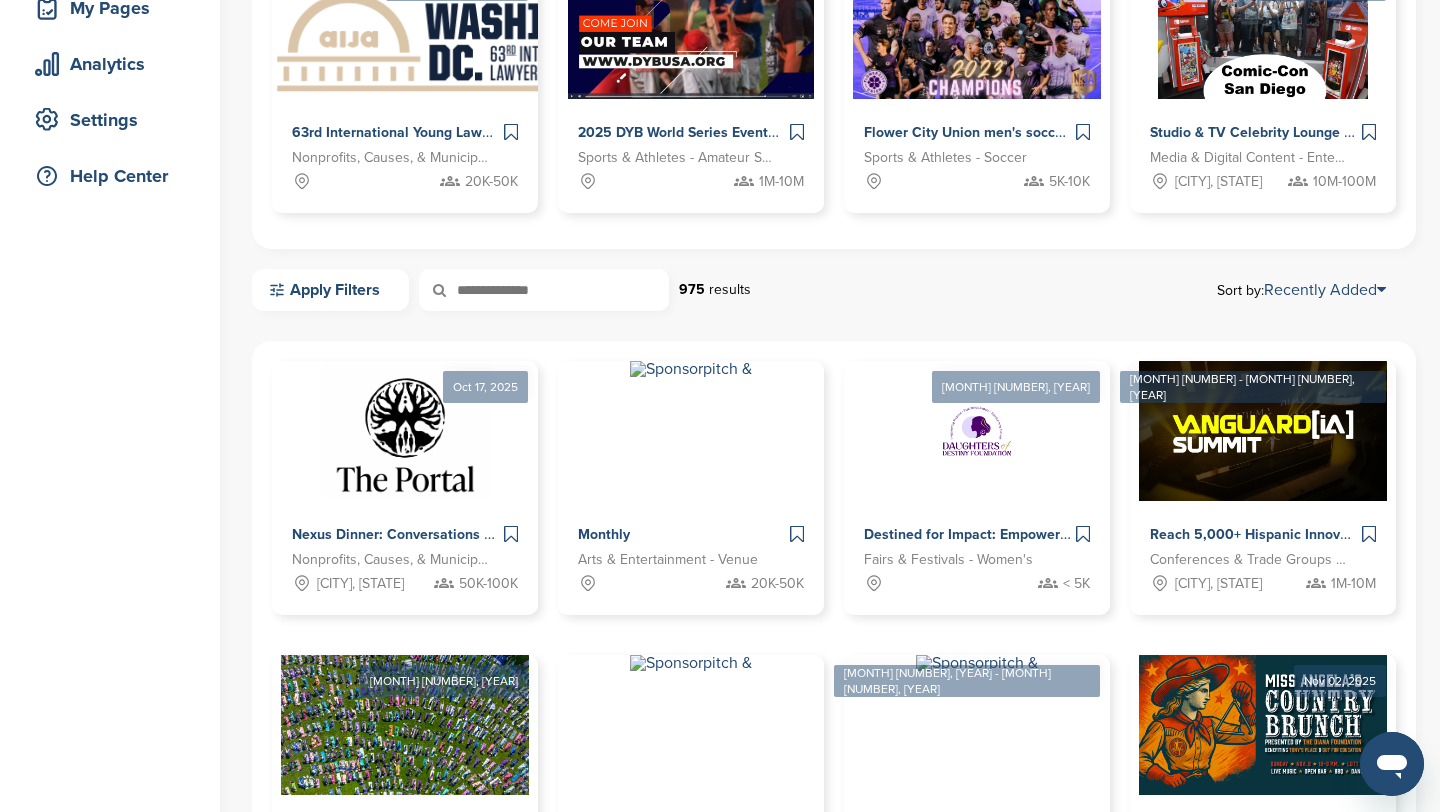 click at bounding box center (544, 290) 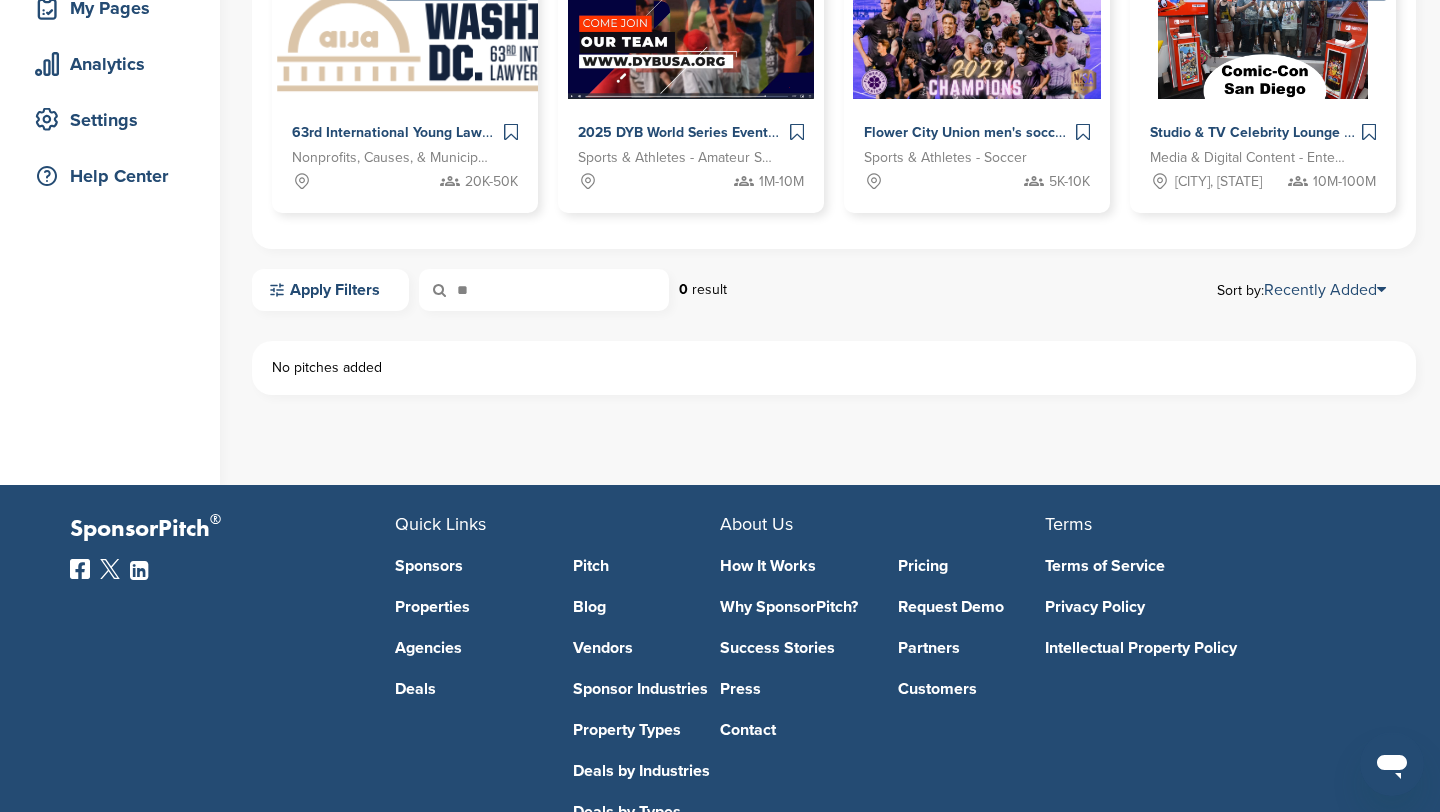 type on "*" 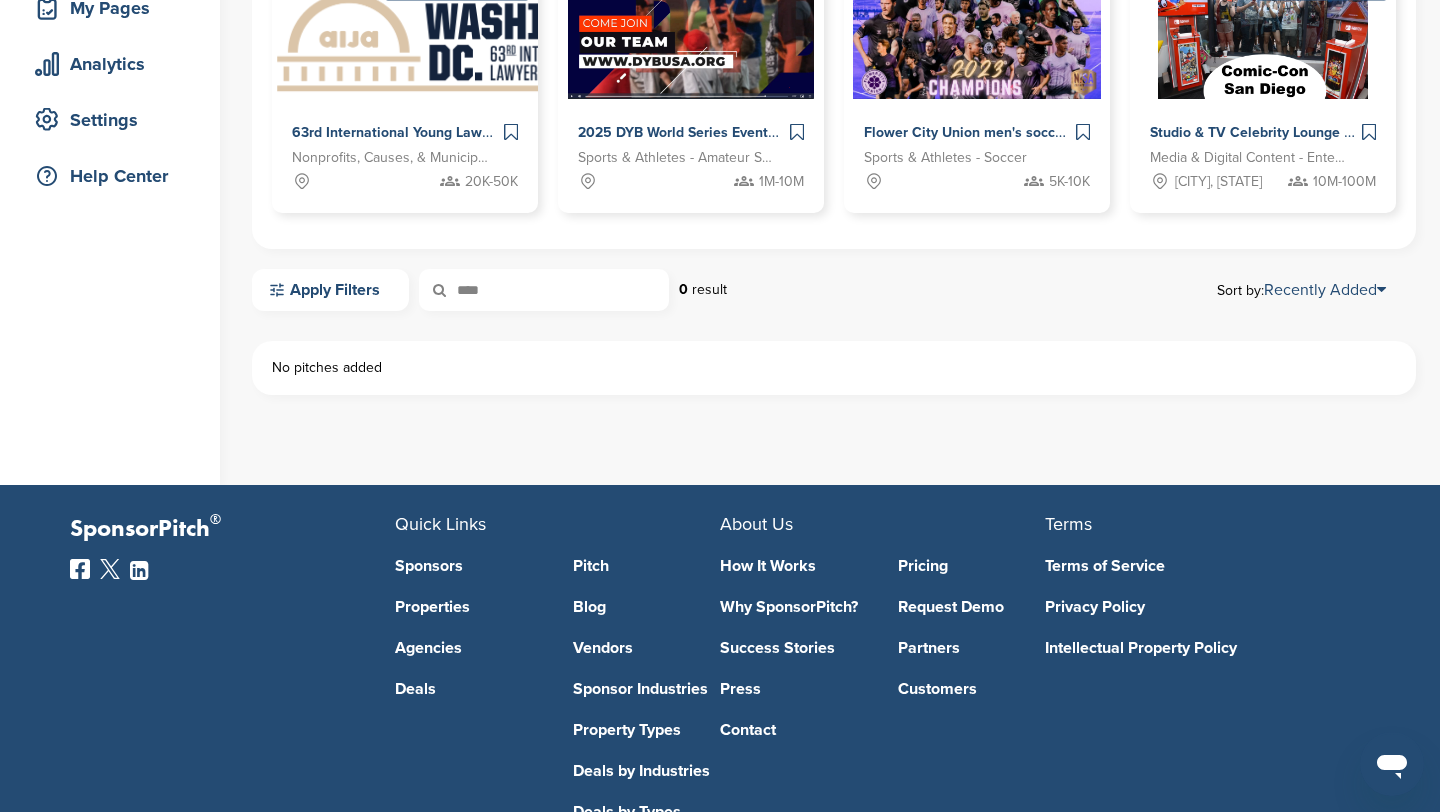 type on "****" 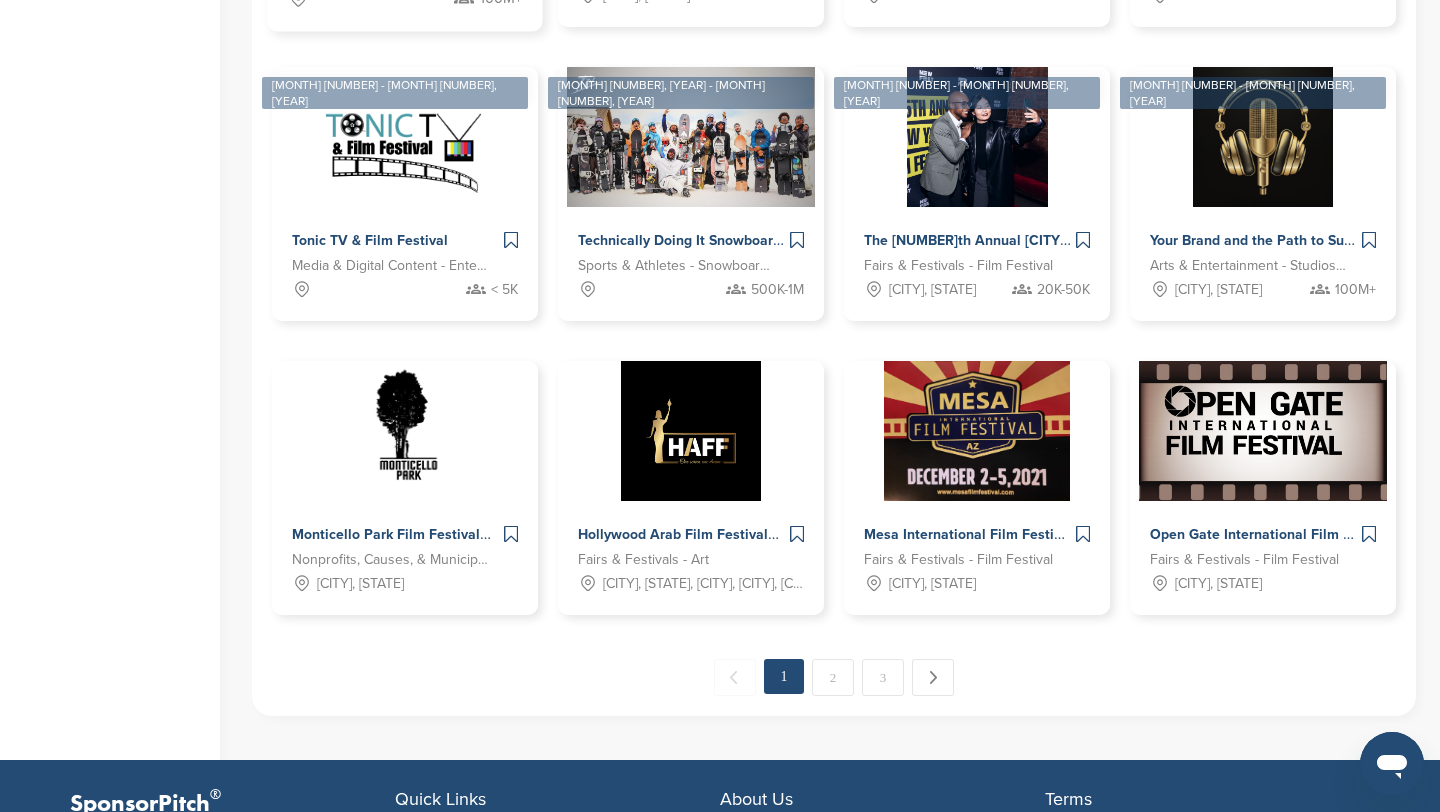 scroll, scrollTop: 917, scrollLeft: 0, axis: vertical 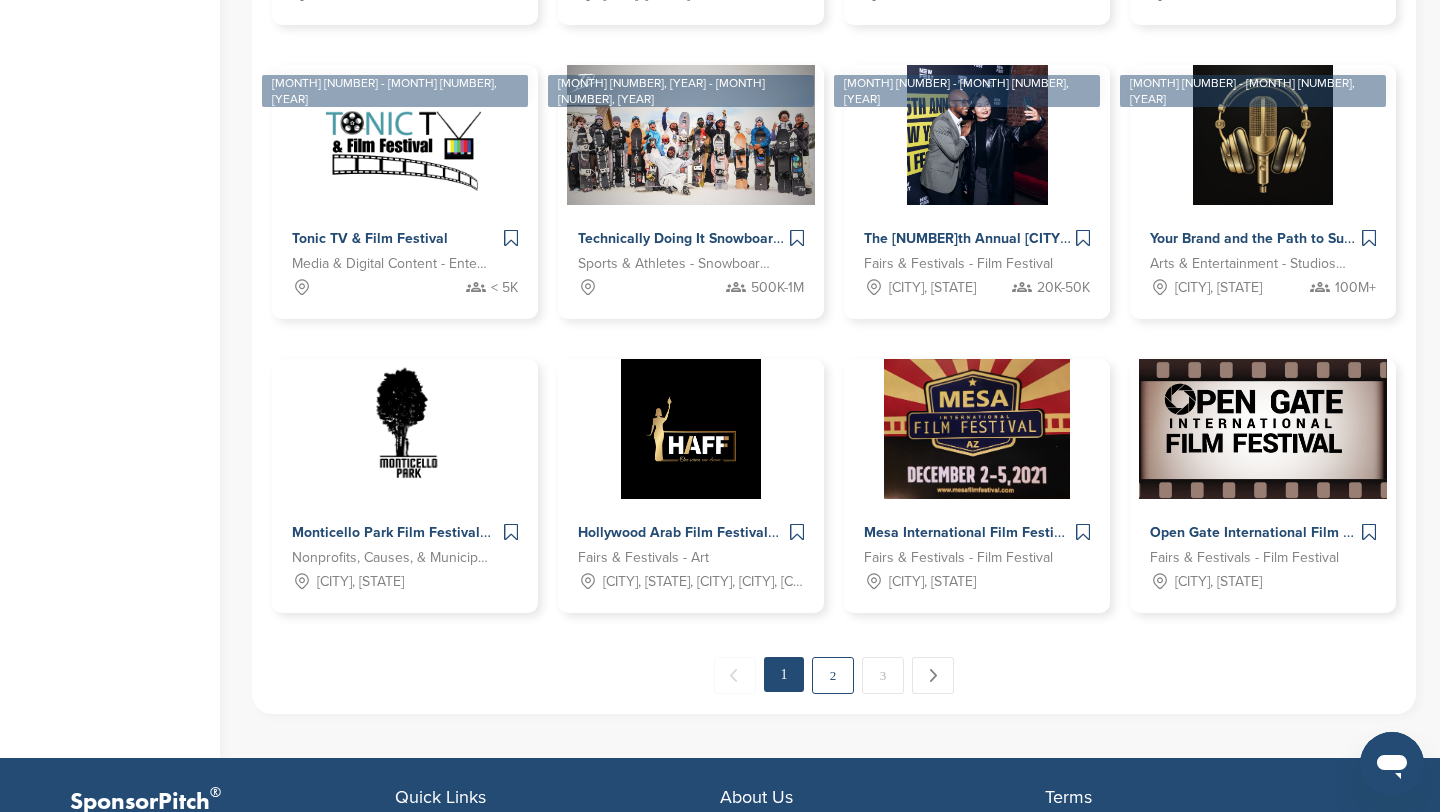 click on "2" at bounding box center [833, 675] 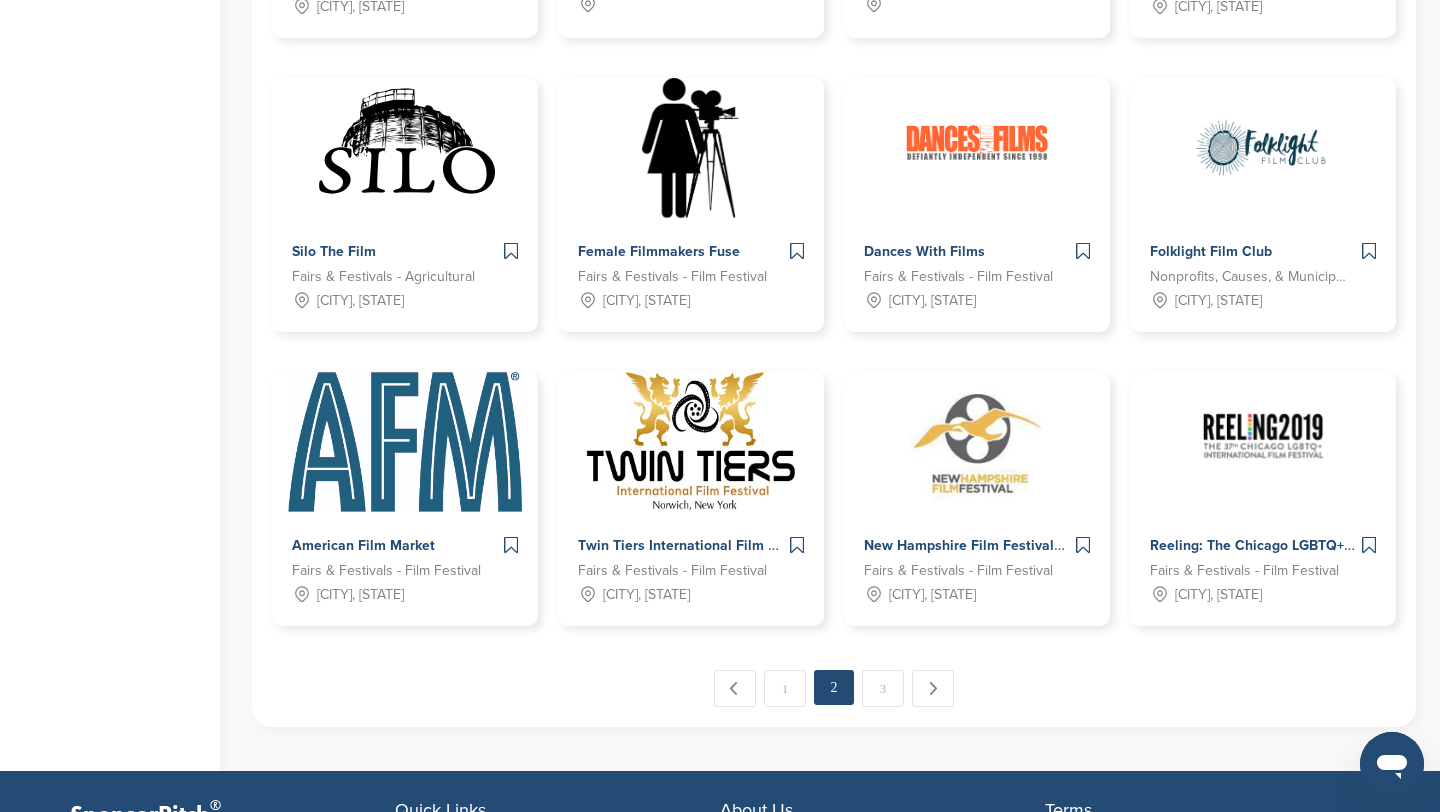 scroll, scrollTop: 1012, scrollLeft: 0, axis: vertical 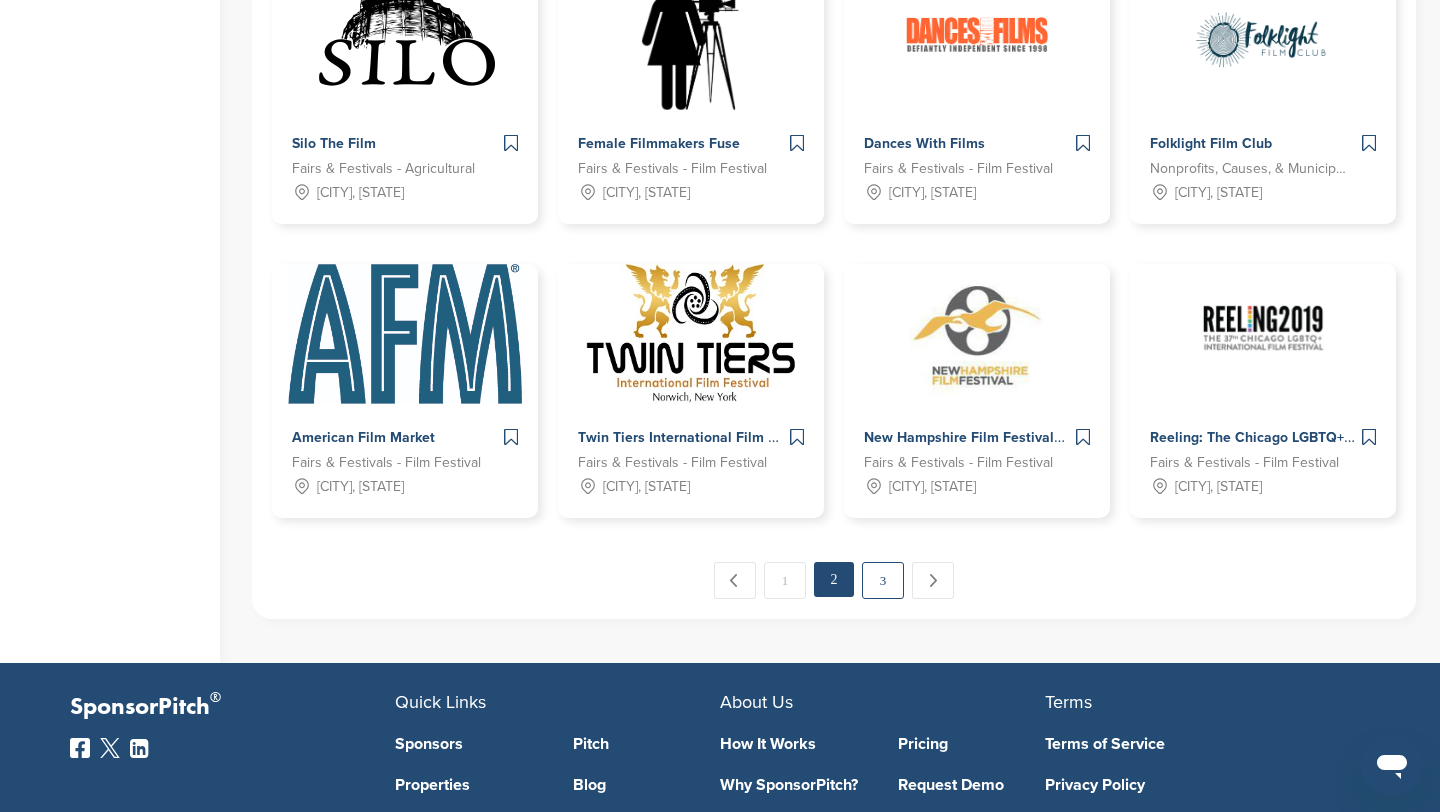 click on "3" at bounding box center [883, 580] 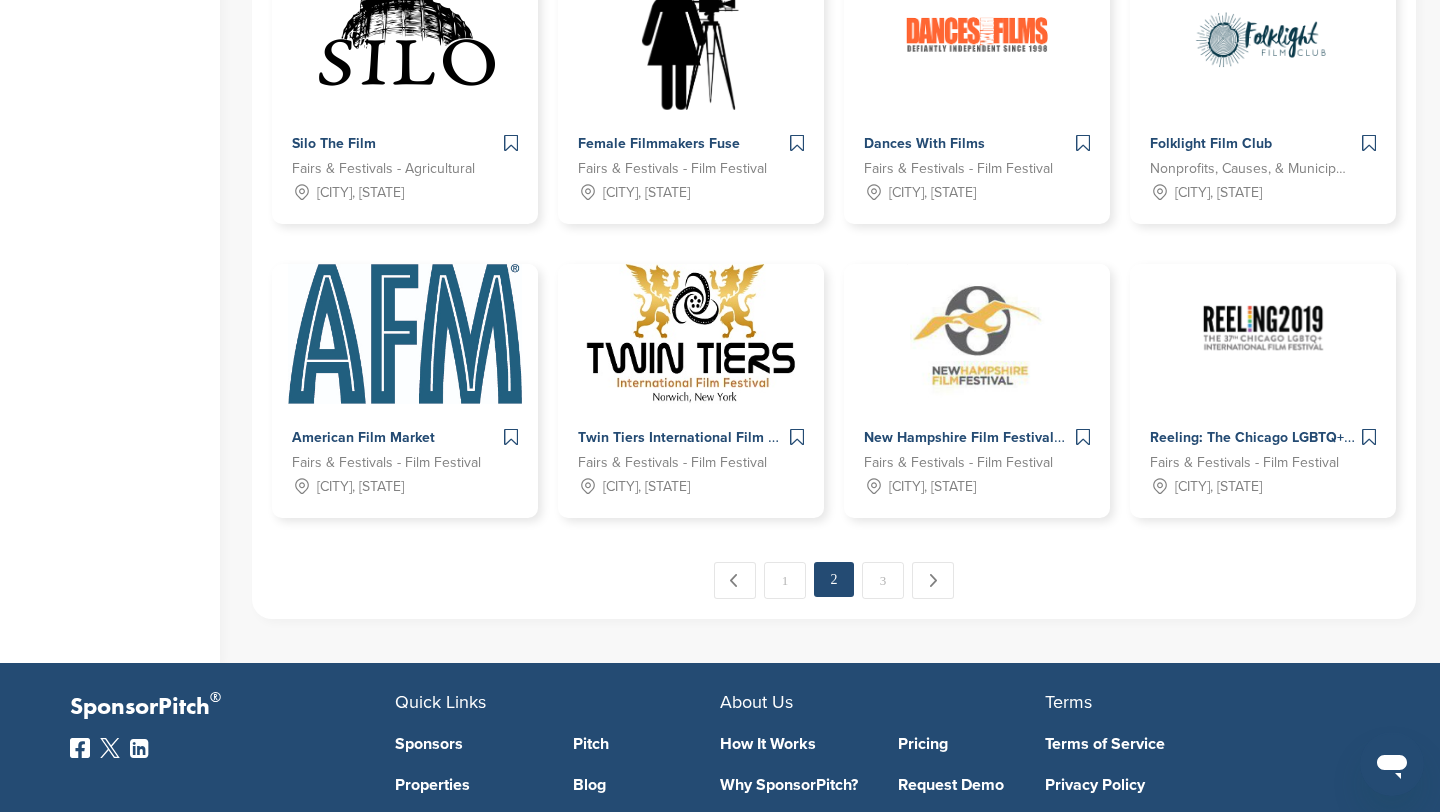 scroll, scrollTop: 460, scrollLeft: 0, axis: vertical 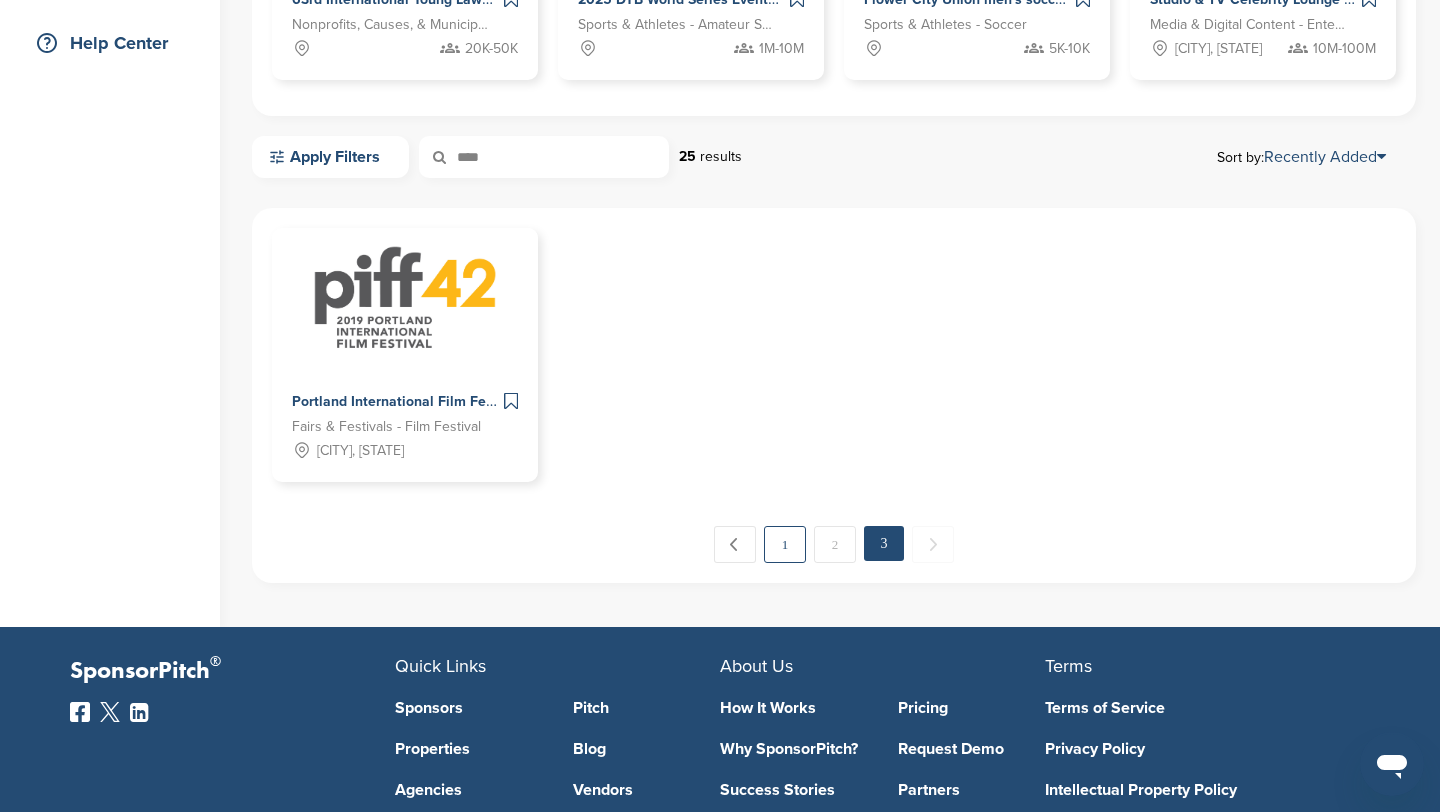 click on "1" at bounding box center (785, 544) 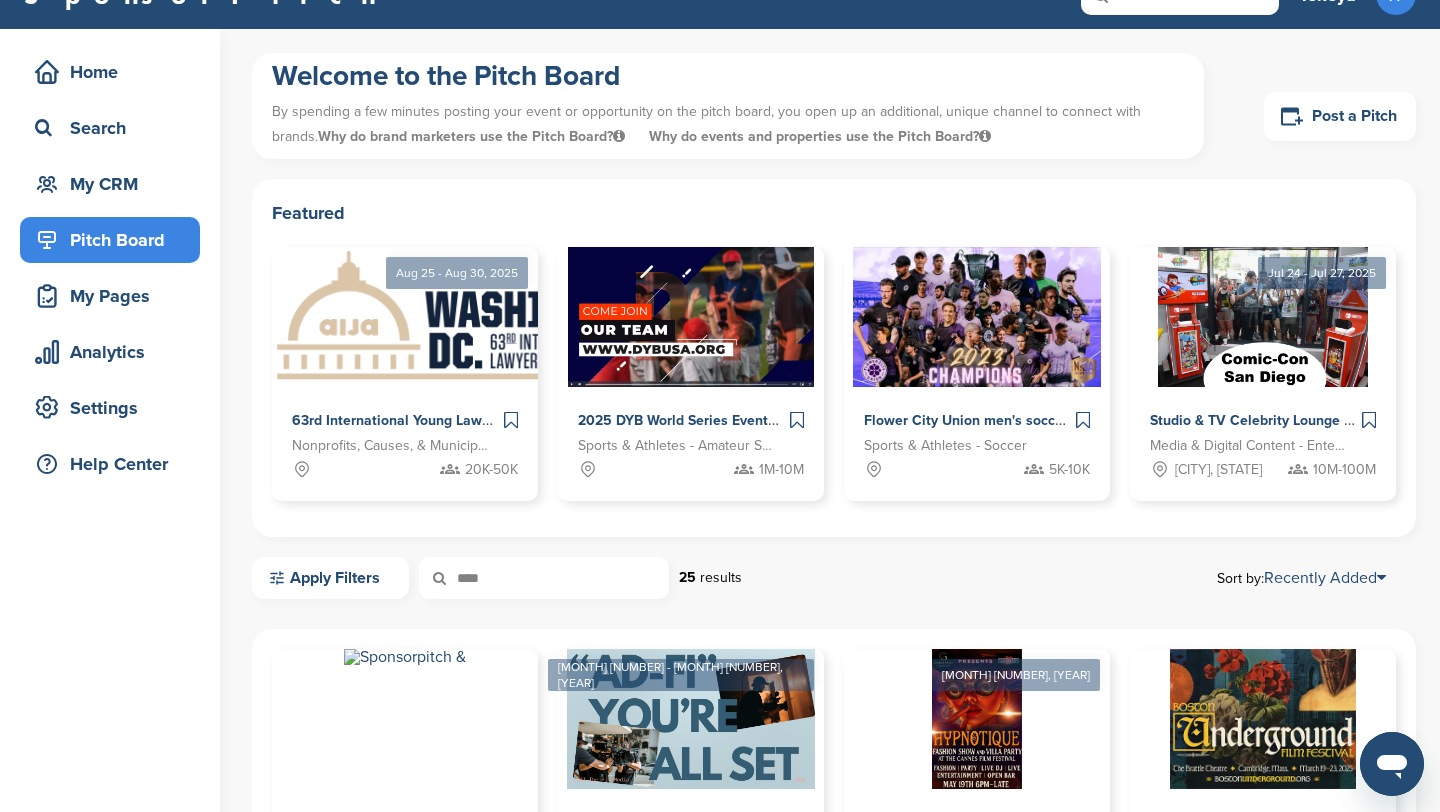 scroll, scrollTop: 0, scrollLeft: 0, axis: both 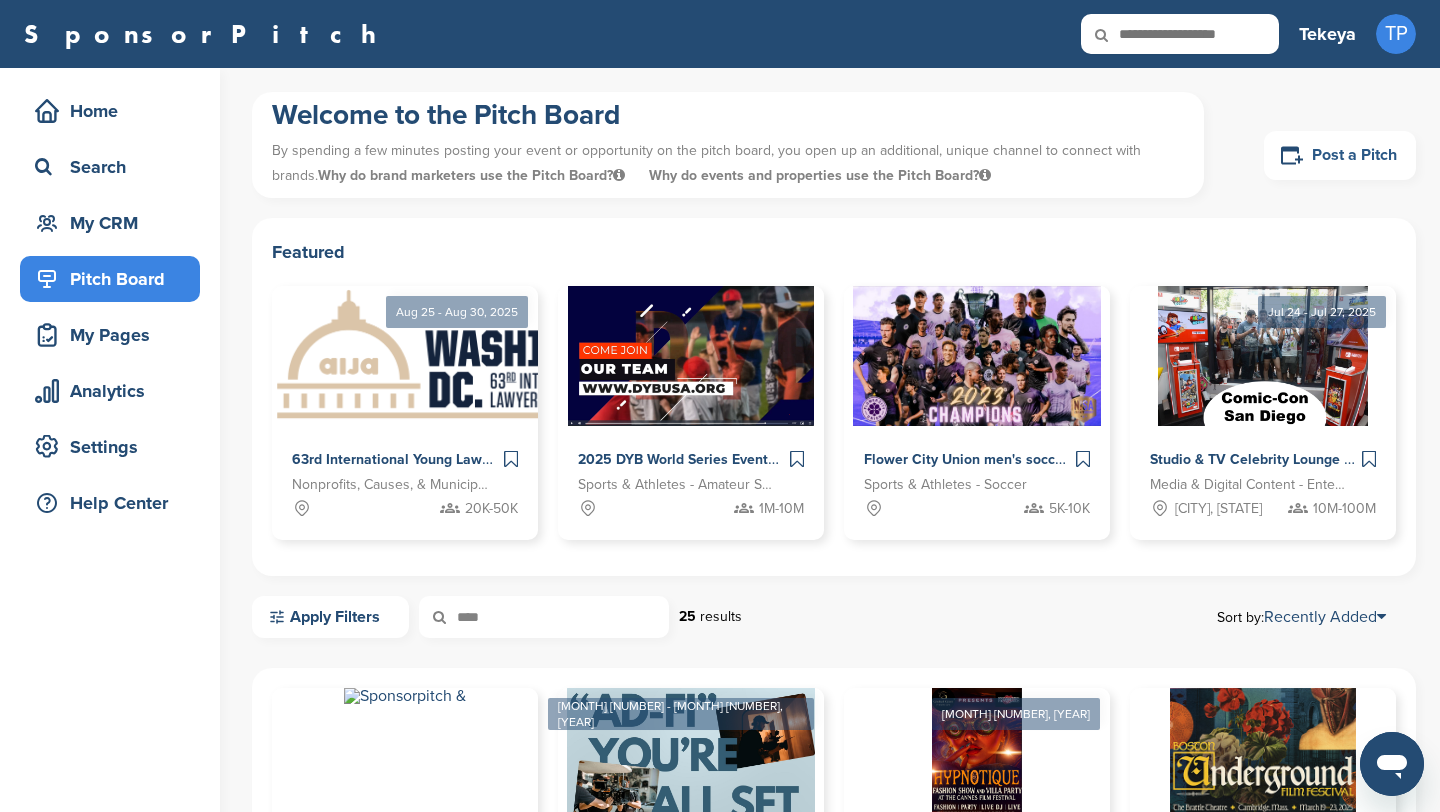 click on "Post a Pitch" at bounding box center (1340, 155) 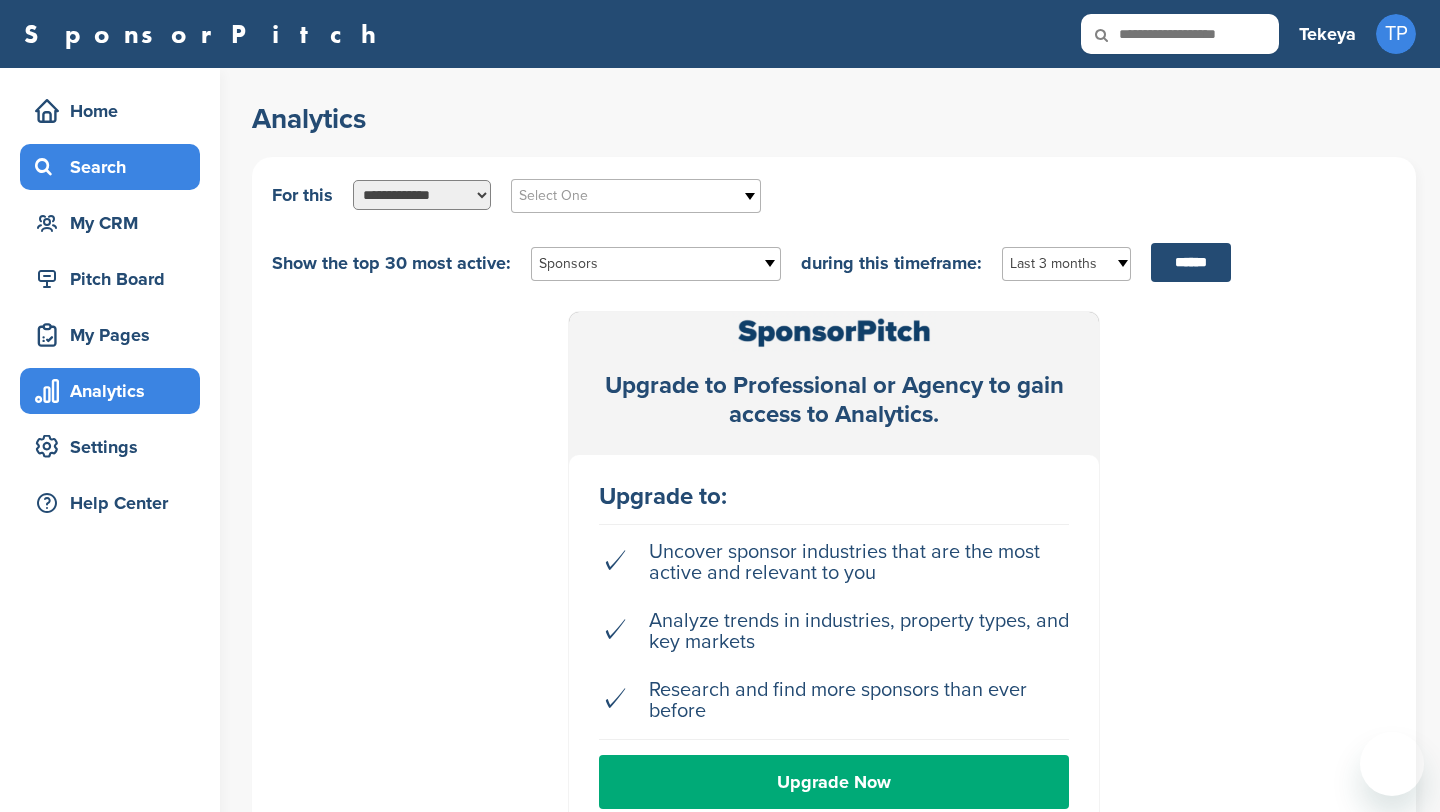 scroll, scrollTop: 0, scrollLeft: 0, axis: both 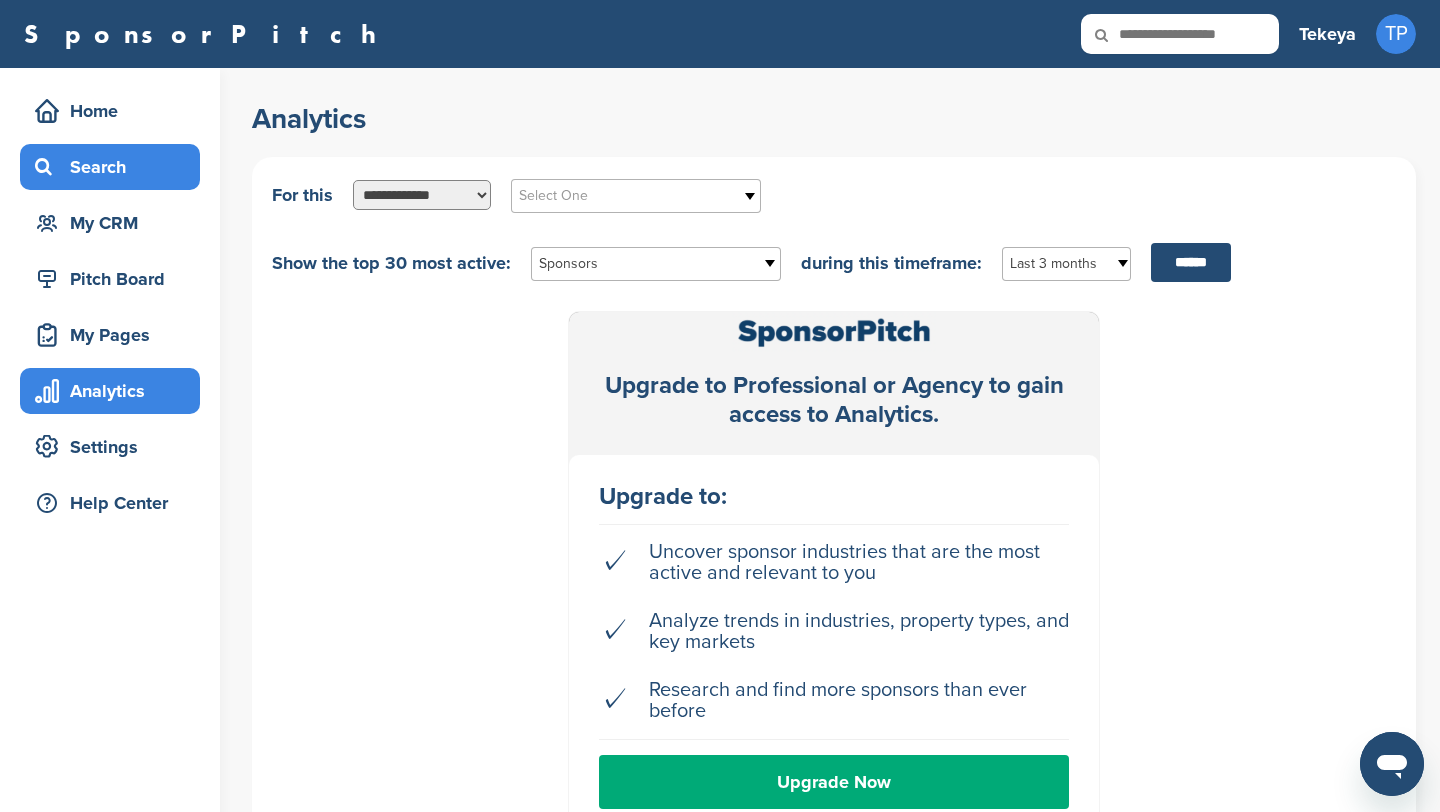 click on "Search" at bounding box center [115, 167] 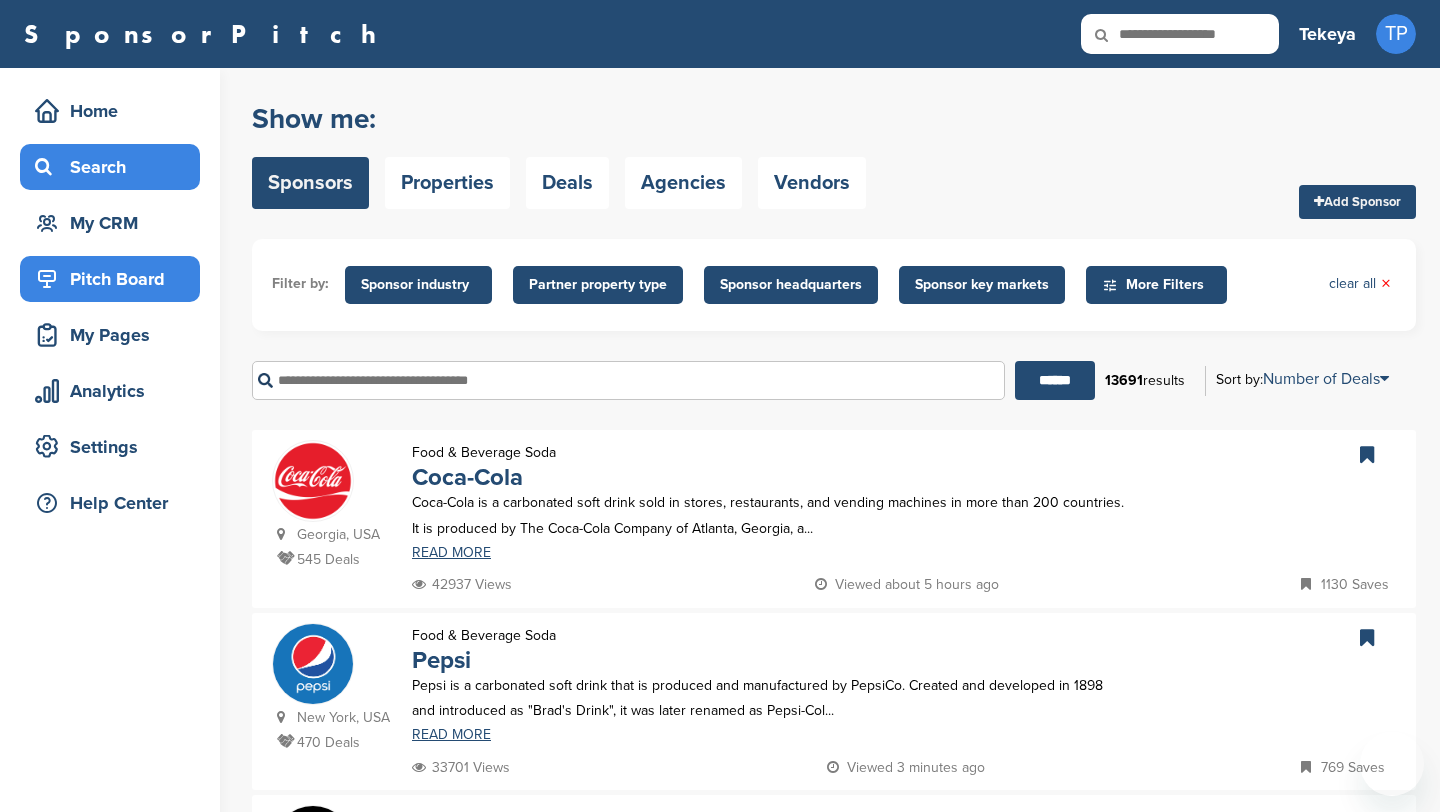 scroll, scrollTop: 0, scrollLeft: 0, axis: both 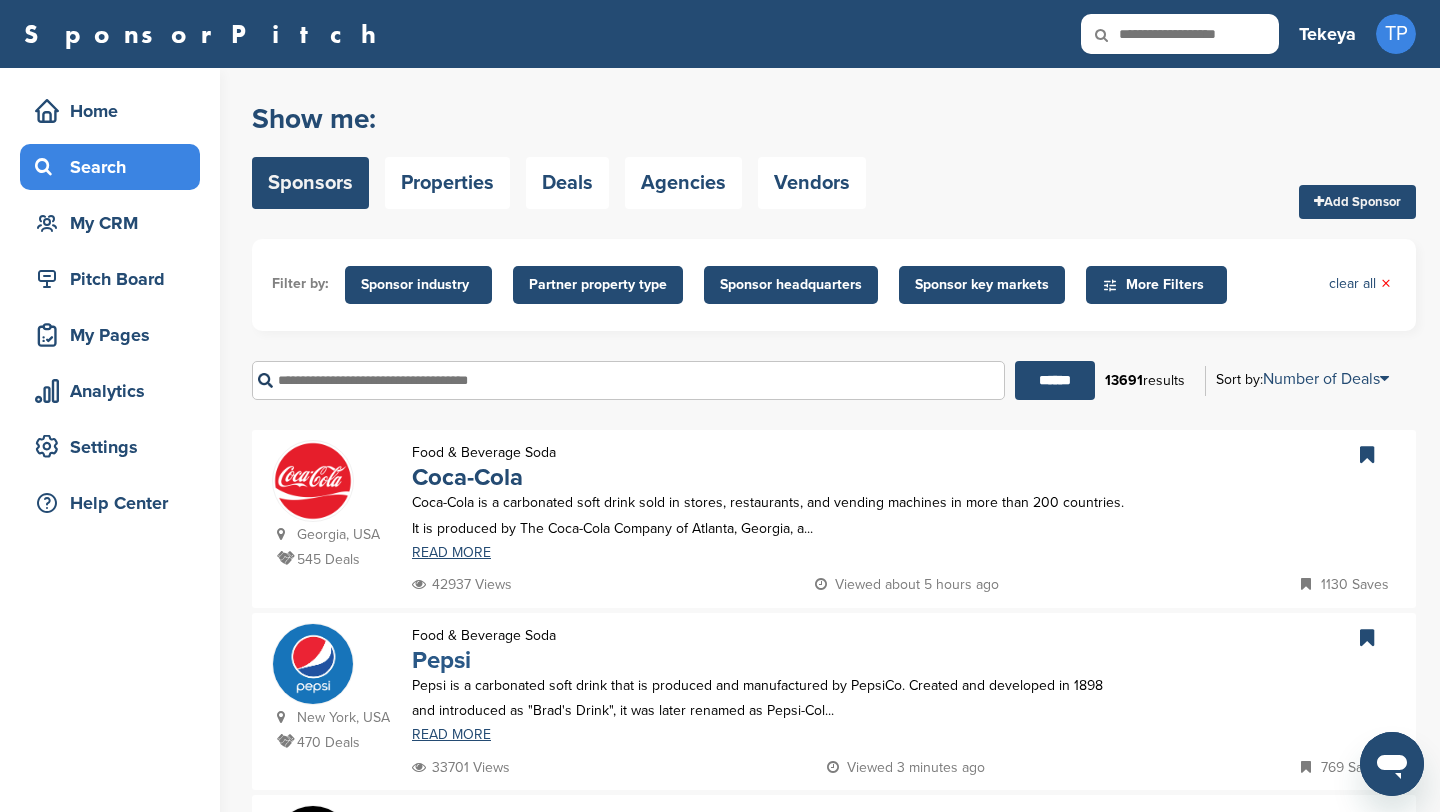 click on "Pepsi" at bounding box center (441, 660) 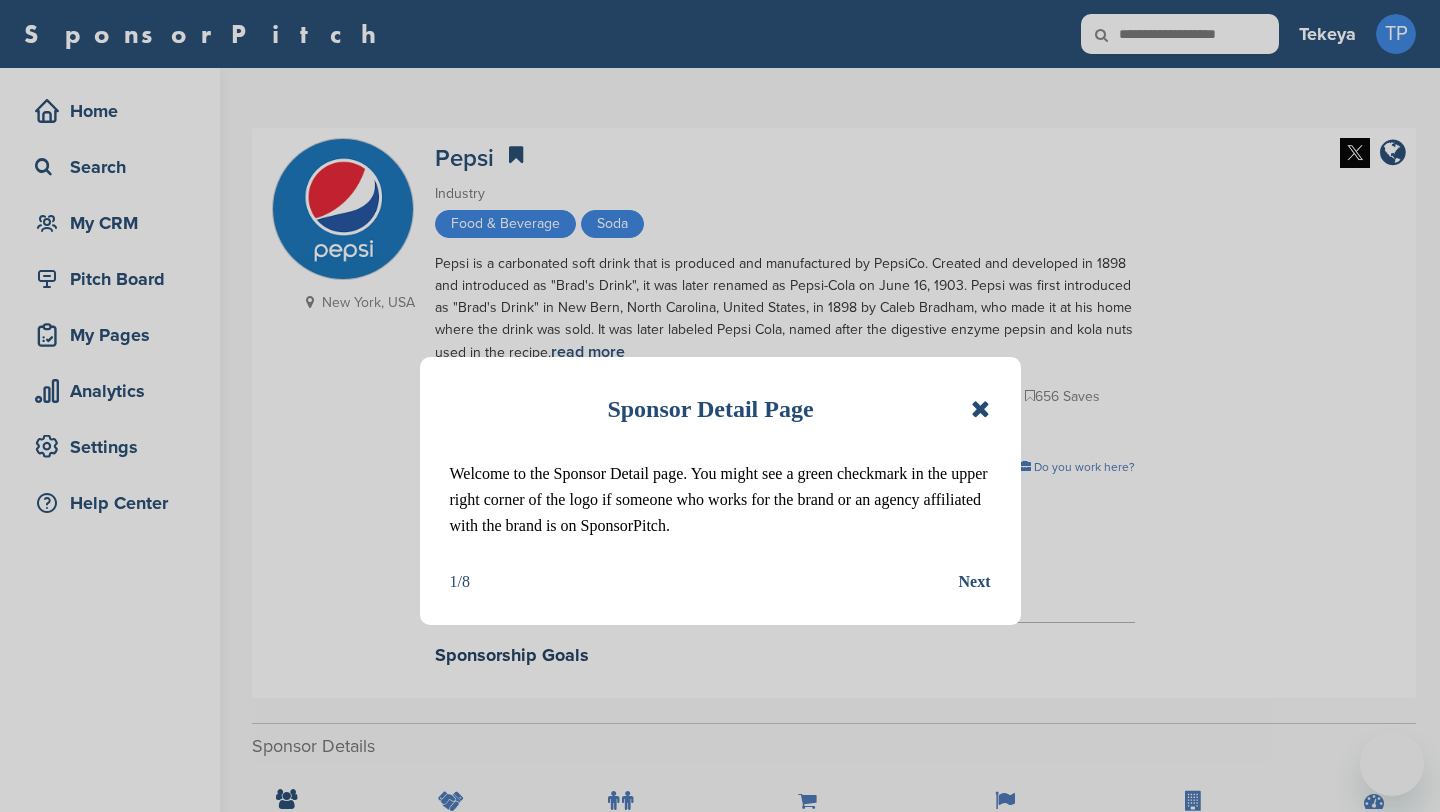 scroll, scrollTop: 0, scrollLeft: 0, axis: both 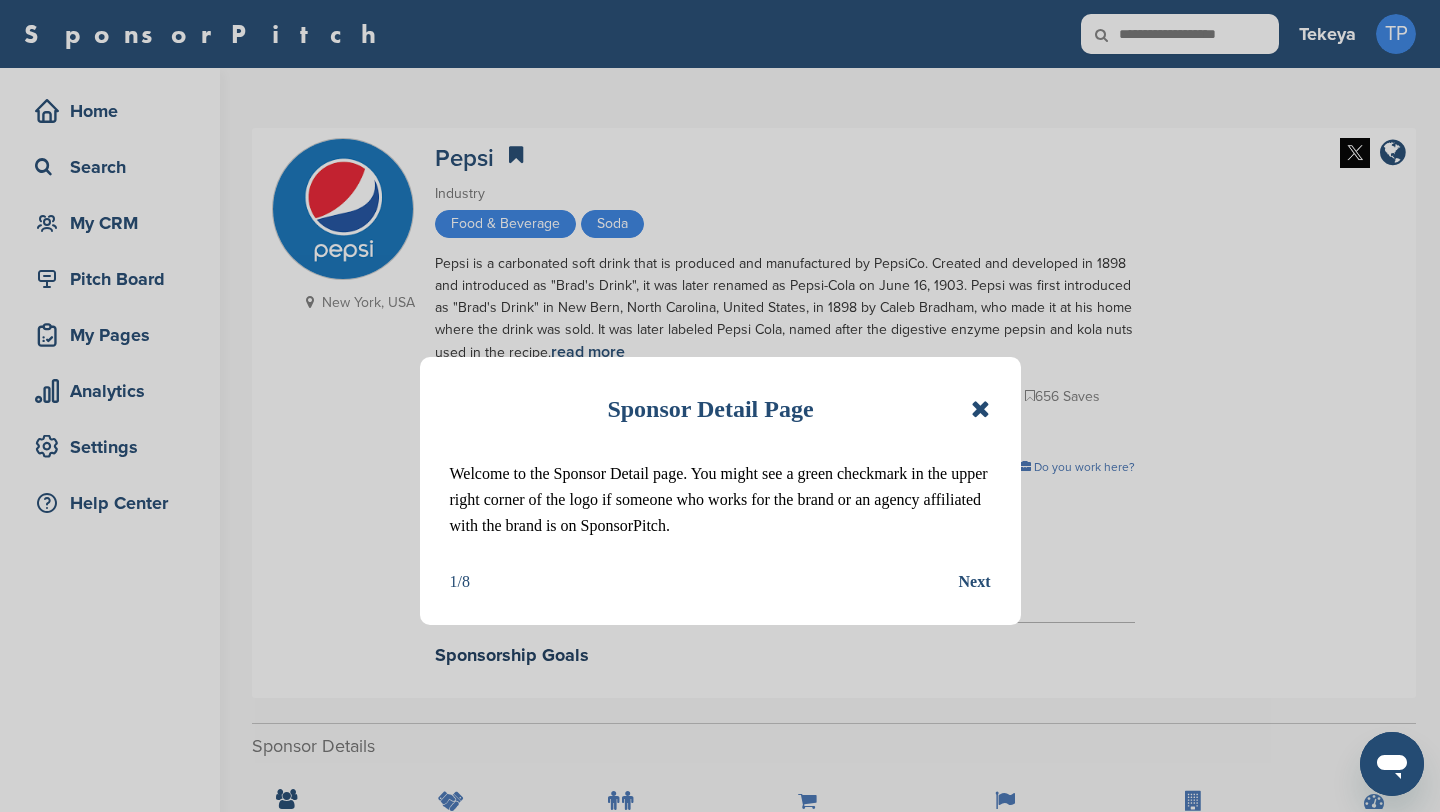 click at bounding box center (980, 409) 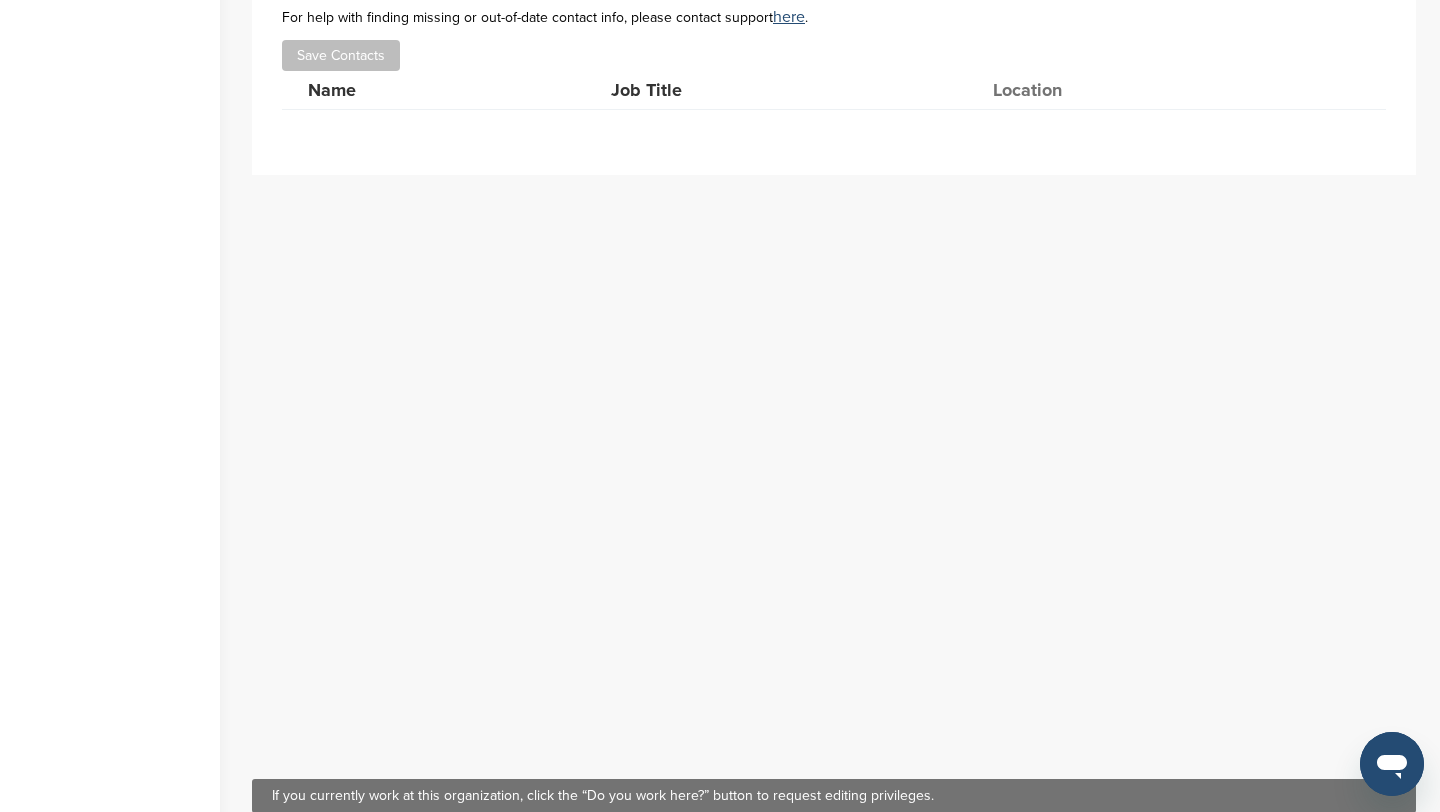 scroll, scrollTop: 726, scrollLeft: 0, axis: vertical 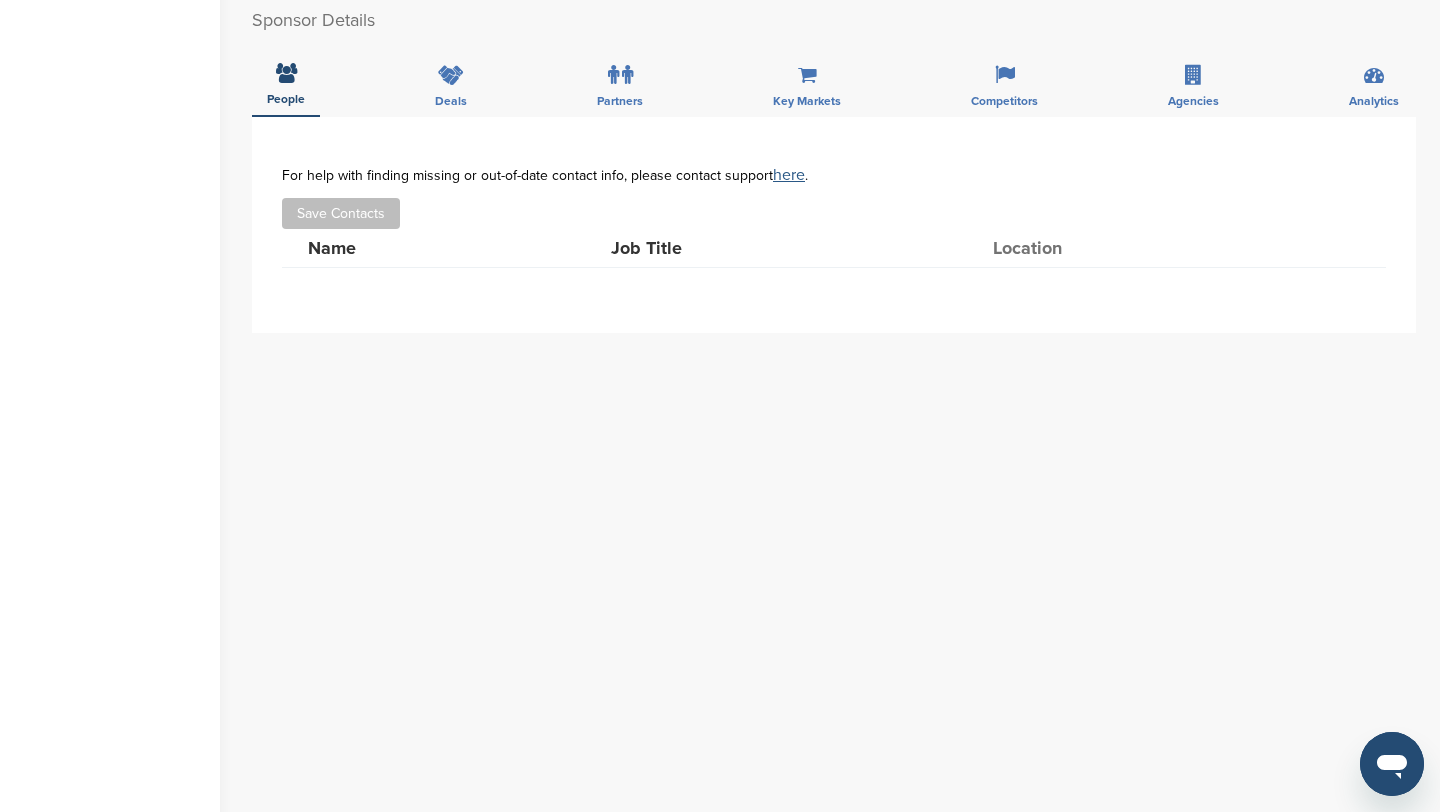 click on "here" at bounding box center [789, 175] 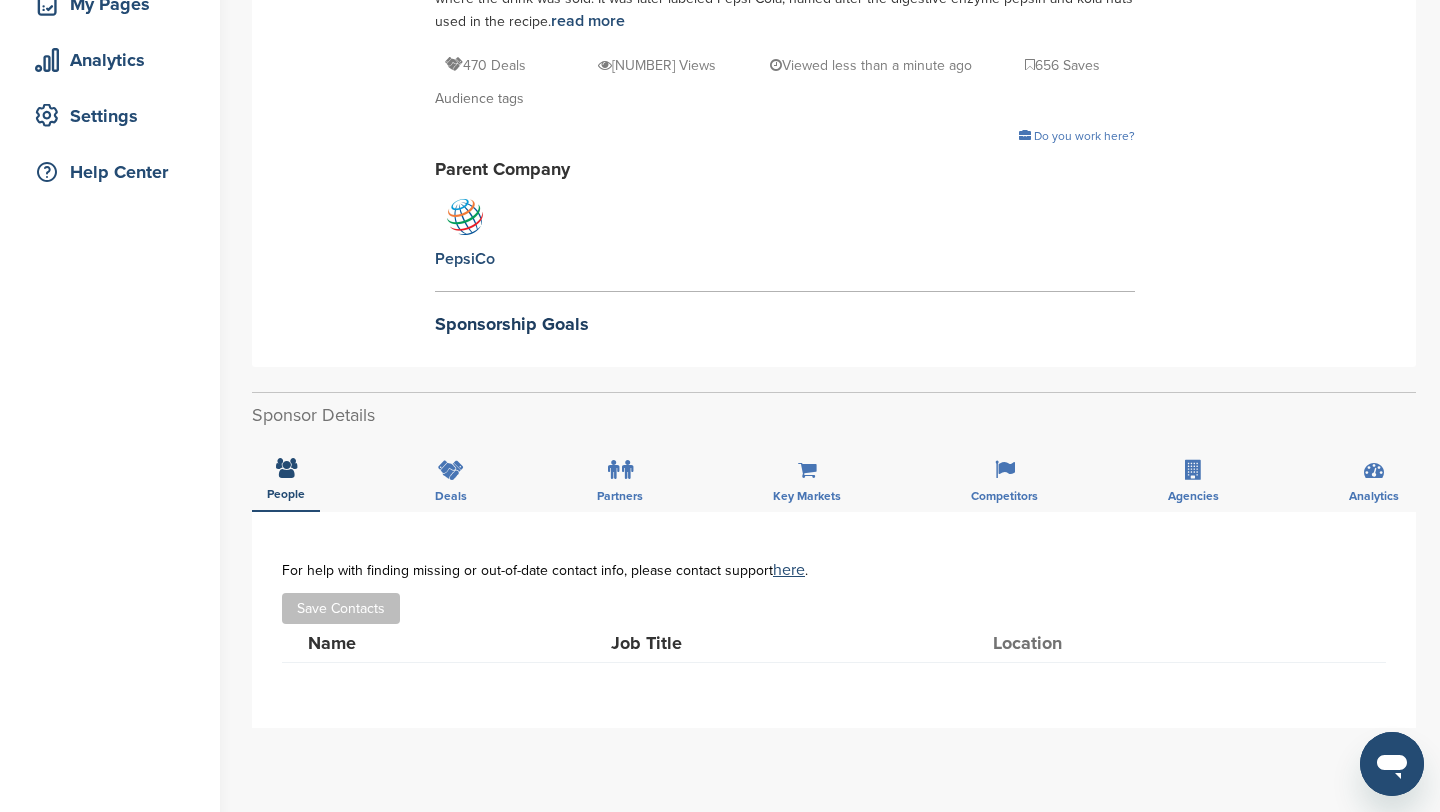 scroll, scrollTop: 410, scrollLeft: 0, axis: vertical 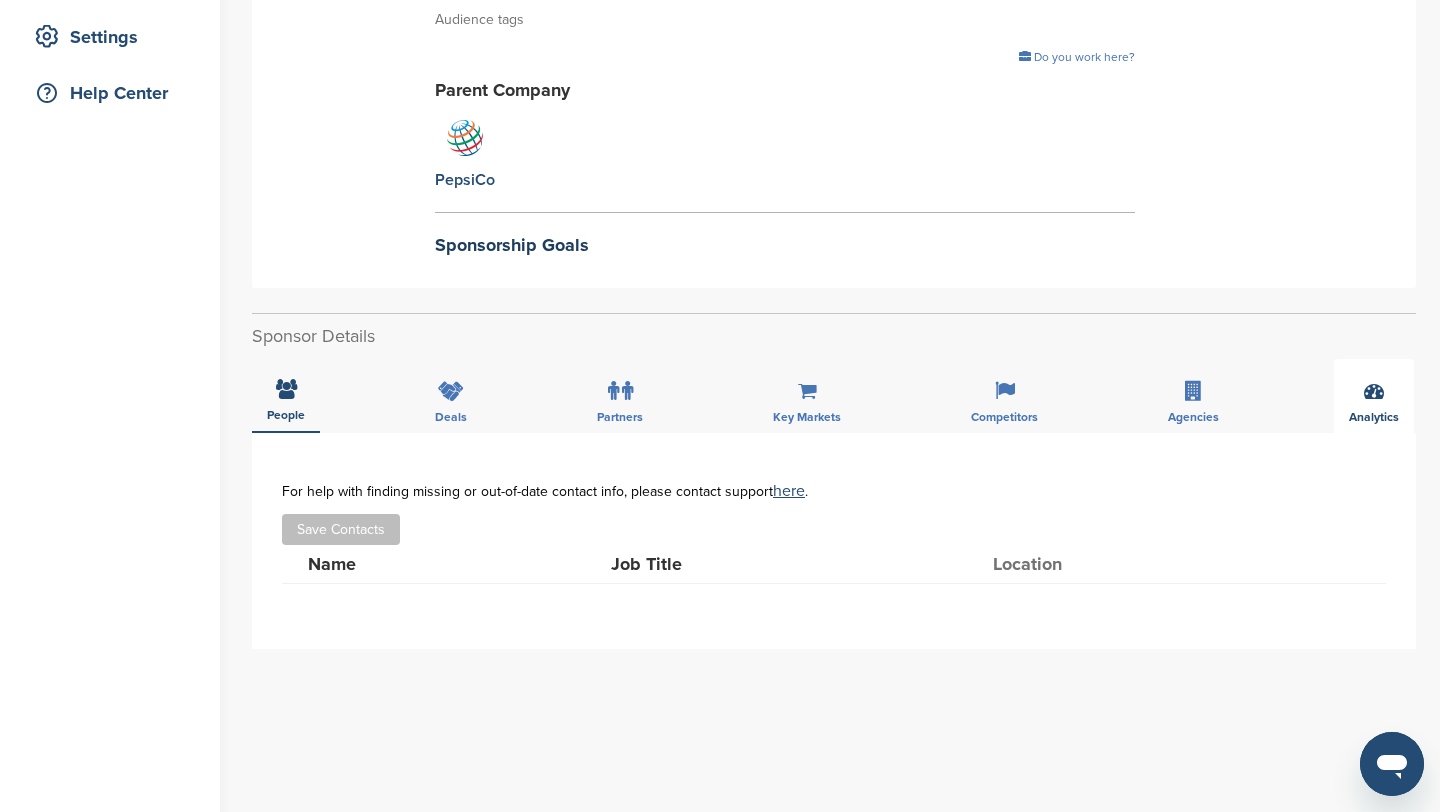 click on "Analytics" at bounding box center [1374, 396] 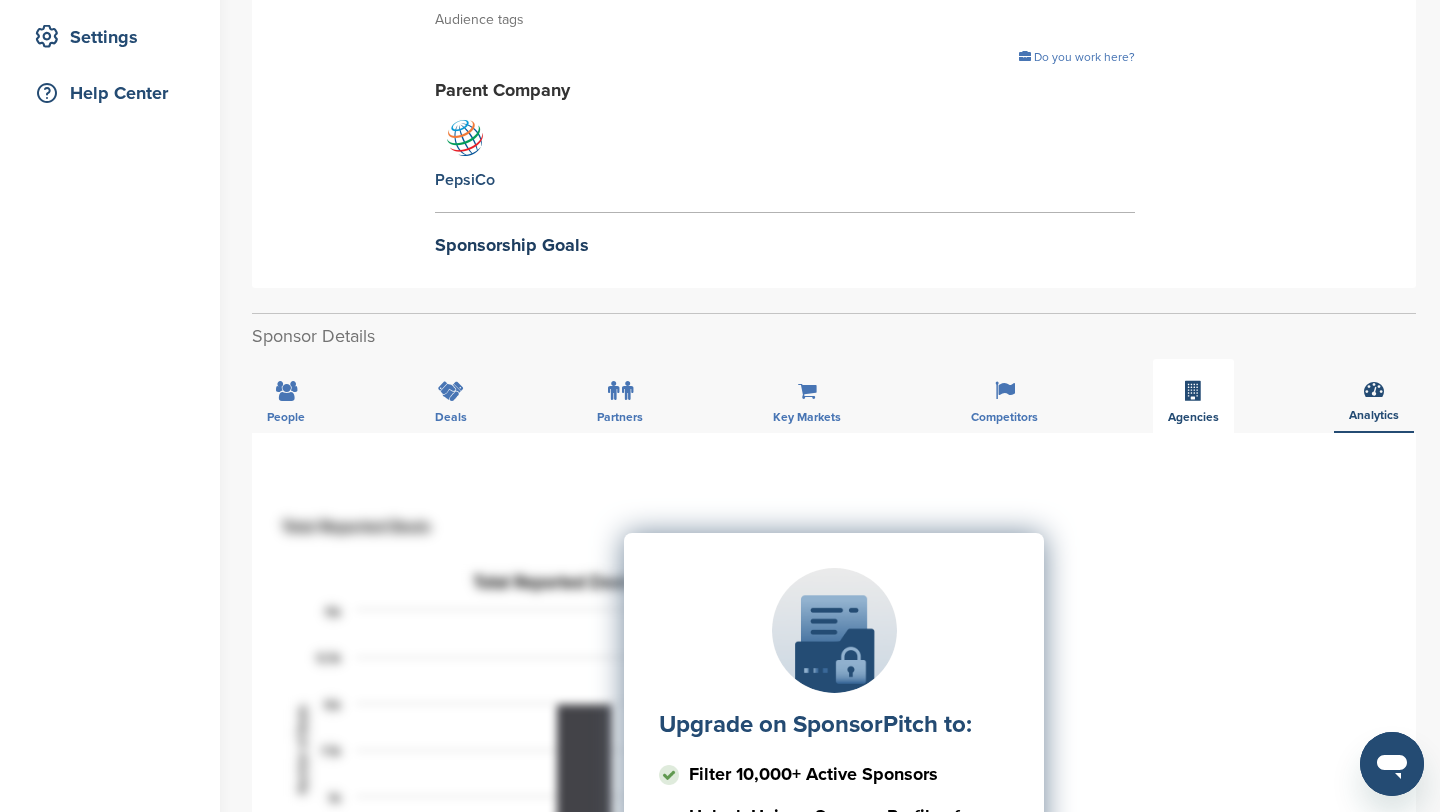 click on "Agencies" at bounding box center (1193, 396) 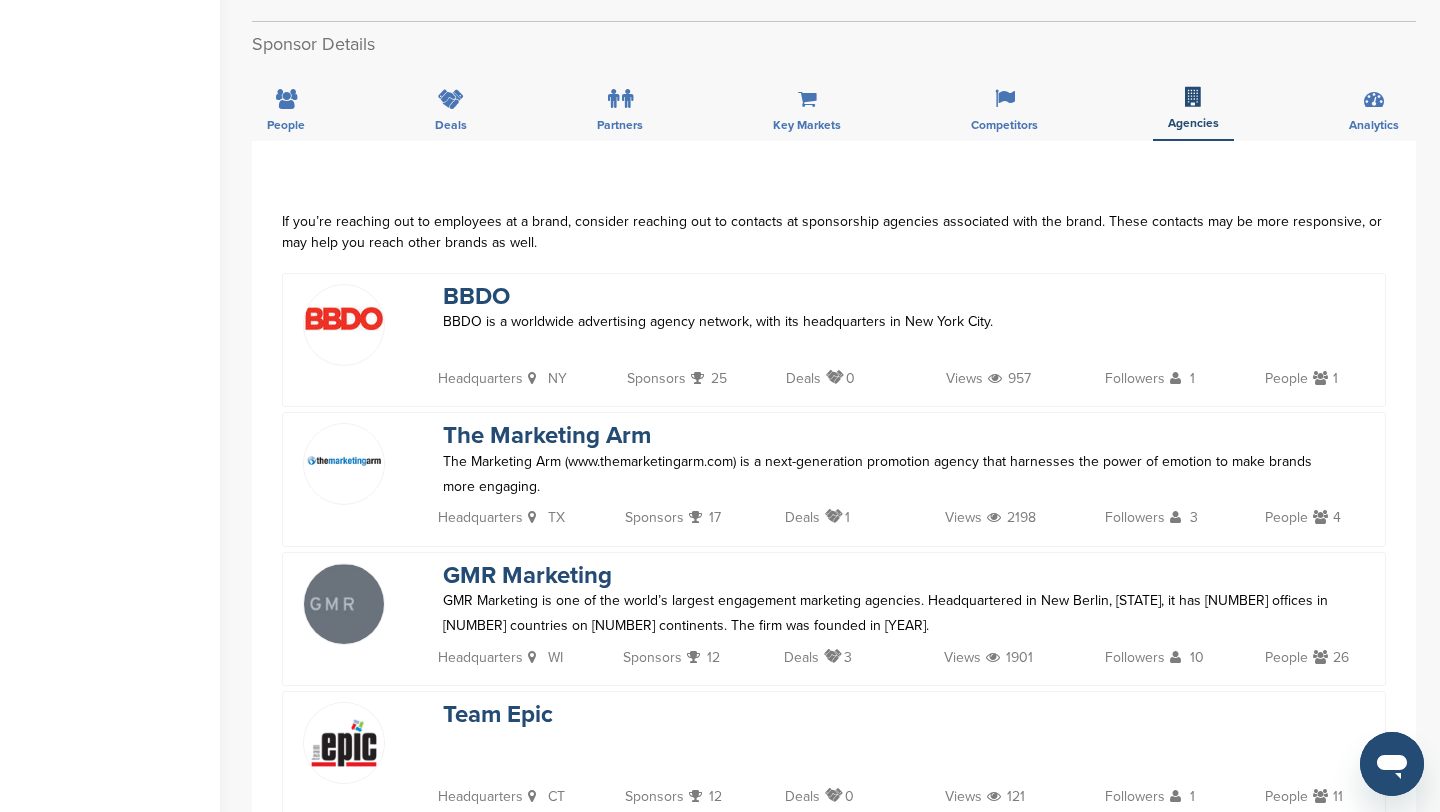 scroll, scrollTop: 669, scrollLeft: 0, axis: vertical 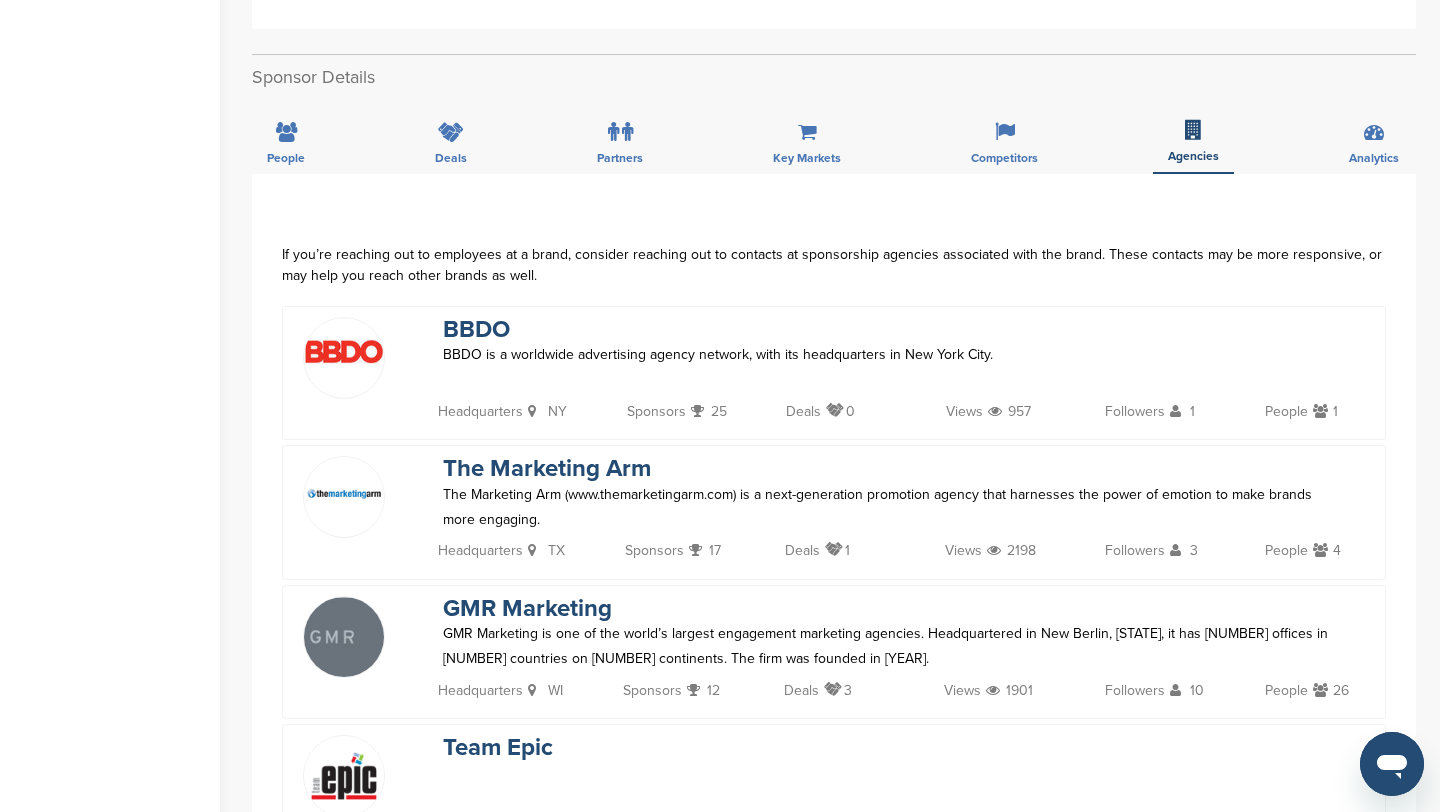click at bounding box center [701, 411] 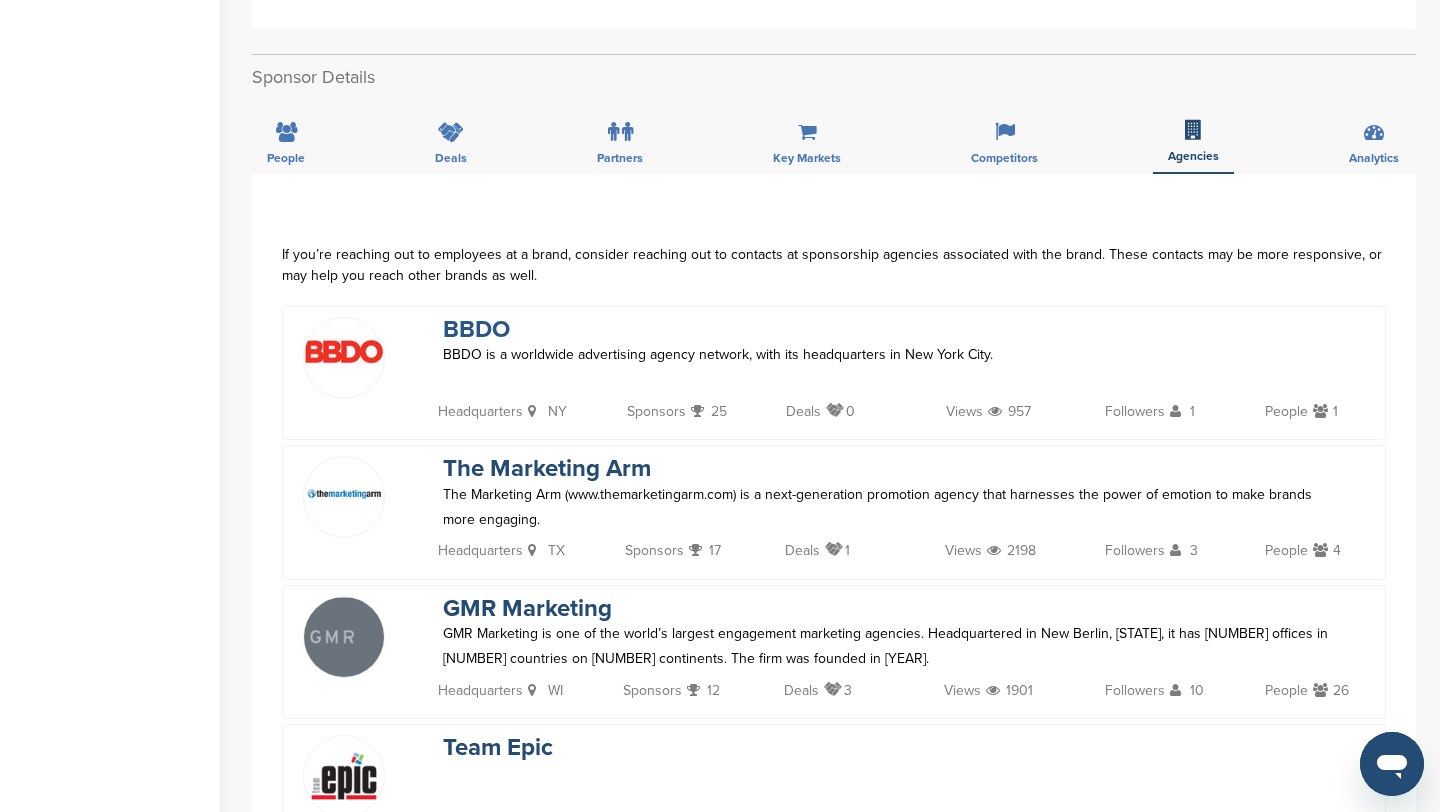 click on "BBDO" at bounding box center [476, 329] 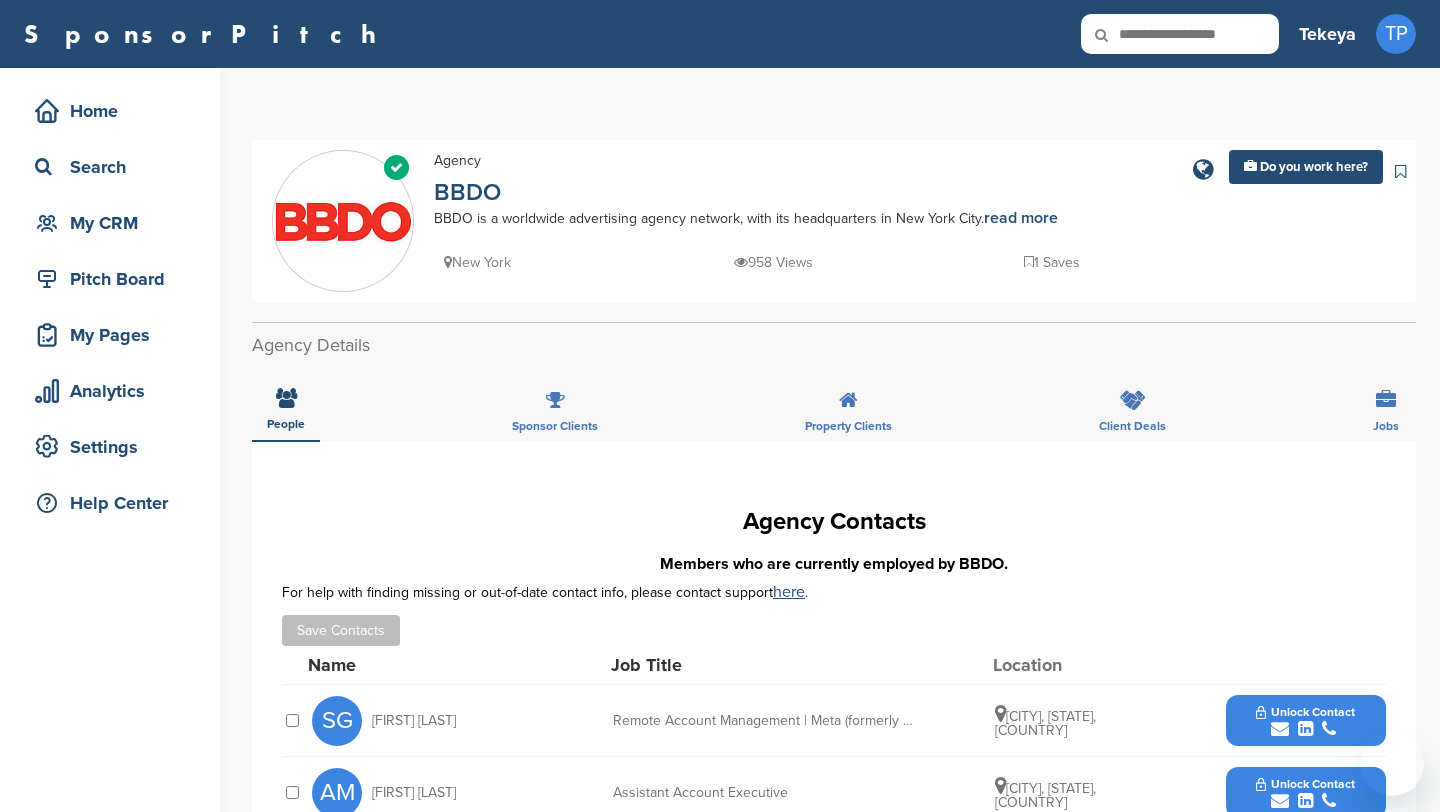 scroll, scrollTop: 0, scrollLeft: 0, axis: both 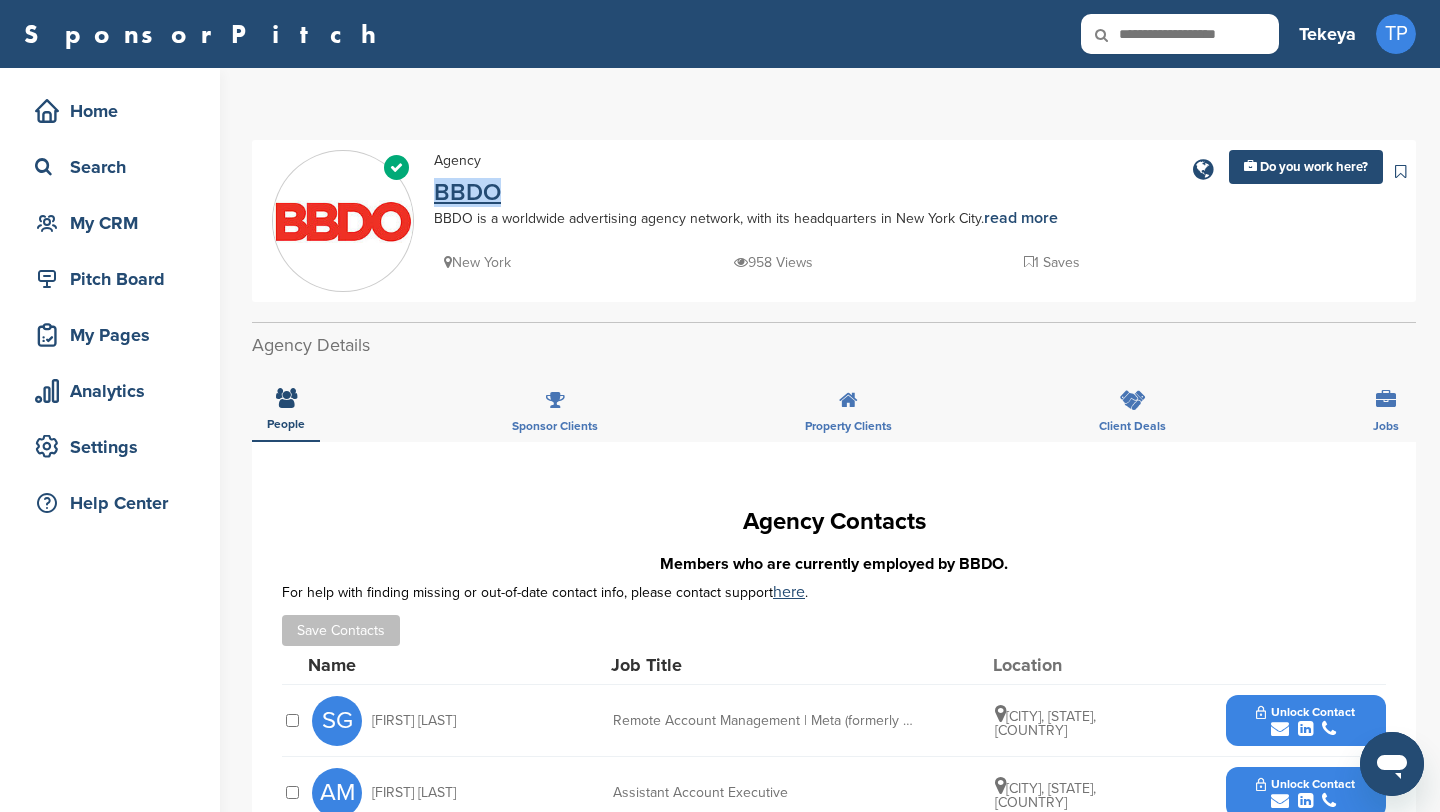 drag, startPoint x: 546, startPoint y: 194, endPoint x: 434, endPoint y: 192, distance: 112.01785 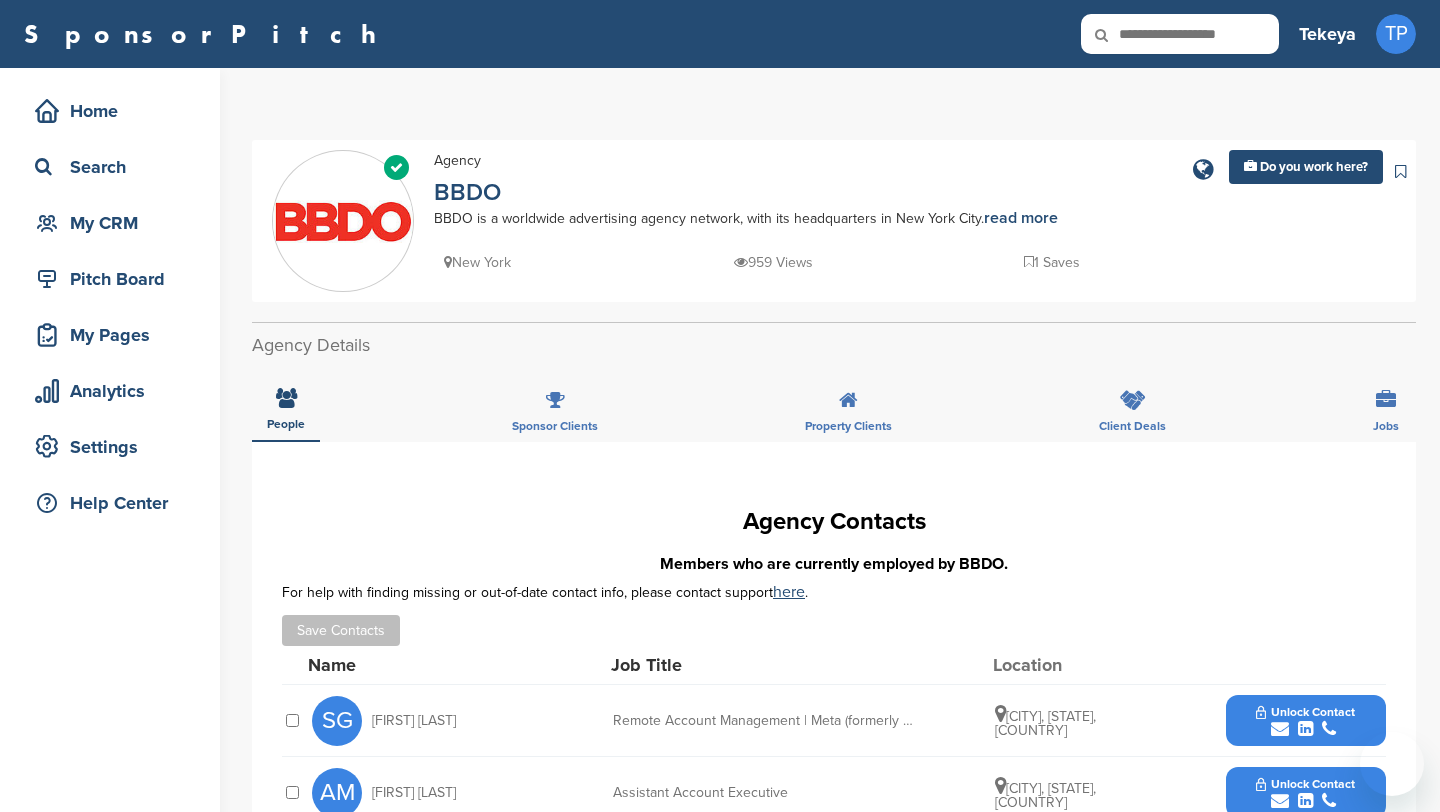 scroll, scrollTop: 0, scrollLeft: 0, axis: both 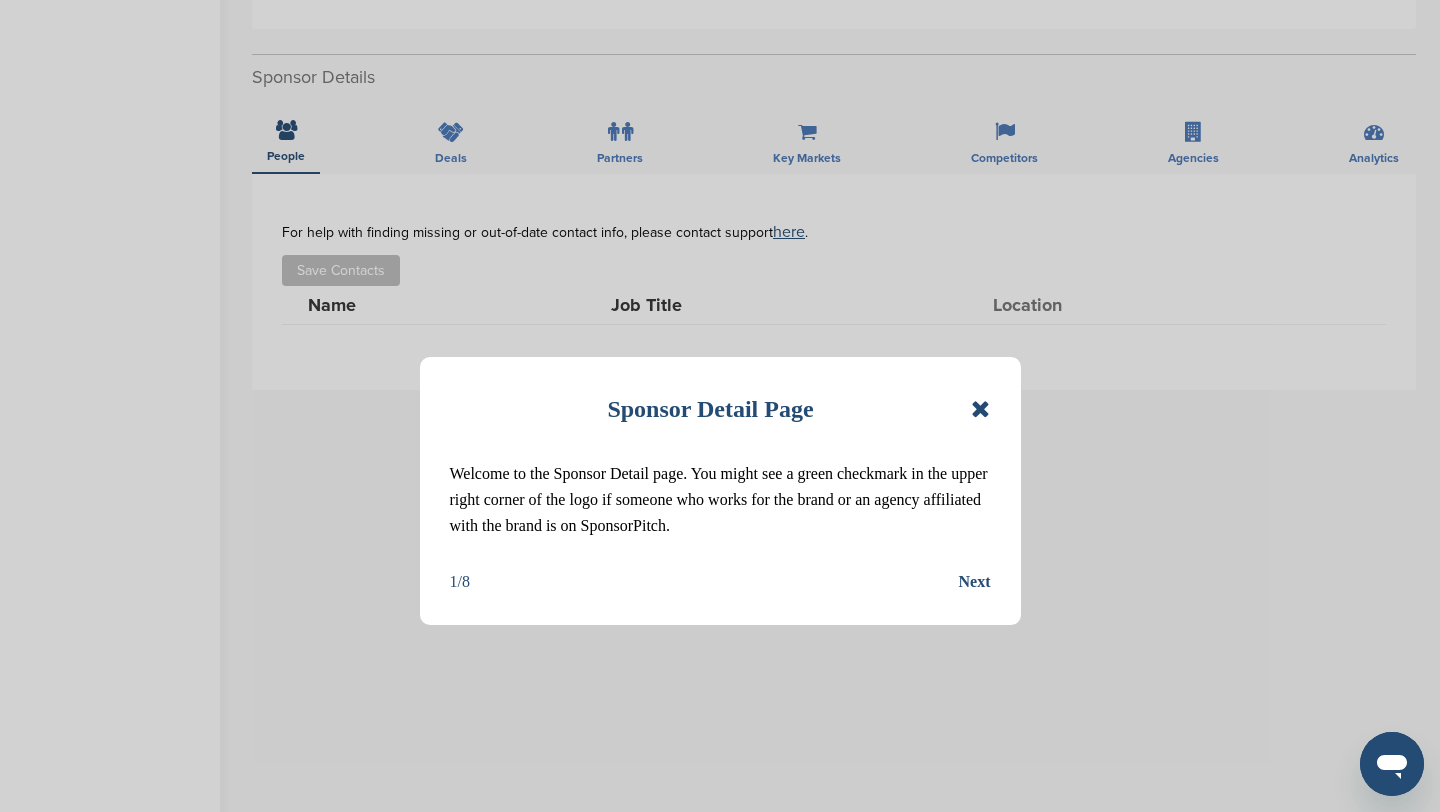 click at bounding box center (980, 409) 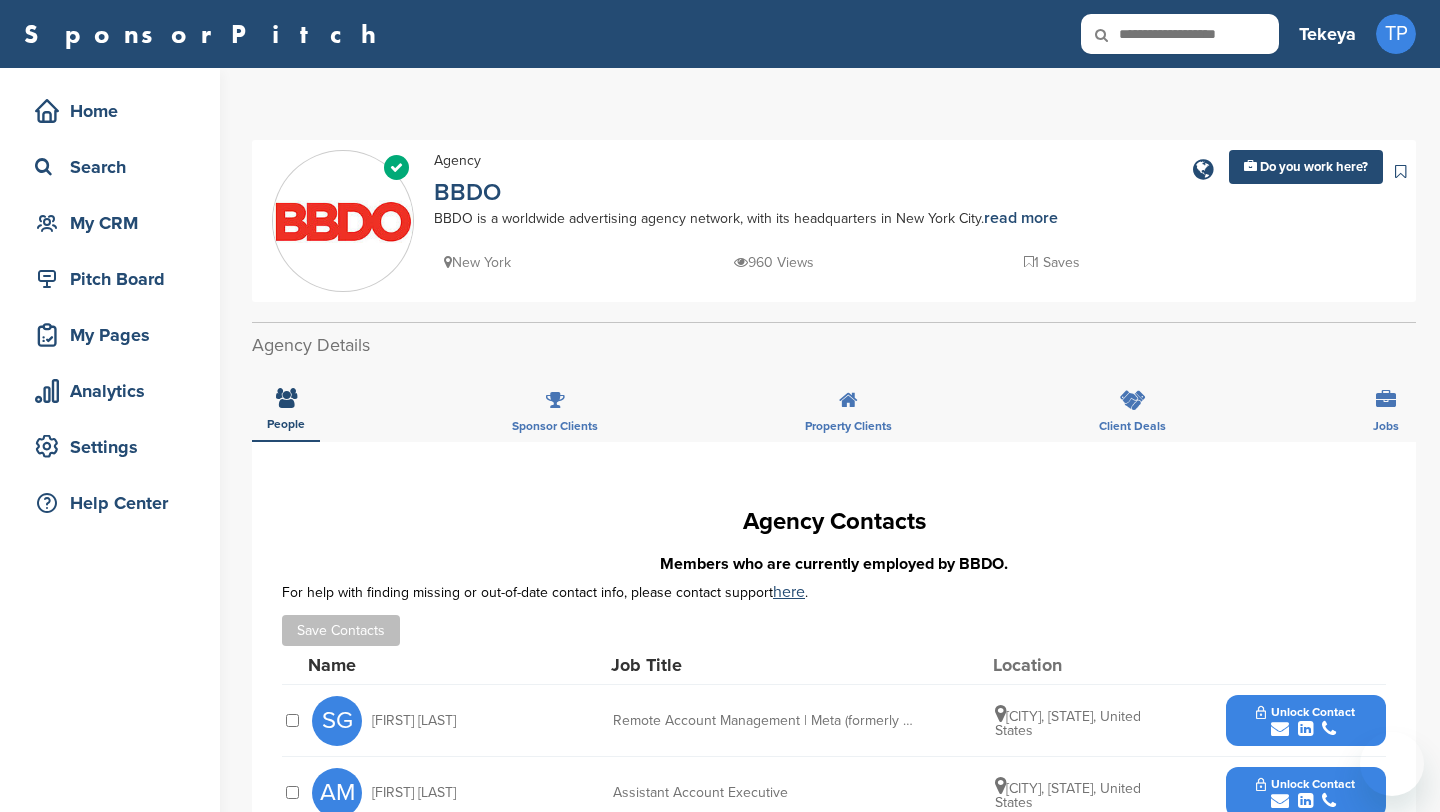 scroll, scrollTop: 0, scrollLeft: 0, axis: both 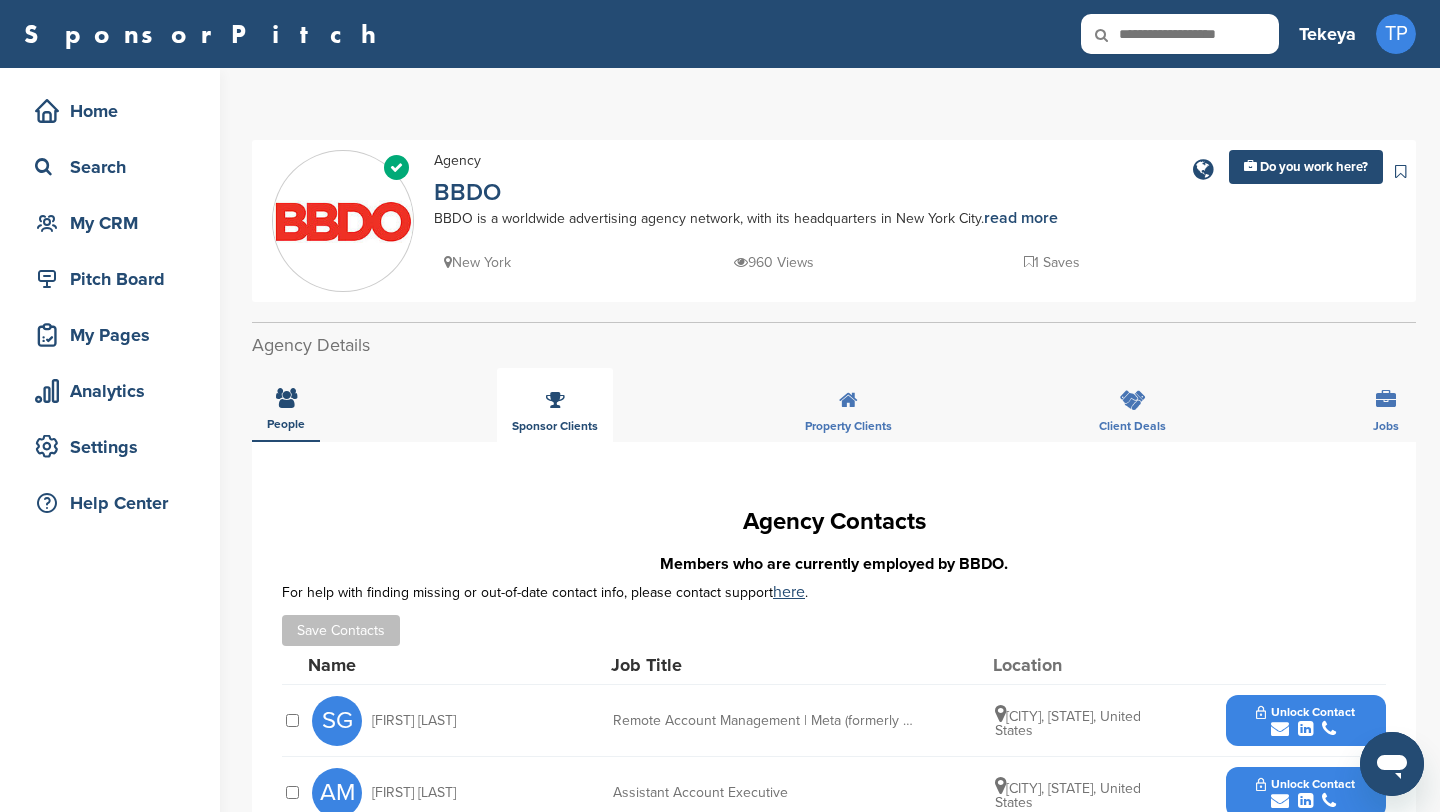click at bounding box center (555, 400) 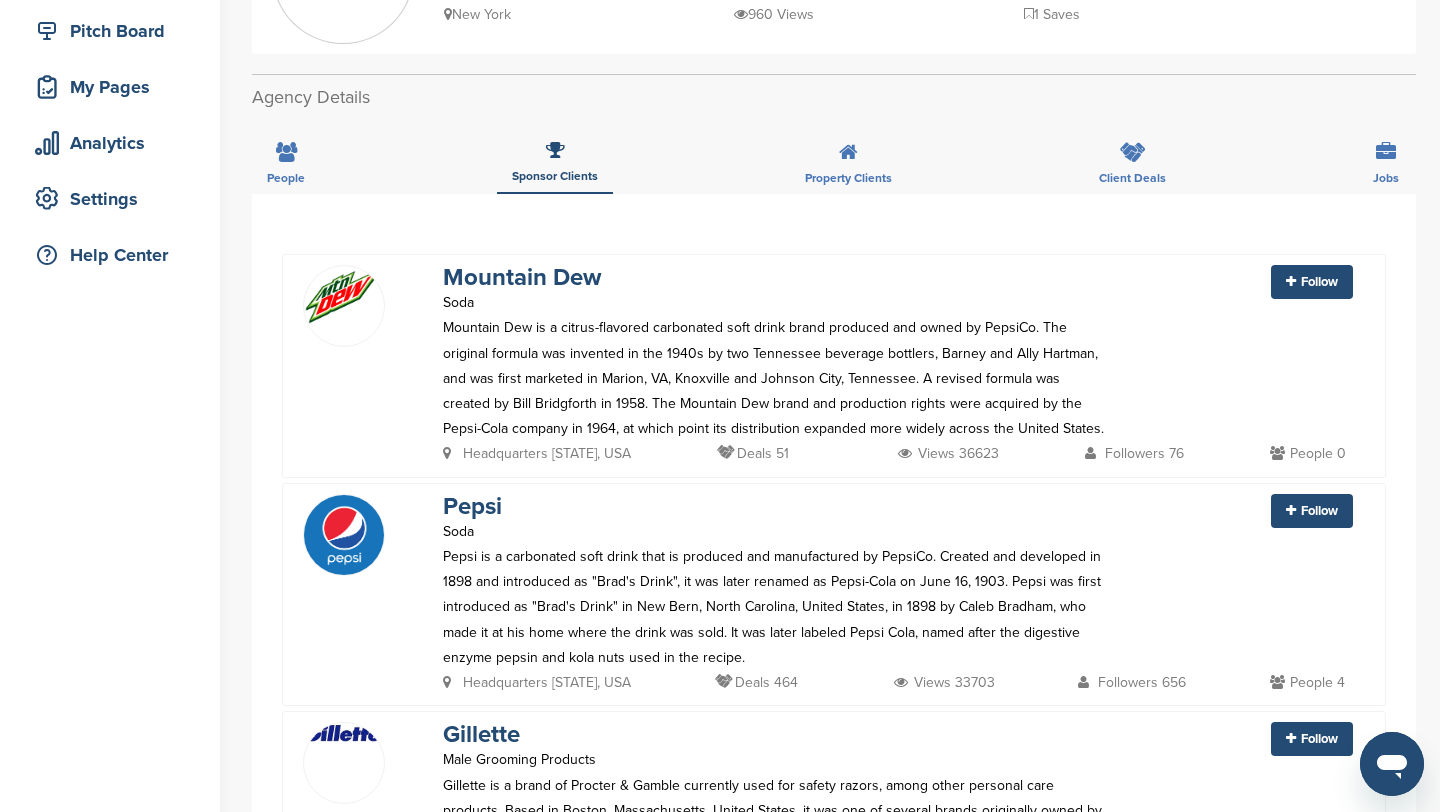 scroll, scrollTop: 0, scrollLeft: 0, axis: both 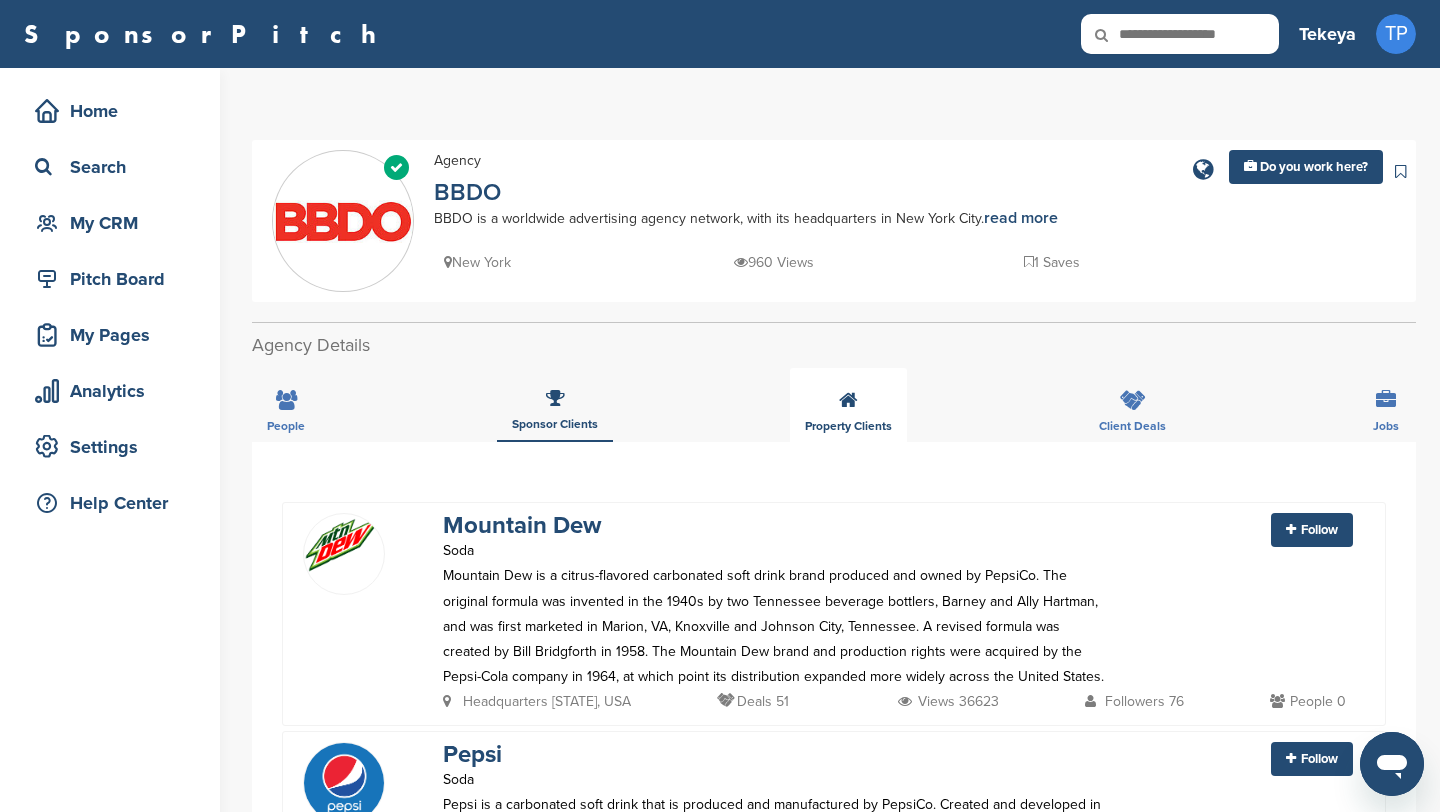 click on "Property Clients" at bounding box center (848, 405) 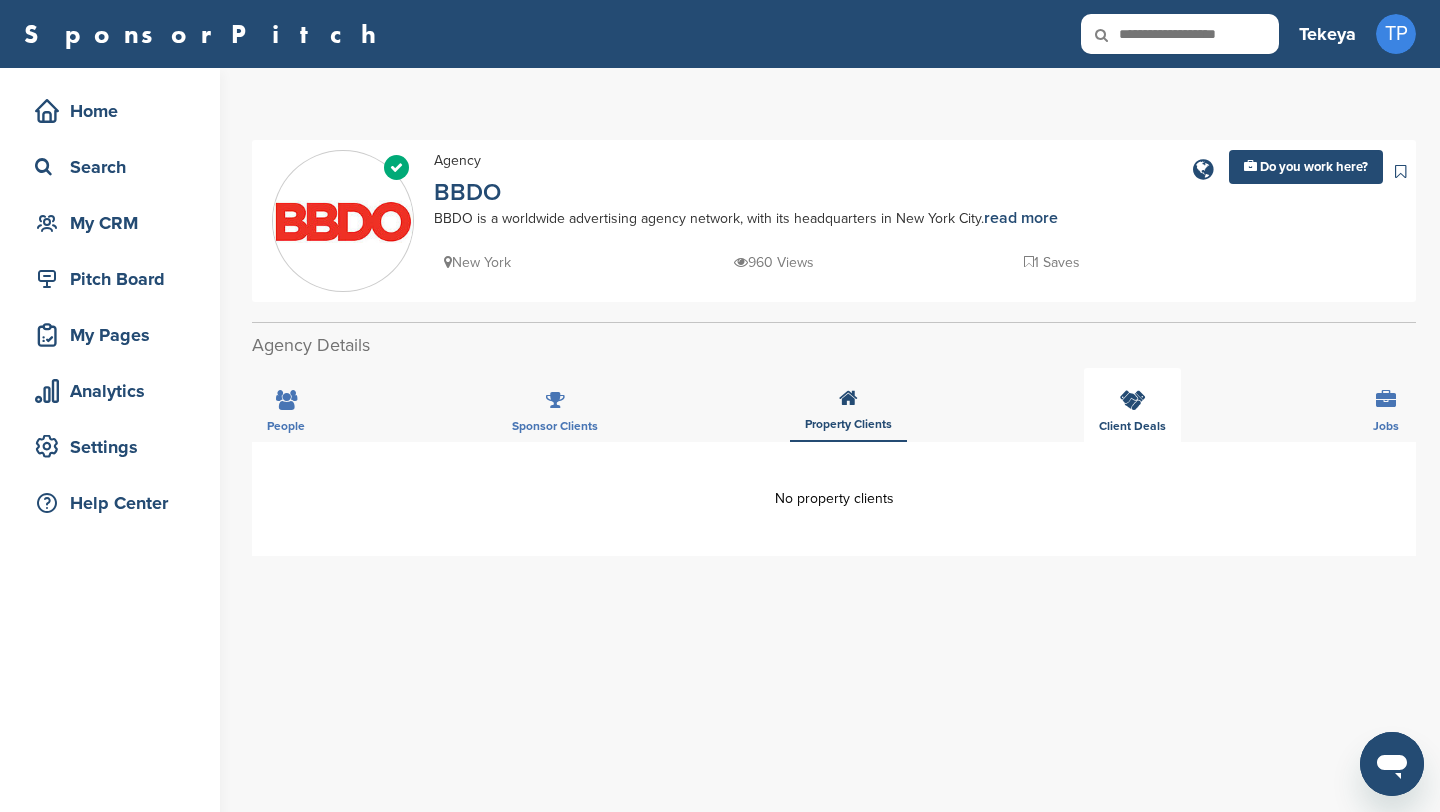 click on "Client Deals" at bounding box center [1132, 405] 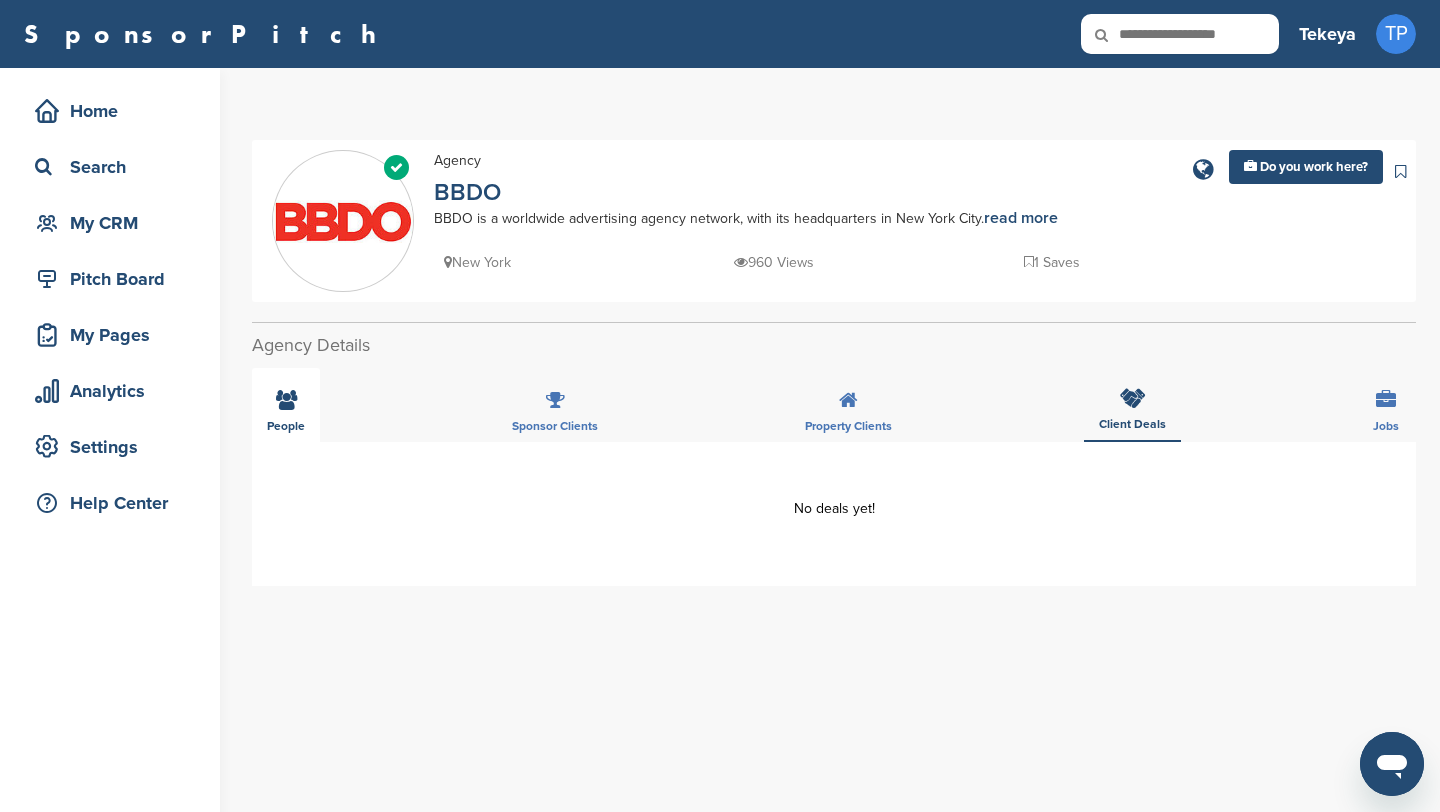 click at bounding box center [286, 400] 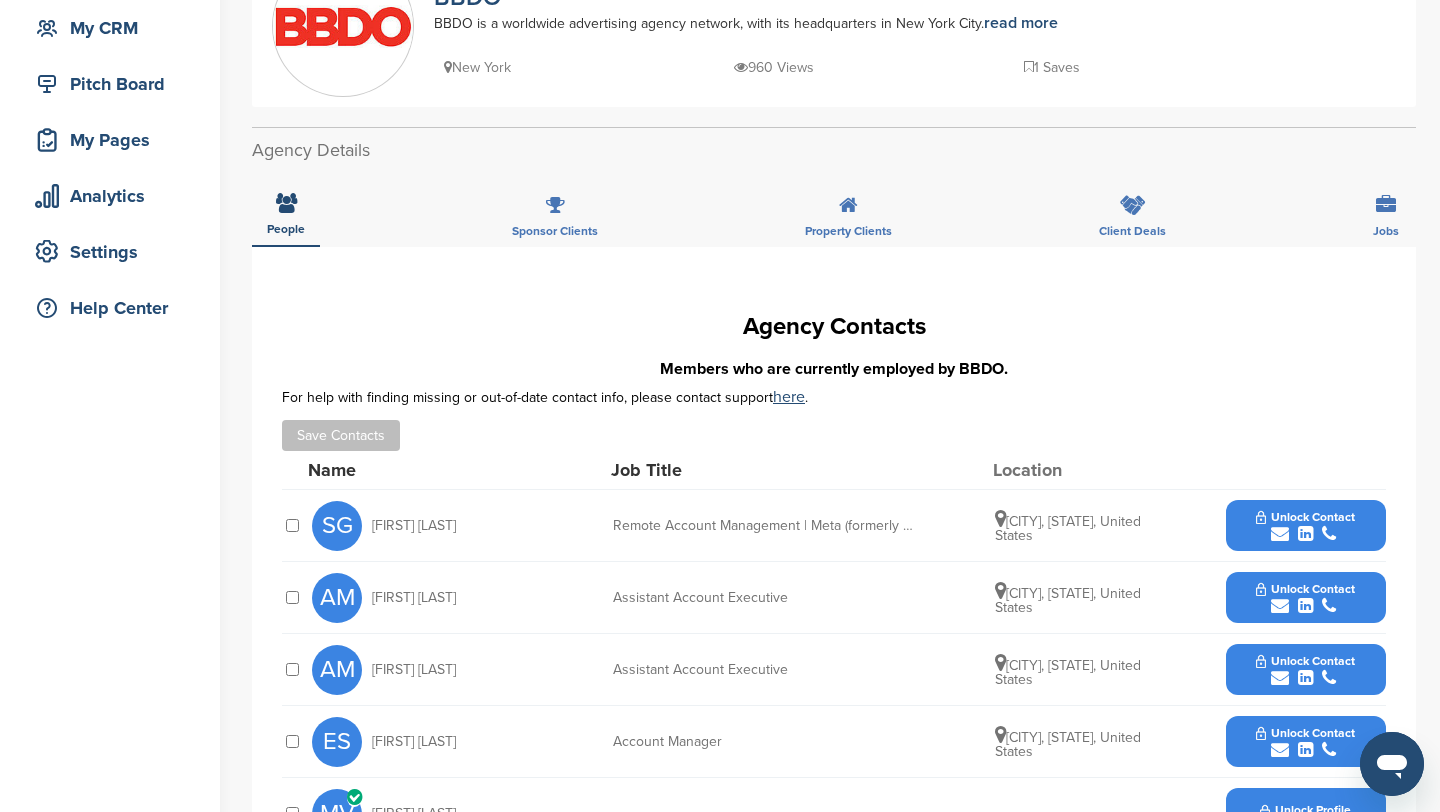 scroll, scrollTop: 231, scrollLeft: 0, axis: vertical 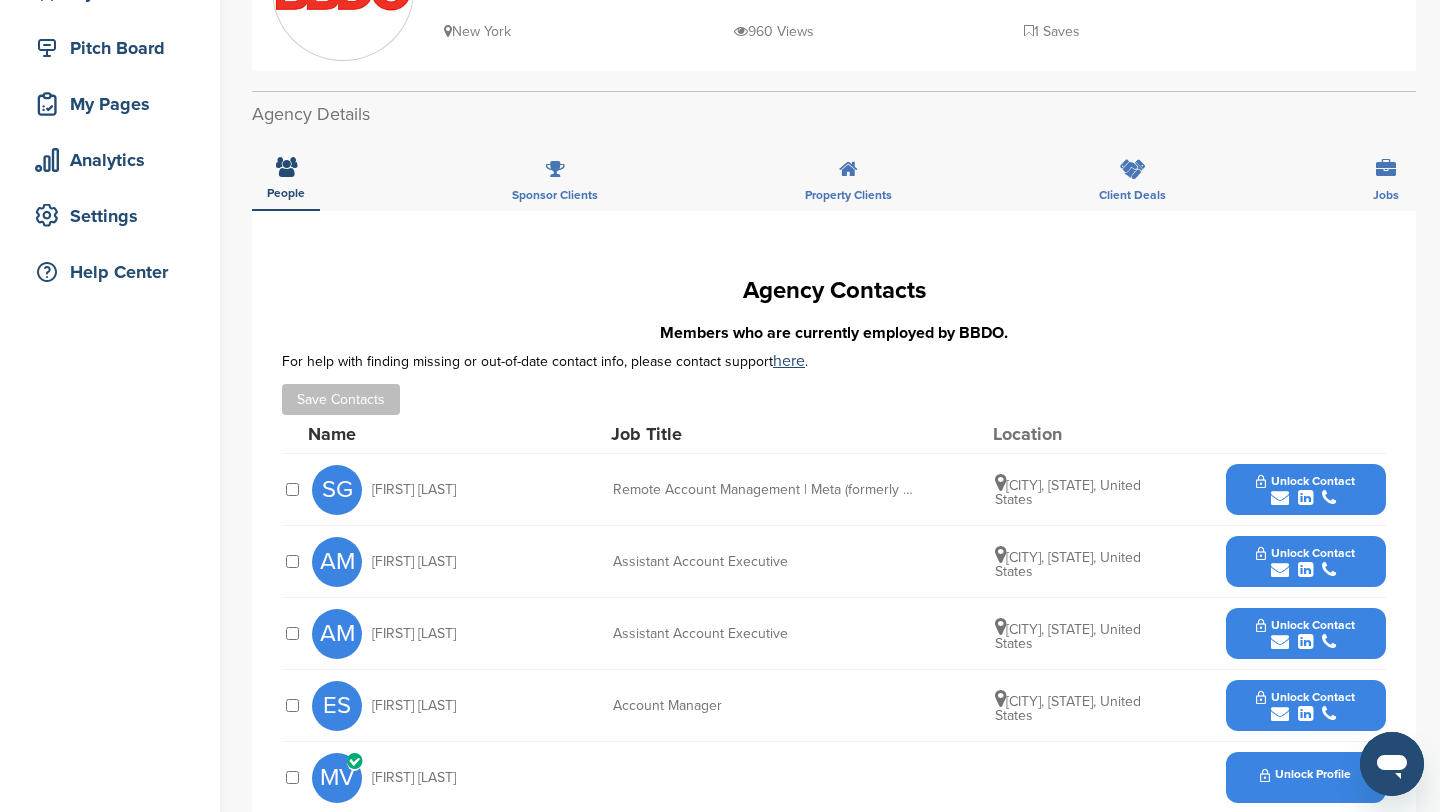click on "Remote Account Management | Meta (formerly known as Facebook) VR Account" at bounding box center [763, 490] 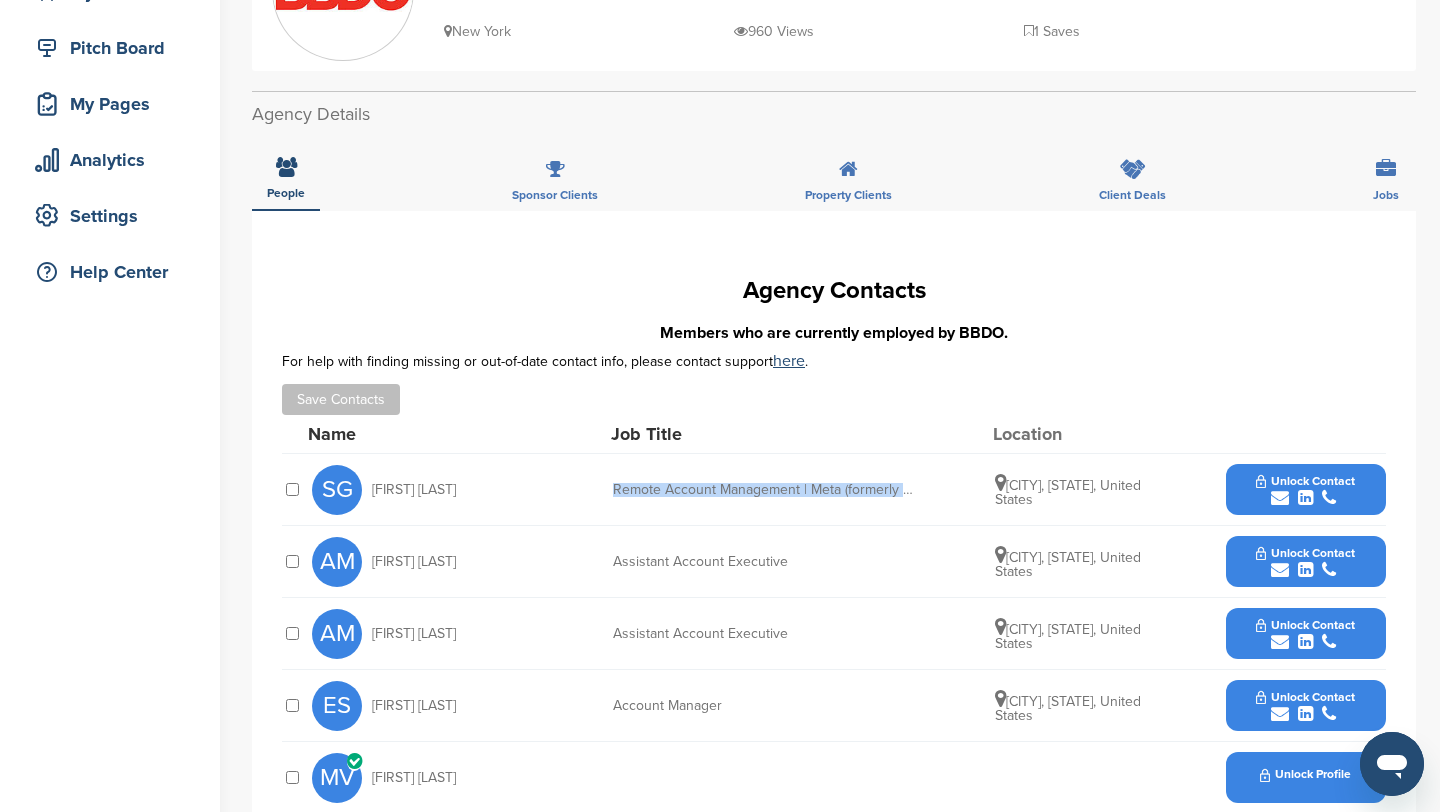 drag, startPoint x: 615, startPoint y: 489, endPoint x: 828, endPoint y: 500, distance: 213.28384 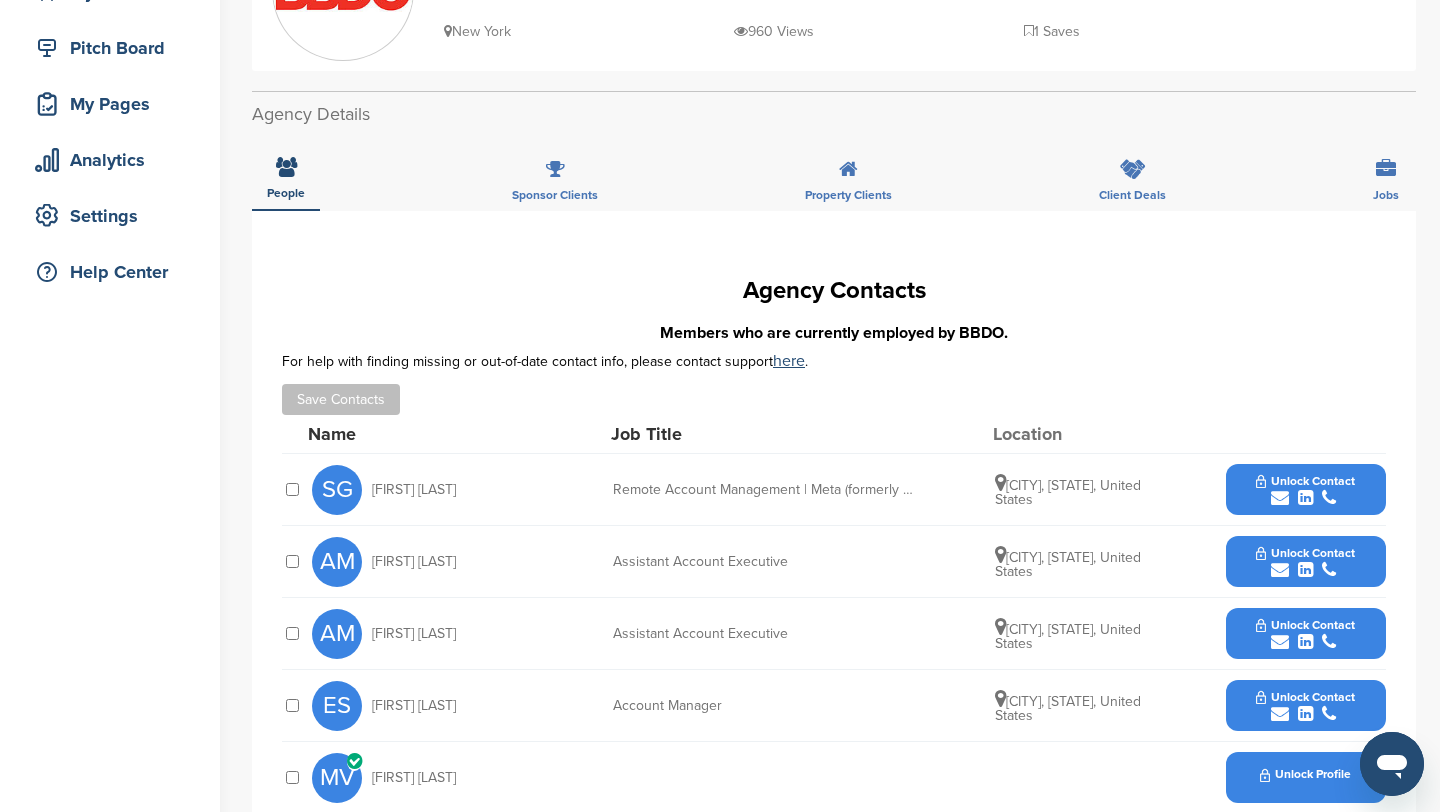 click on "[FIRST] [LAST]" at bounding box center [414, 490] 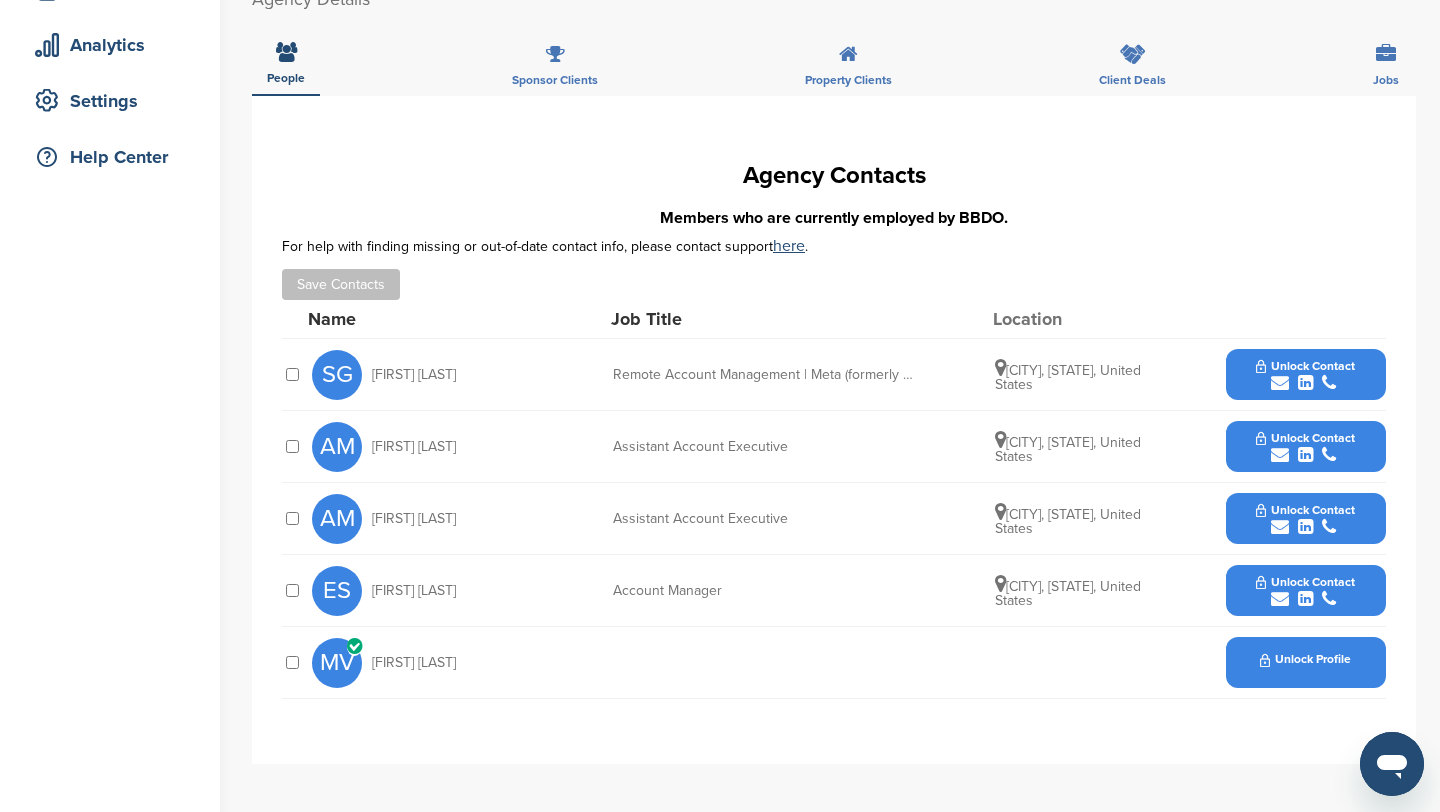 scroll, scrollTop: 348, scrollLeft: 0, axis: vertical 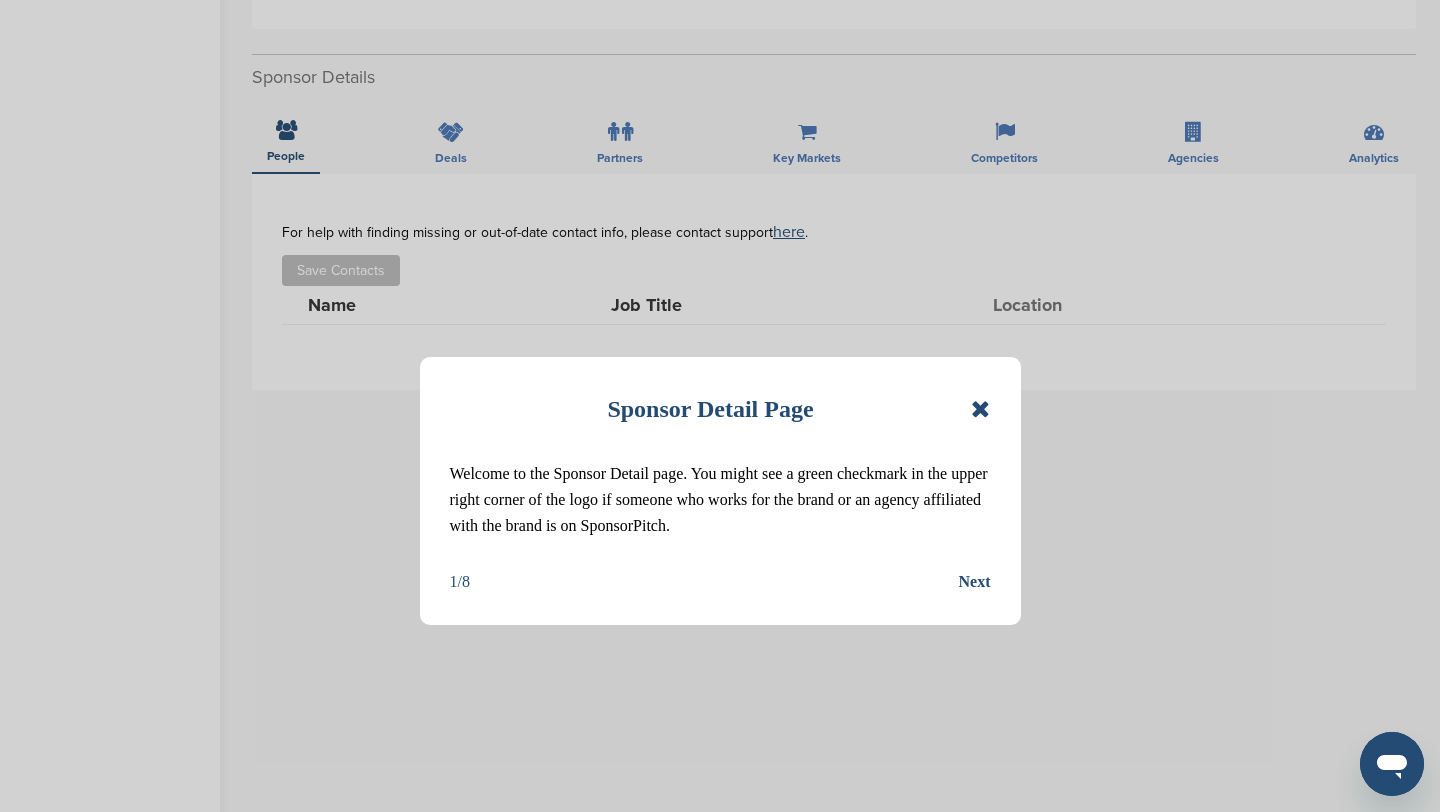 click at bounding box center (980, 409) 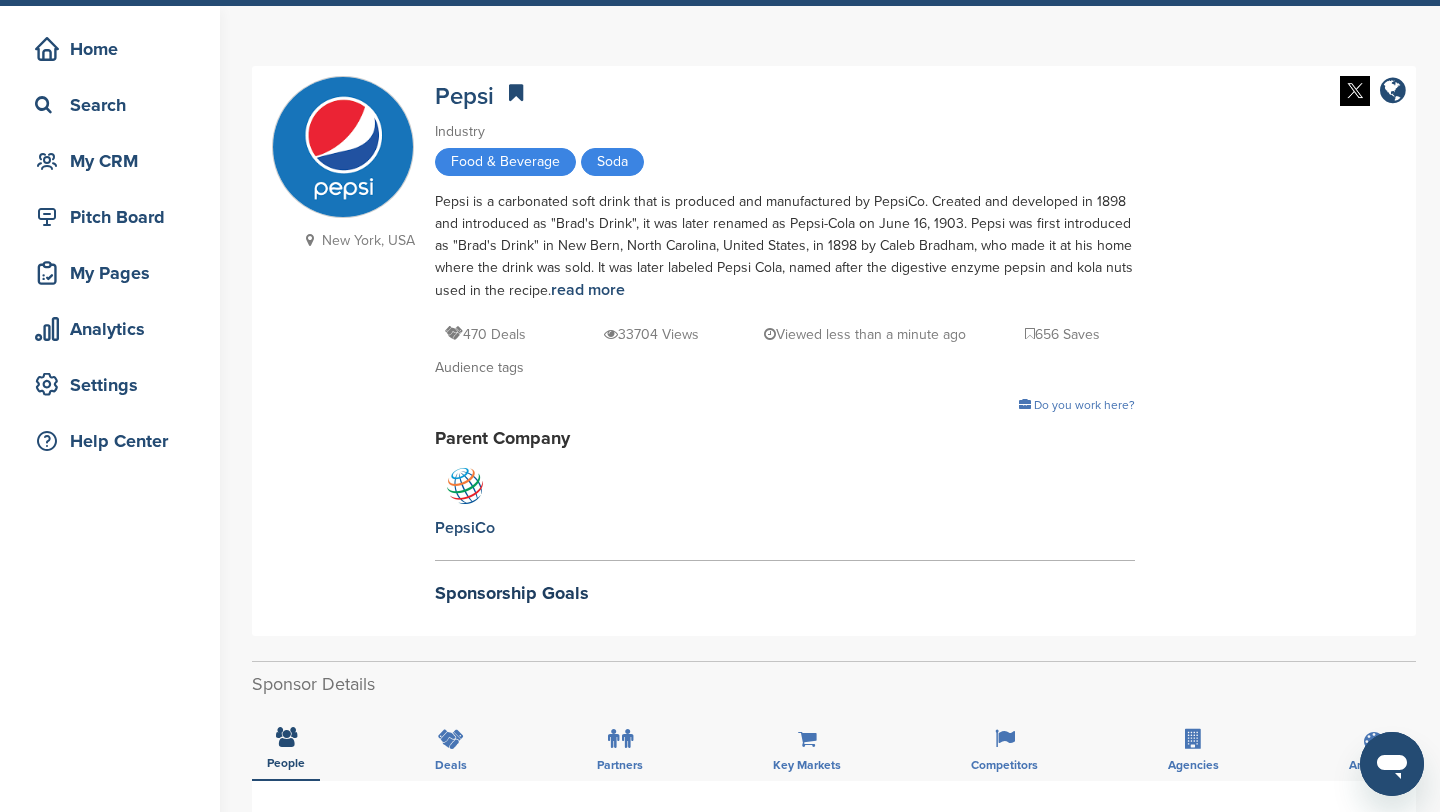 scroll, scrollTop: 0, scrollLeft: 0, axis: both 